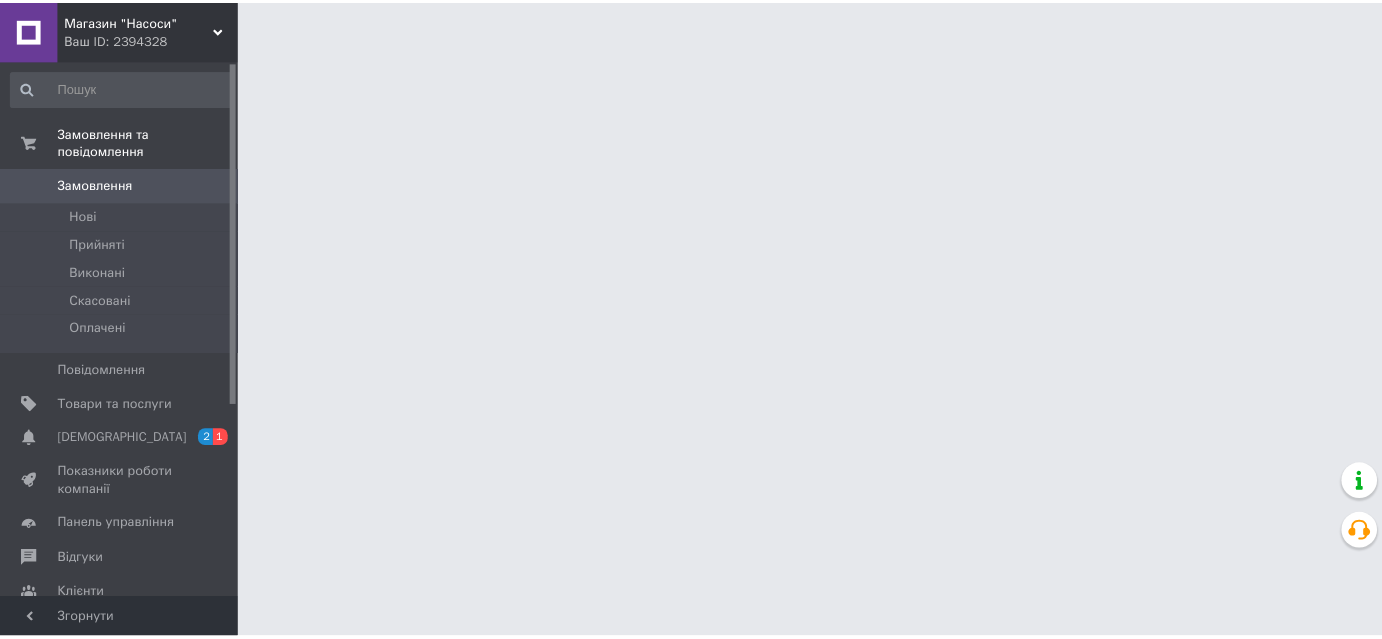 scroll, scrollTop: 0, scrollLeft: 0, axis: both 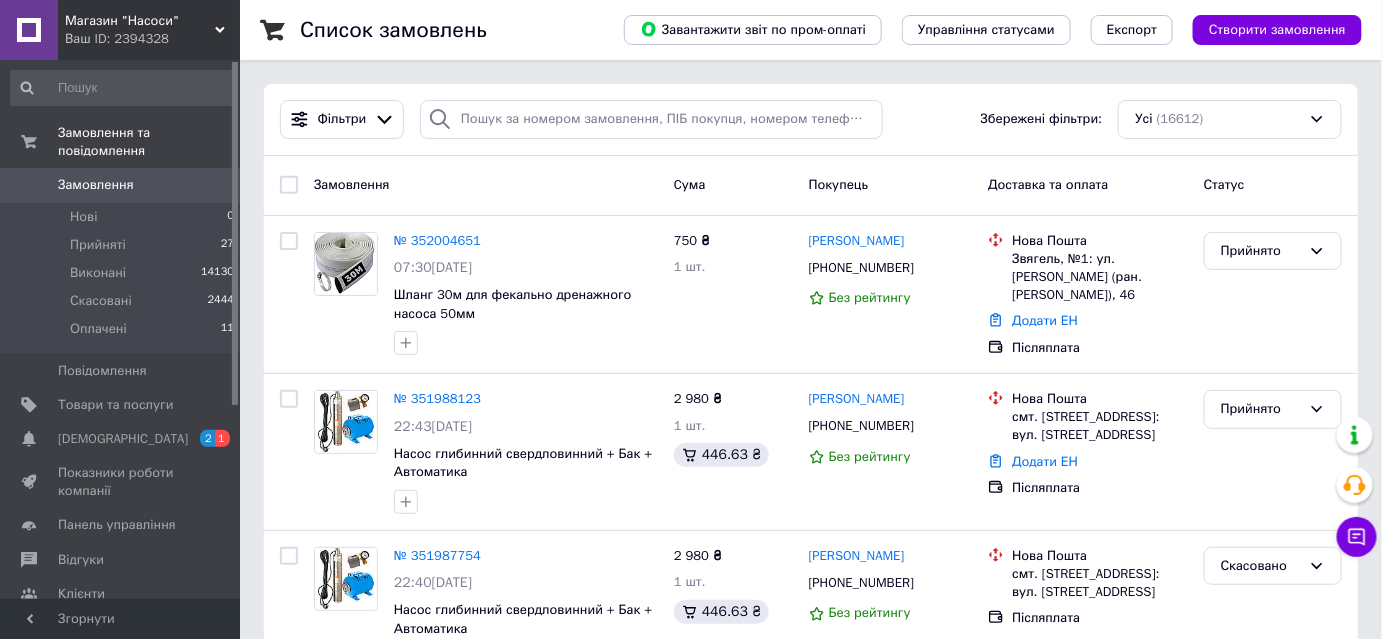 click on "Замовлення" at bounding box center [96, 185] 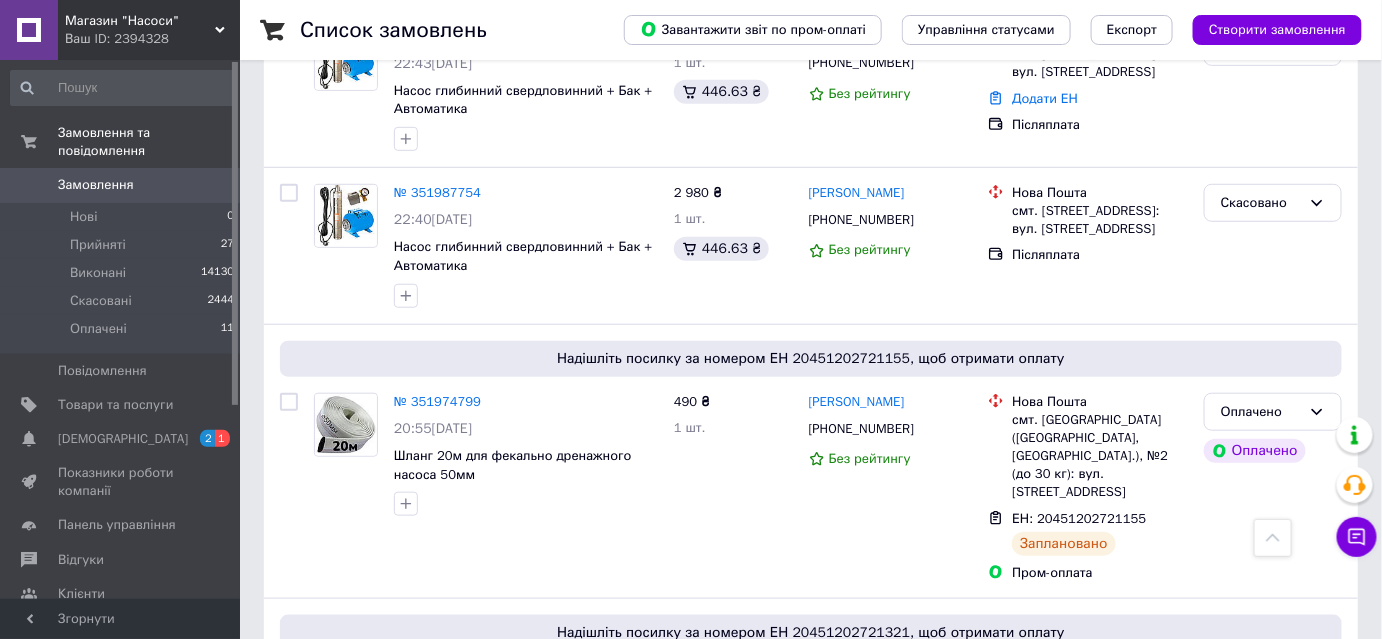 scroll, scrollTop: 0, scrollLeft: 0, axis: both 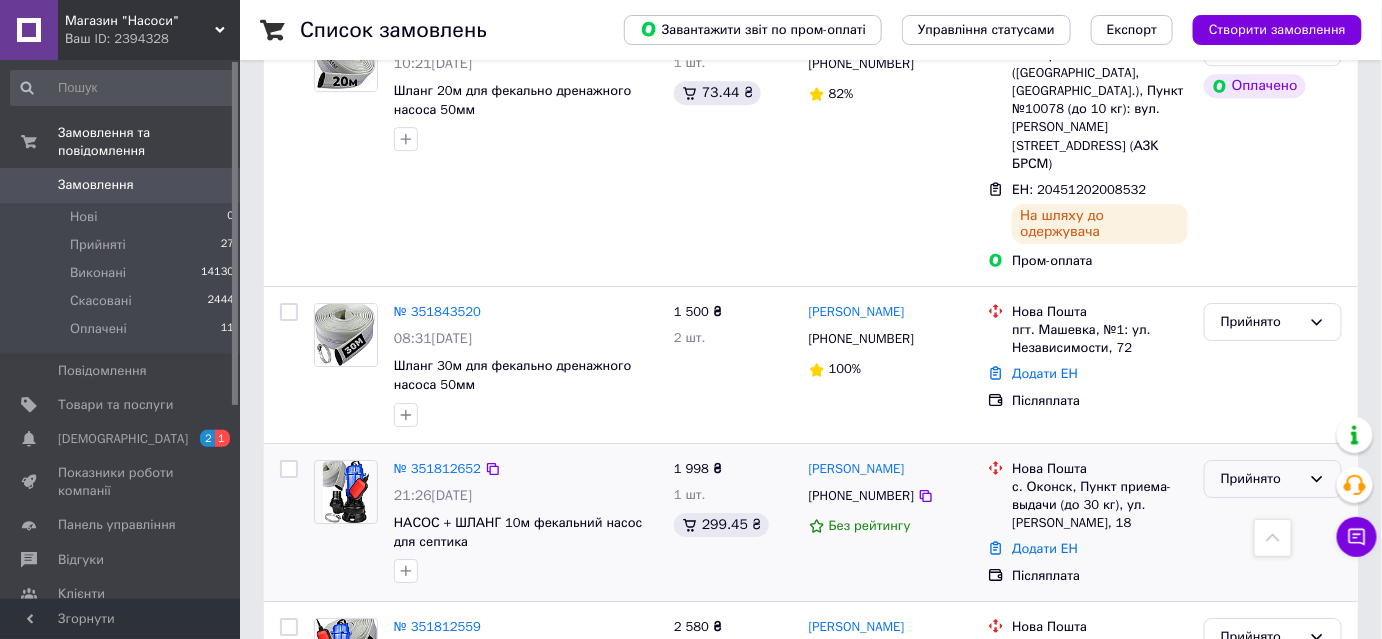 click on "Прийнято" at bounding box center (1261, 479) 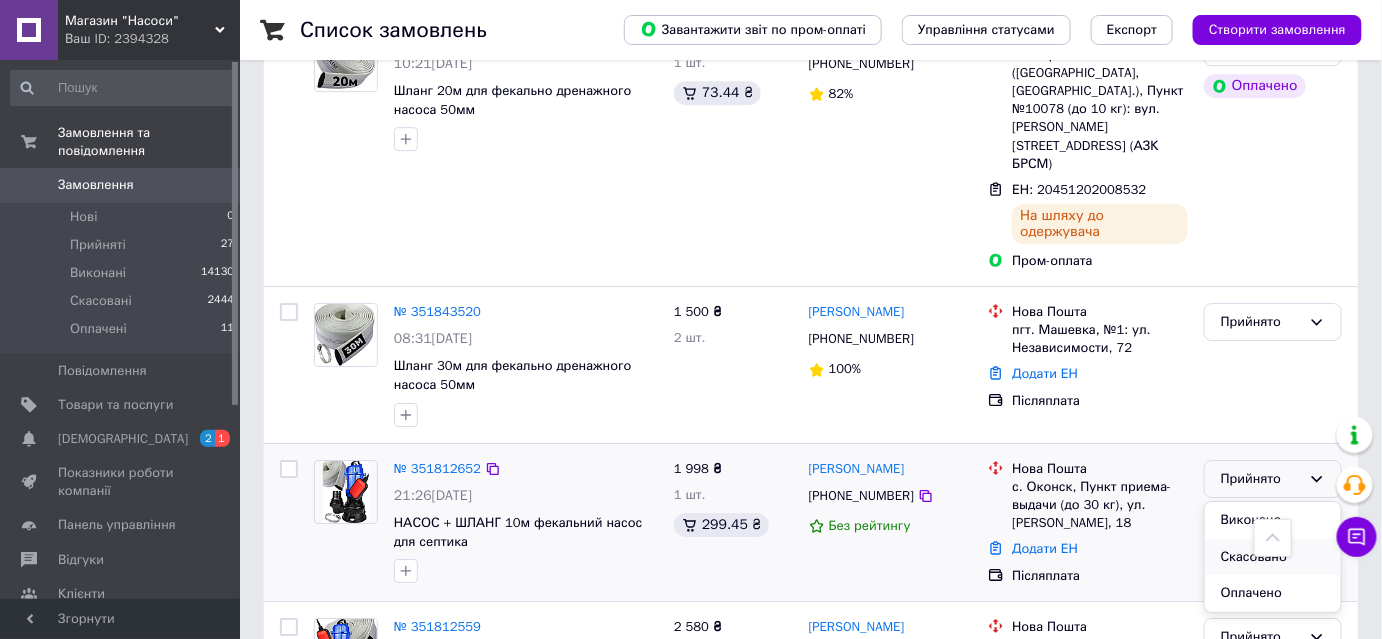 click on "Скасовано" at bounding box center (1273, 557) 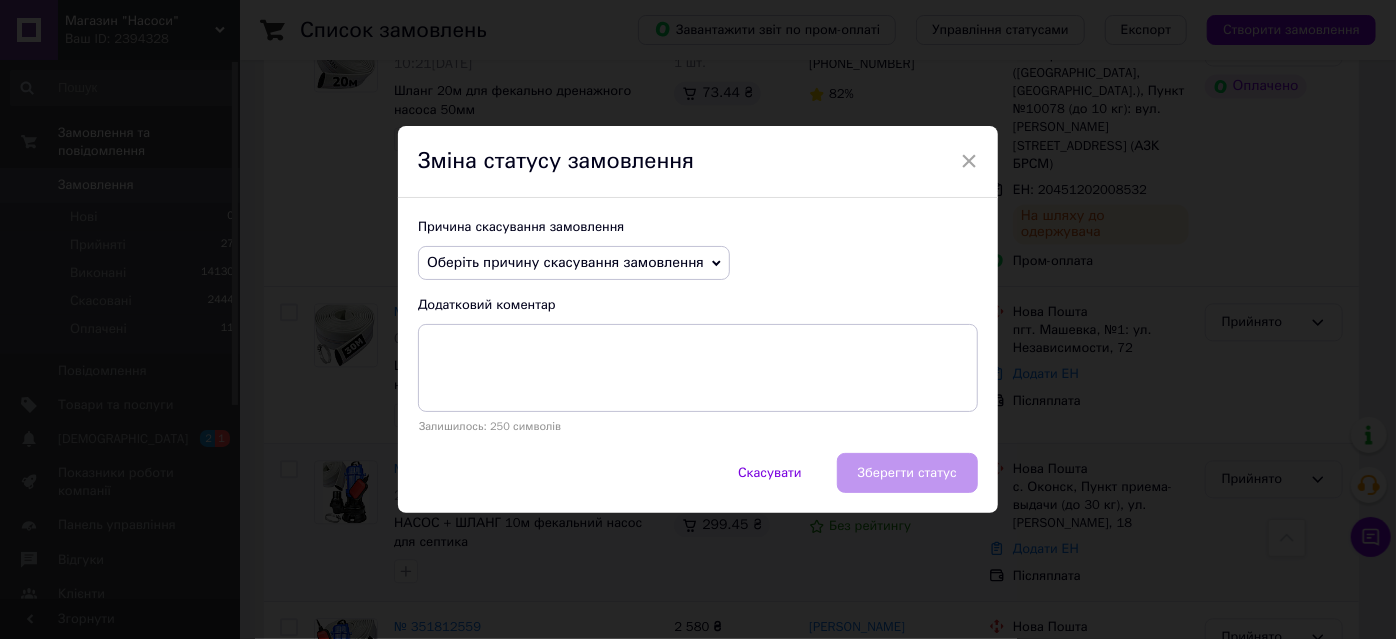 click on "Оберіть причину скасування замовлення" at bounding box center (565, 262) 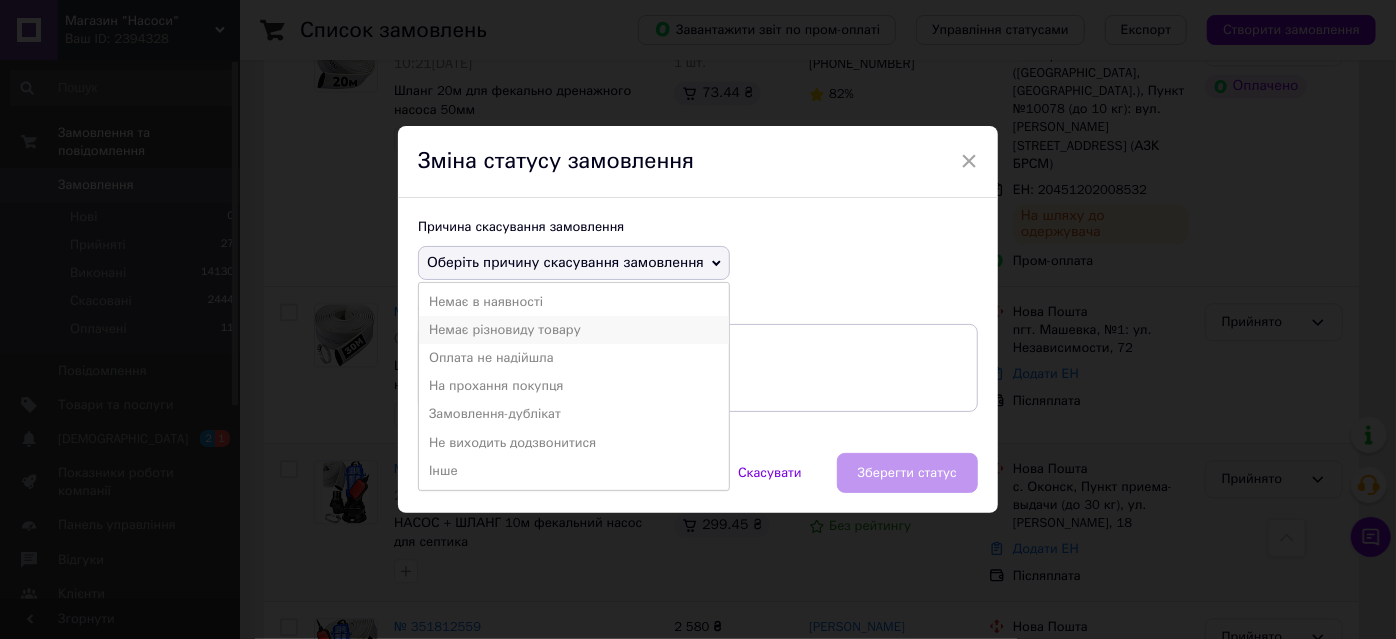 click on "Немає різновиду товару" at bounding box center [574, 330] 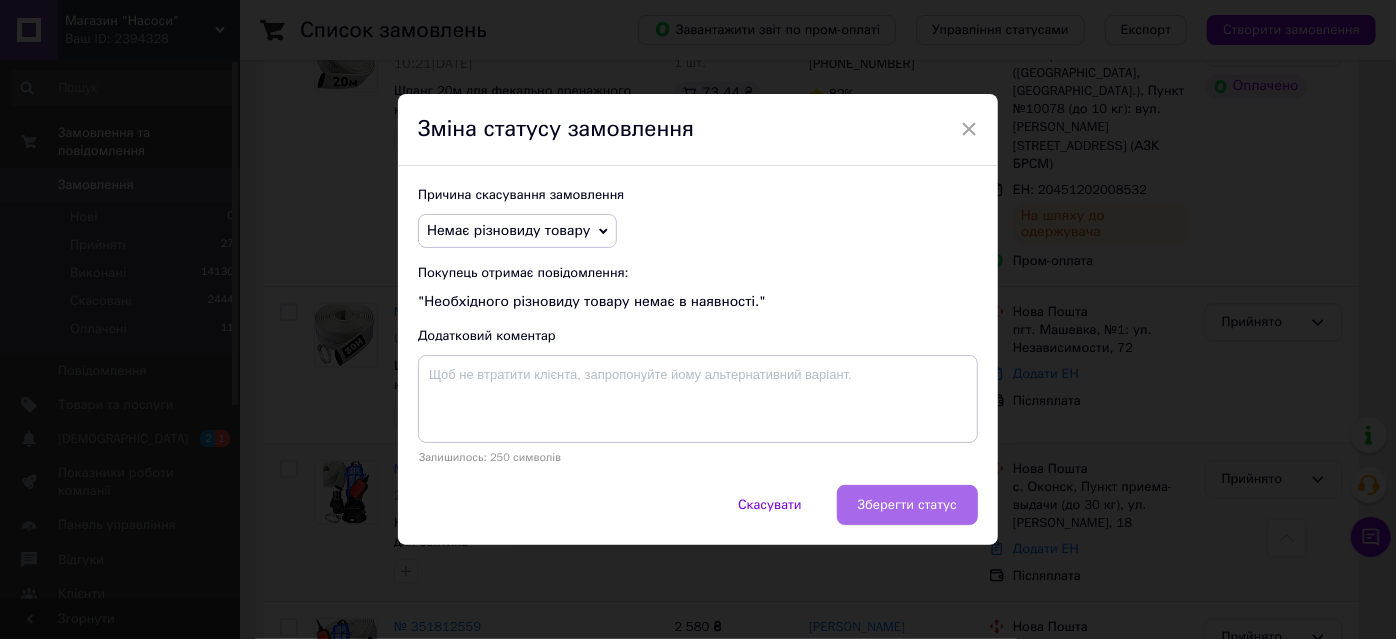 click on "Зберегти статус" at bounding box center [907, 505] 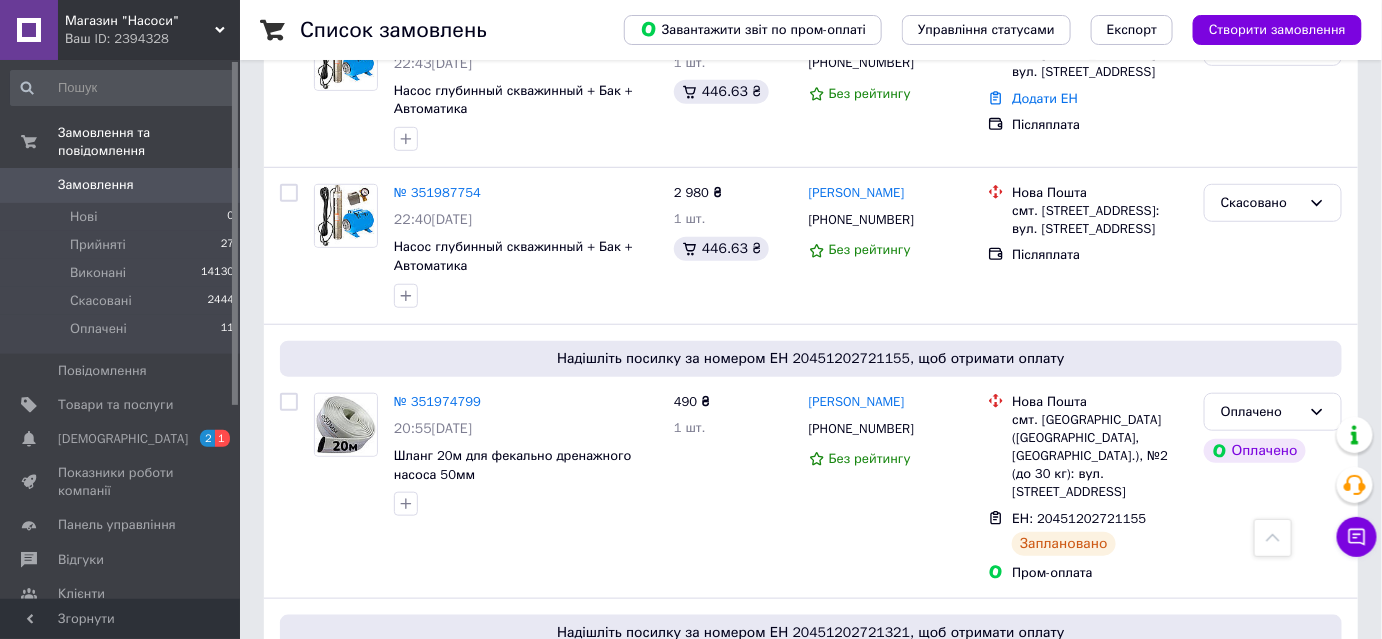 scroll, scrollTop: 0, scrollLeft: 0, axis: both 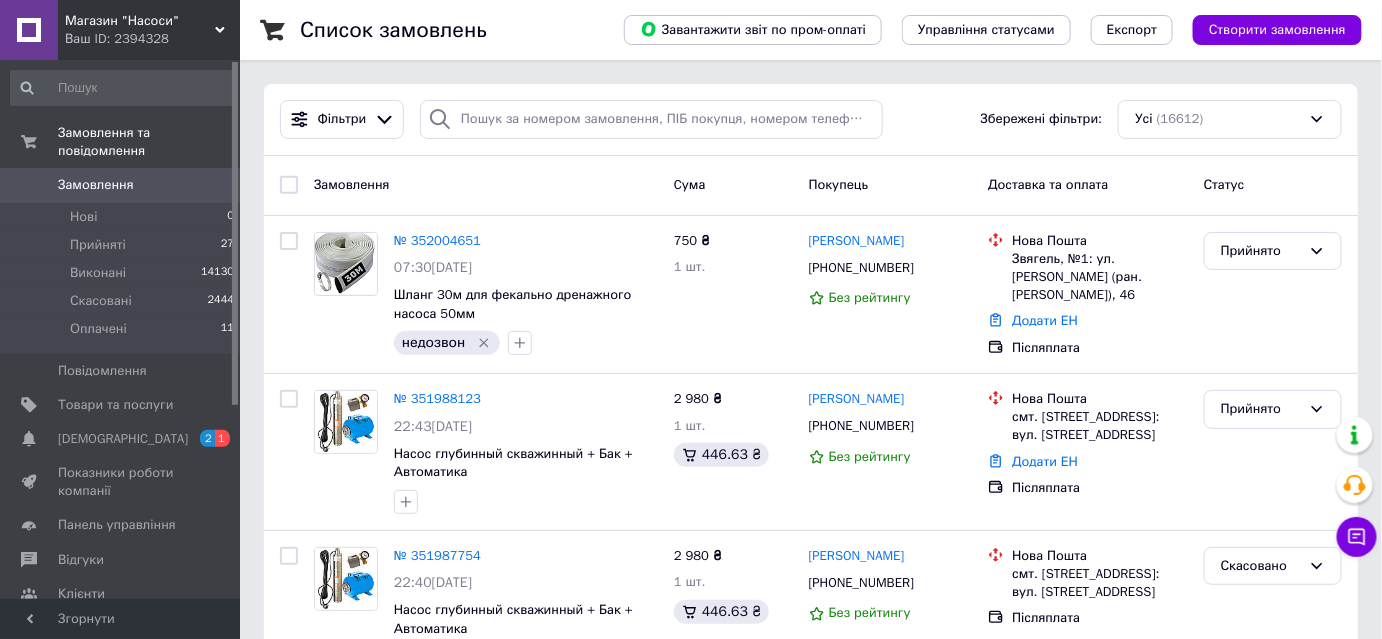 click on "Замовлення" at bounding box center [96, 185] 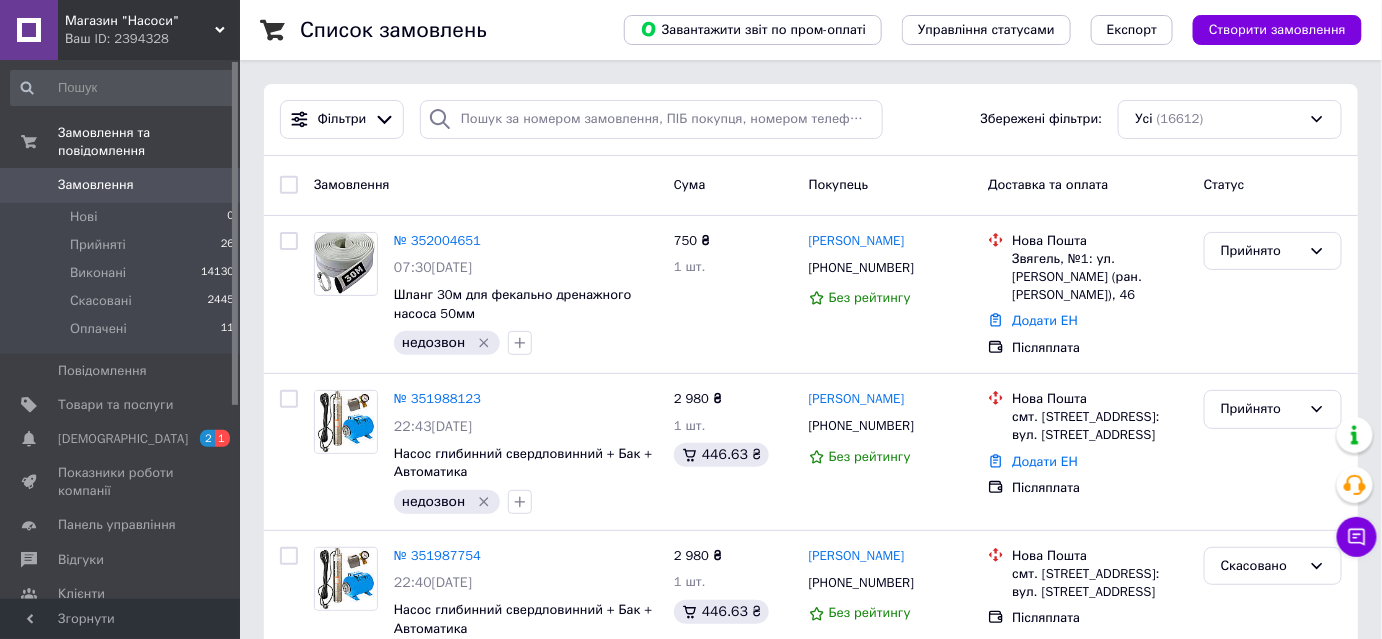 click on "Замовлення 0" at bounding box center [123, 185] 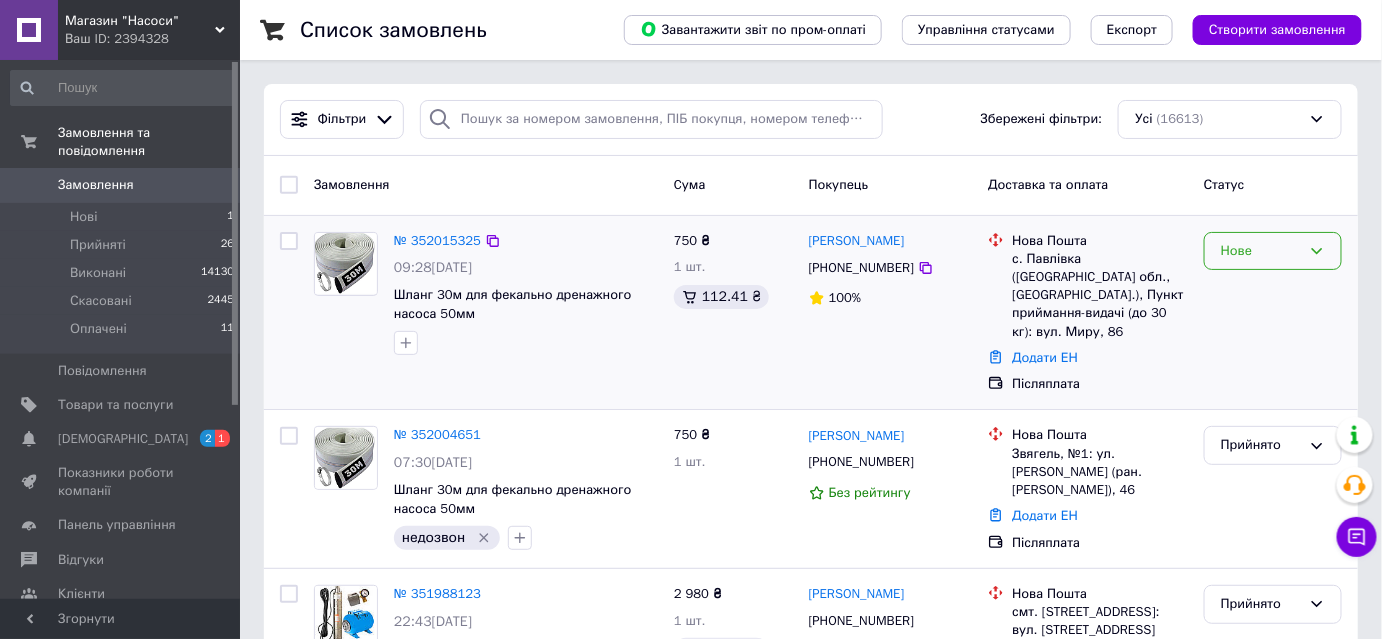 click on "Нове" at bounding box center (1261, 251) 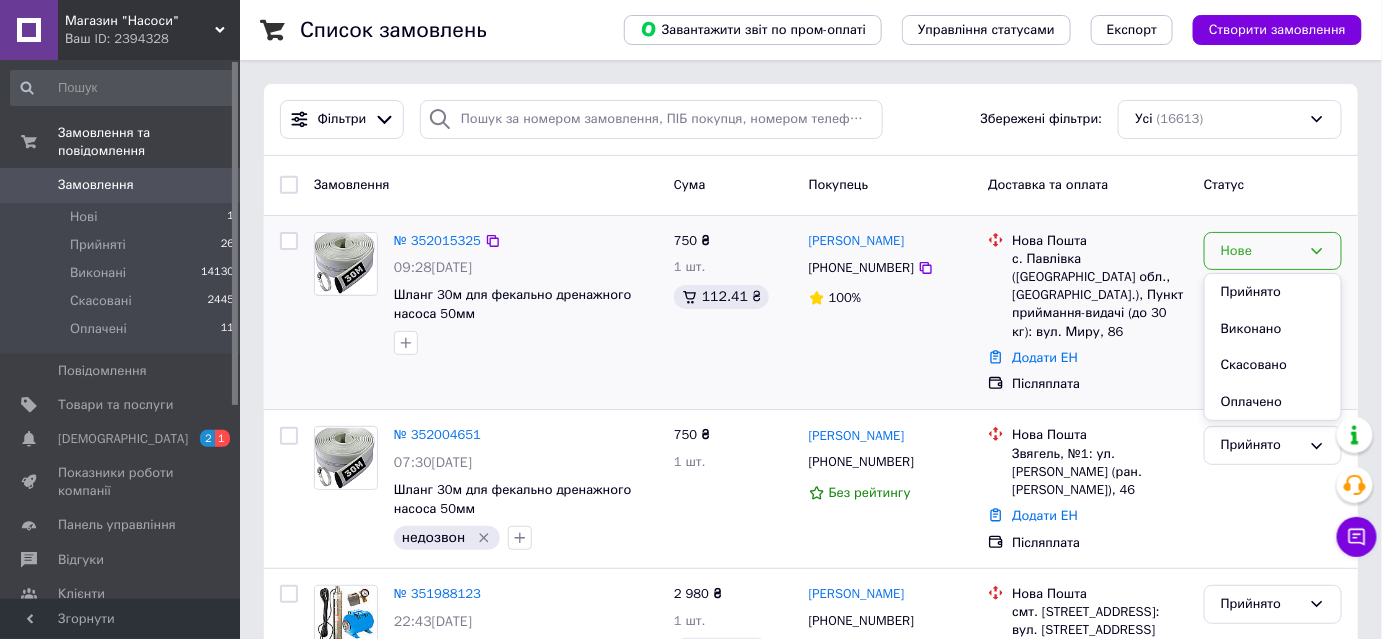 click on "Прийнято" at bounding box center [1273, 292] 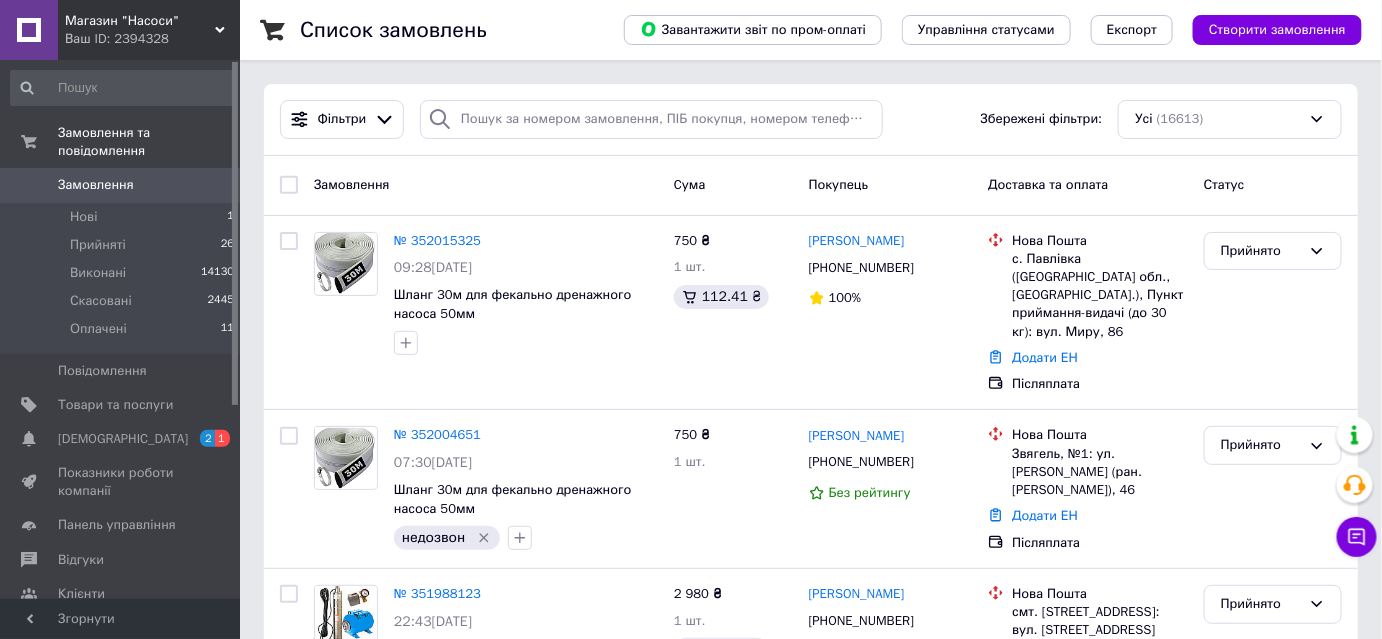 click on "Замовлення" at bounding box center (96, 185) 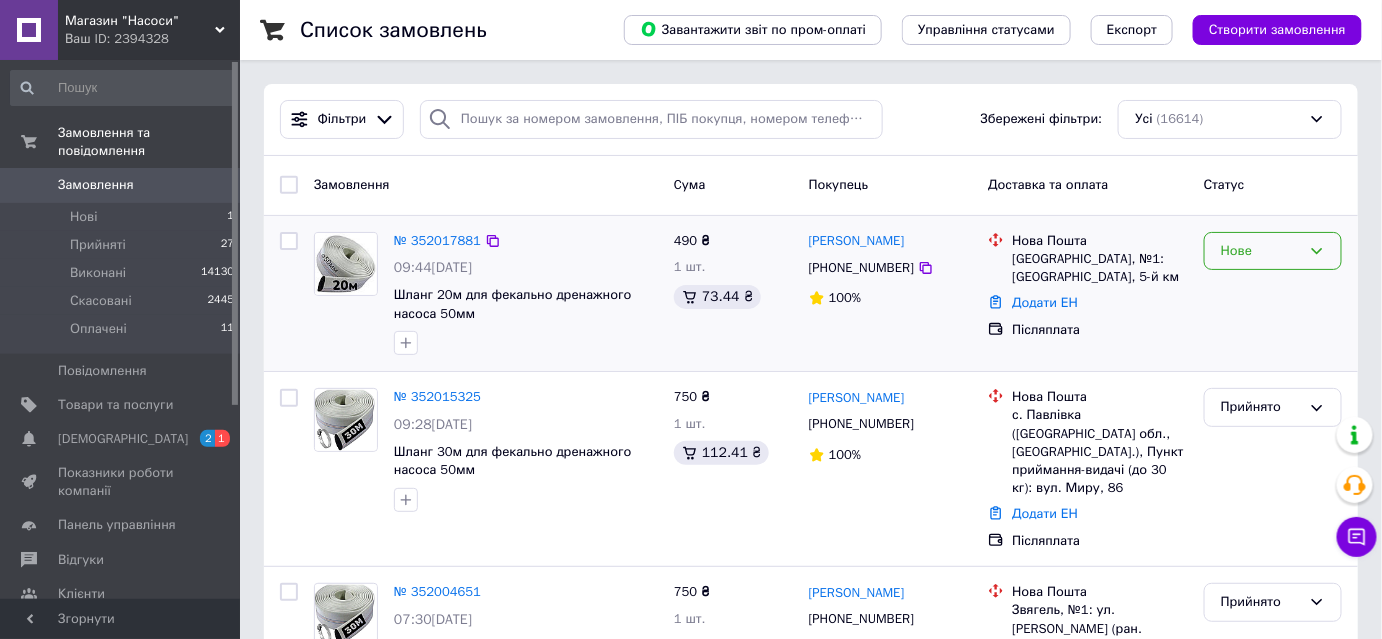 click on "Нове" at bounding box center [1261, 251] 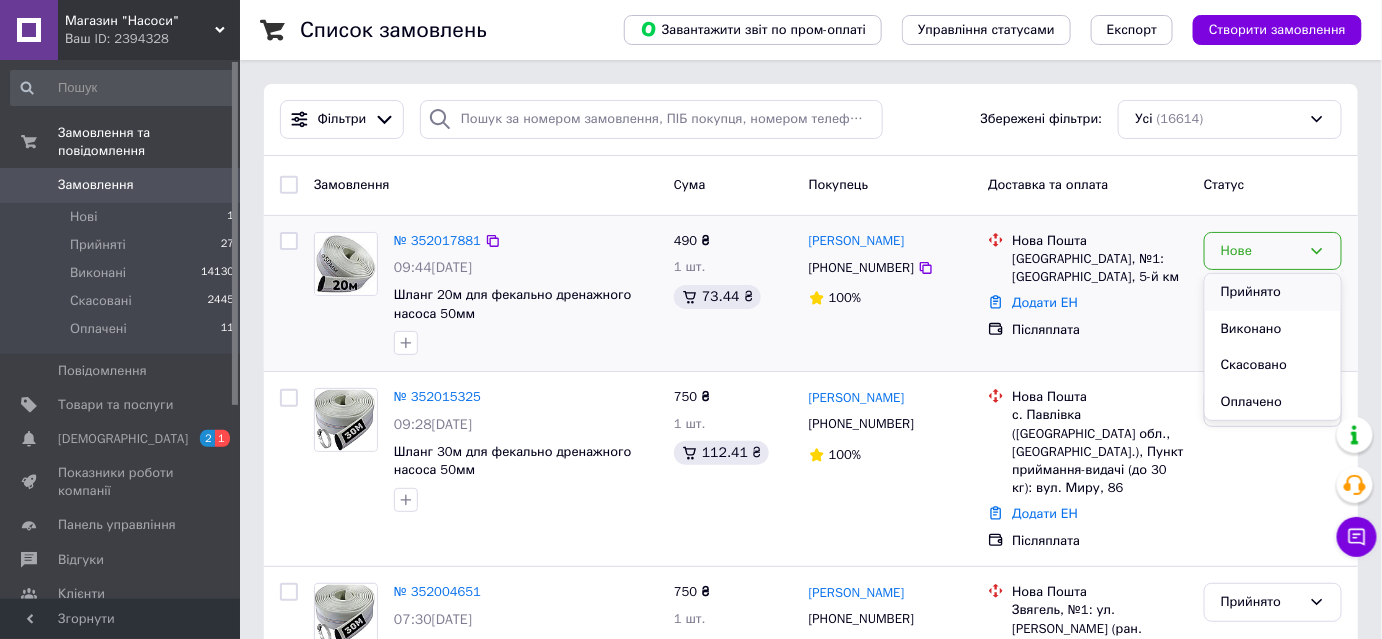click on "Прийнято" at bounding box center (1273, 292) 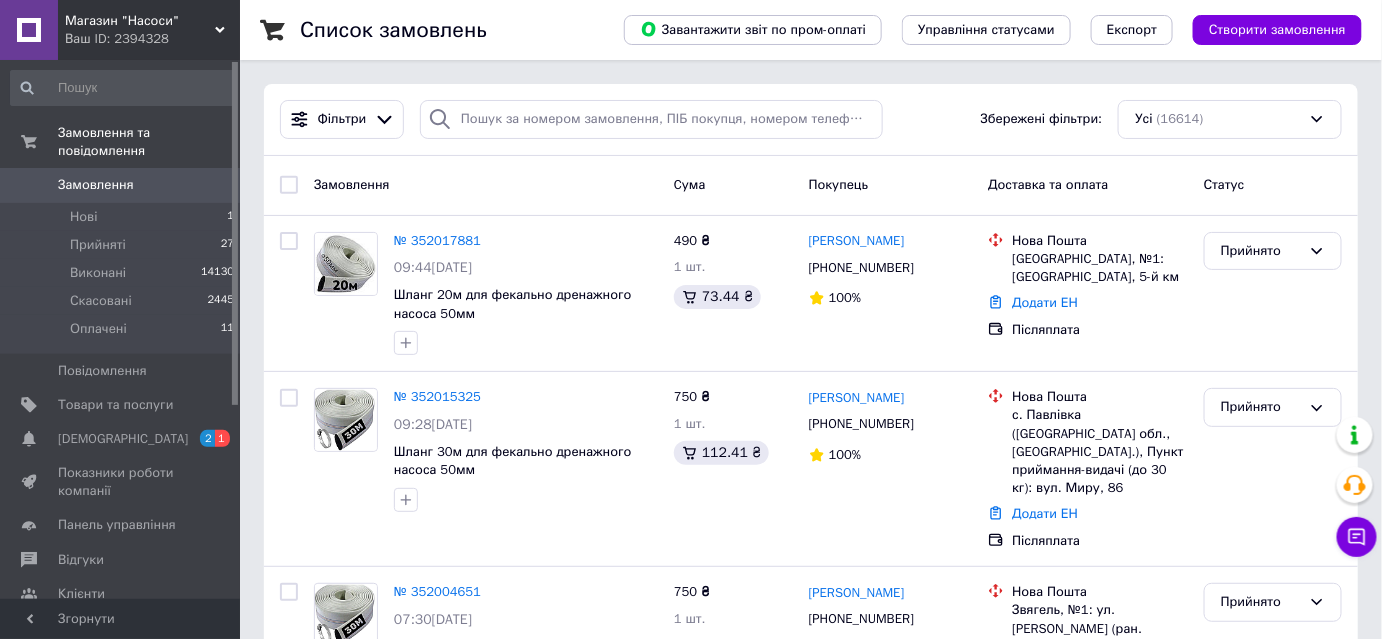 click on "Замовлення" at bounding box center [96, 185] 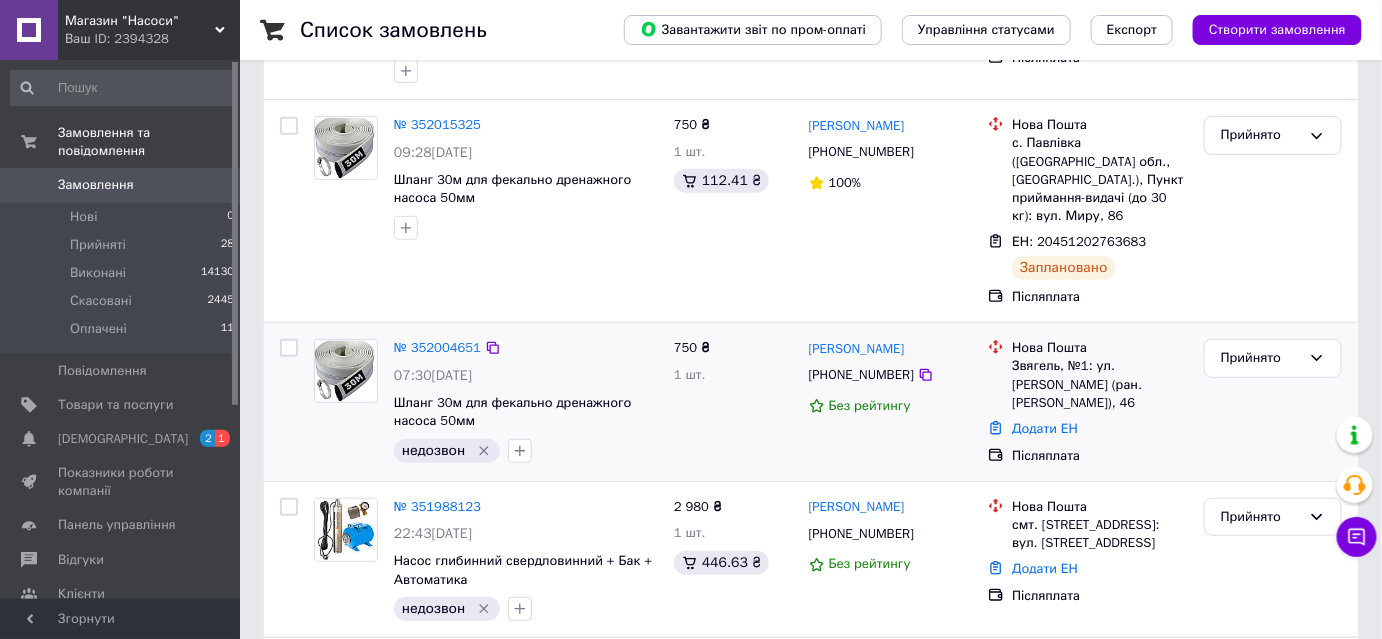 scroll, scrollTop: 0, scrollLeft: 0, axis: both 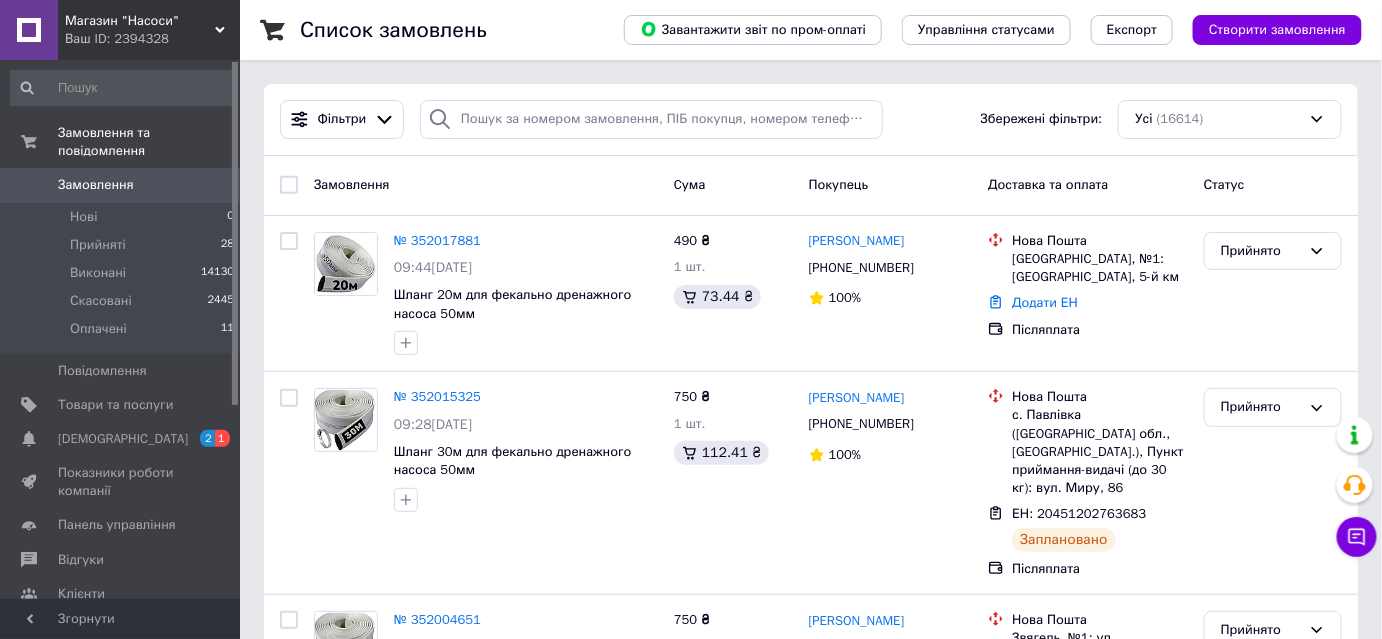 click on "Замовлення" at bounding box center [96, 185] 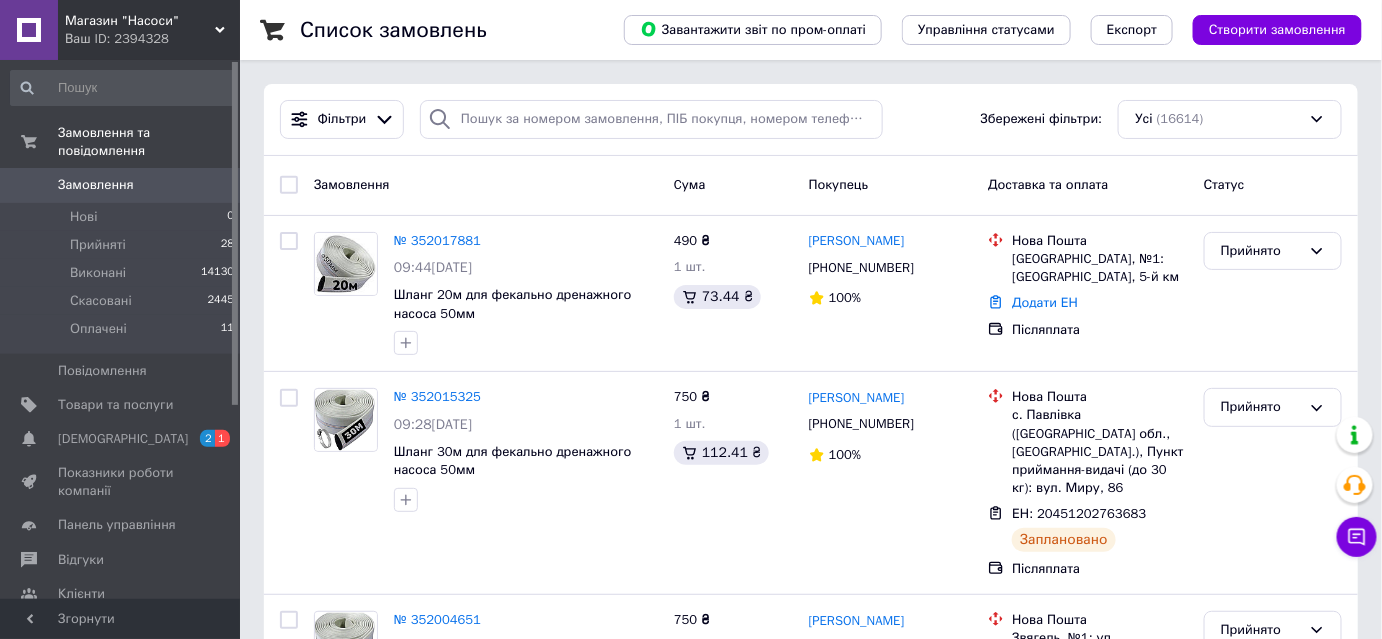 click on "Замовлення" at bounding box center [96, 185] 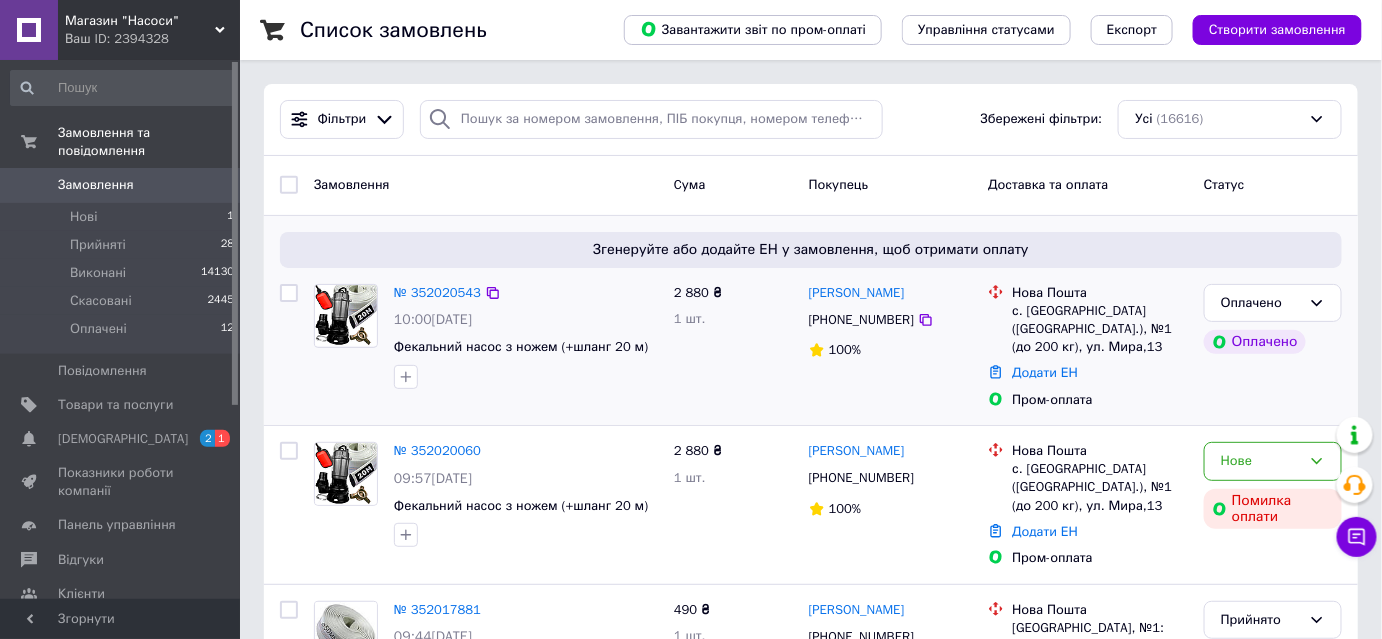 scroll, scrollTop: 181, scrollLeft: 0, axis: vertical 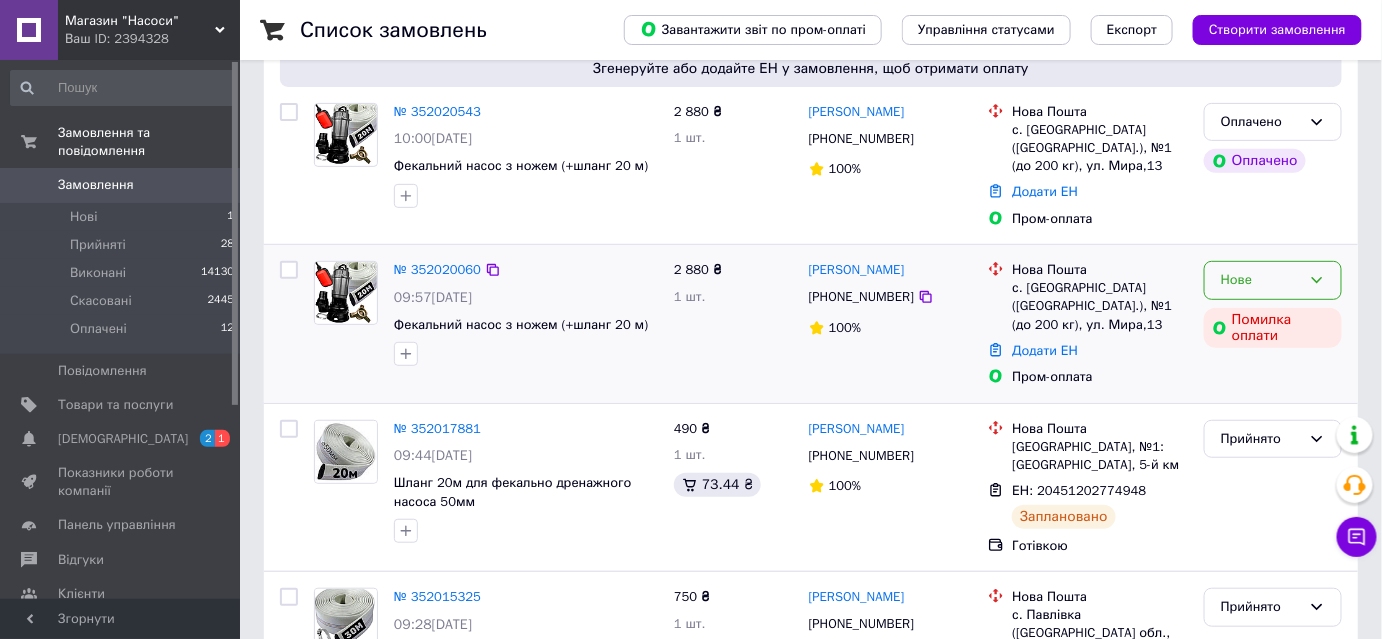 click on "Нове" at bounding box center [1261, 280] 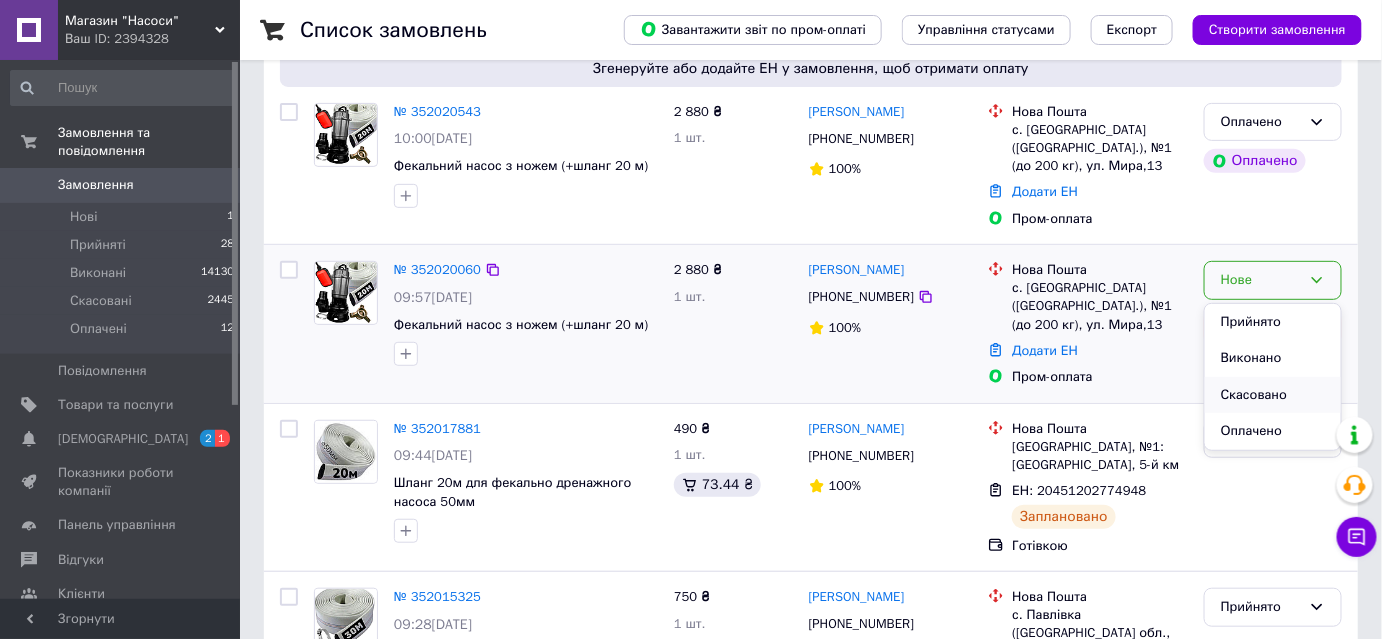 click on "Скасовано" at bounding box center (1273, 395) 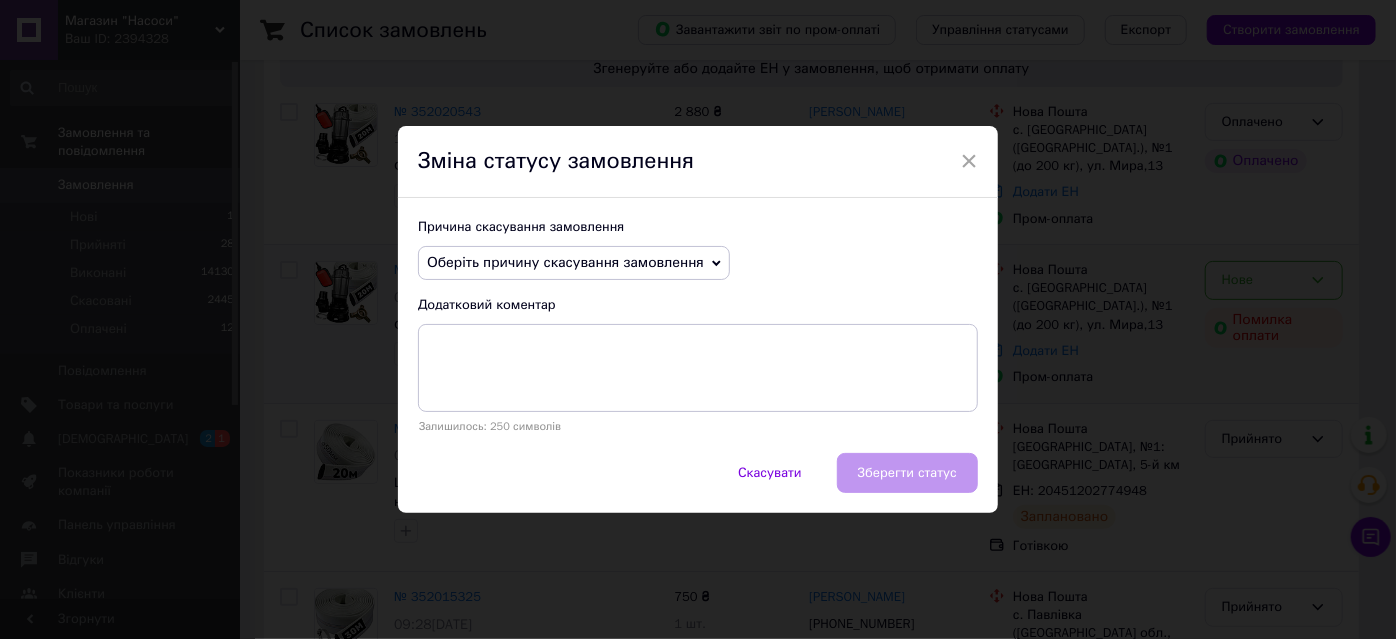 click on "Оберіть причину скасування замовлення" at bounding box center (565, 262) 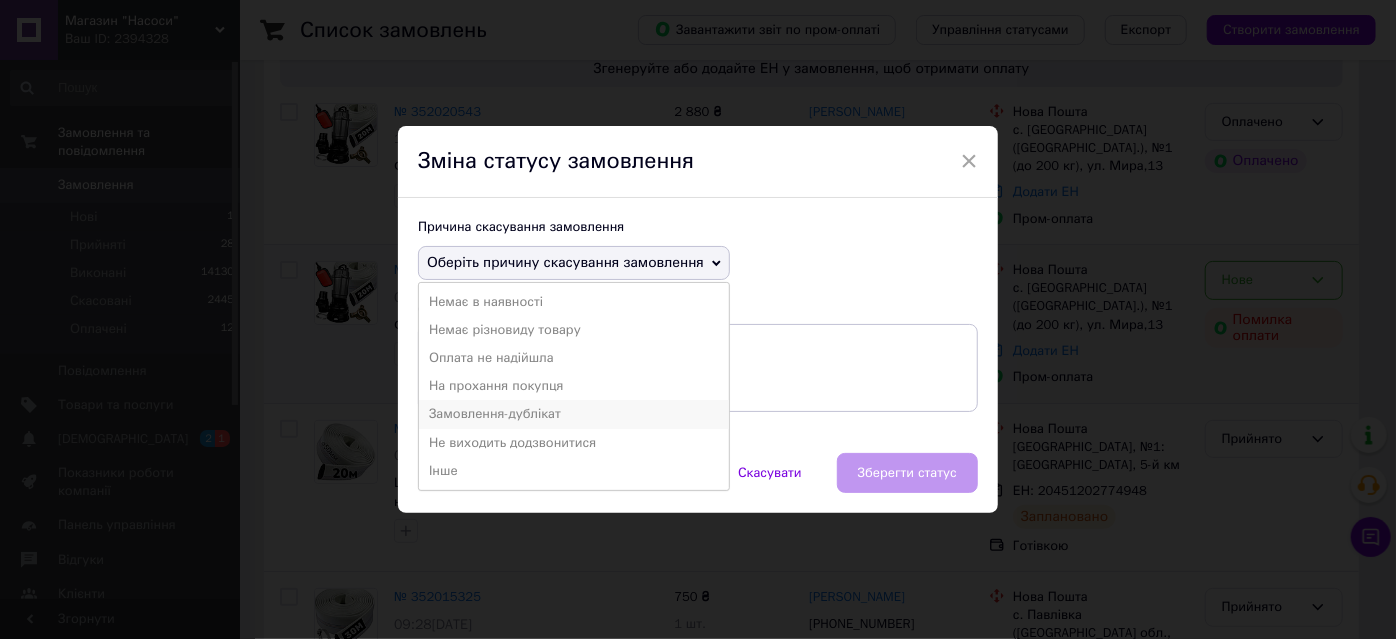 click on "Замовлення-дублікат" at bounding box center [574, 414] 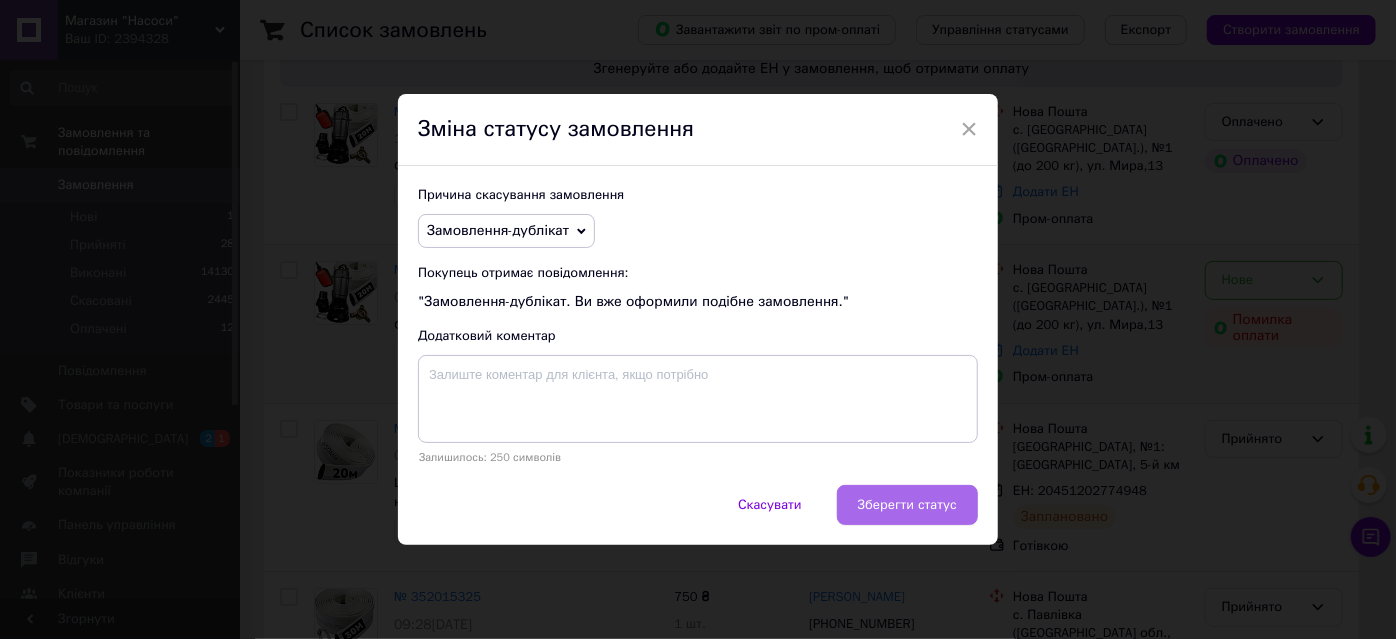click on "Зберегти статус" at bounding box center (907, 505) 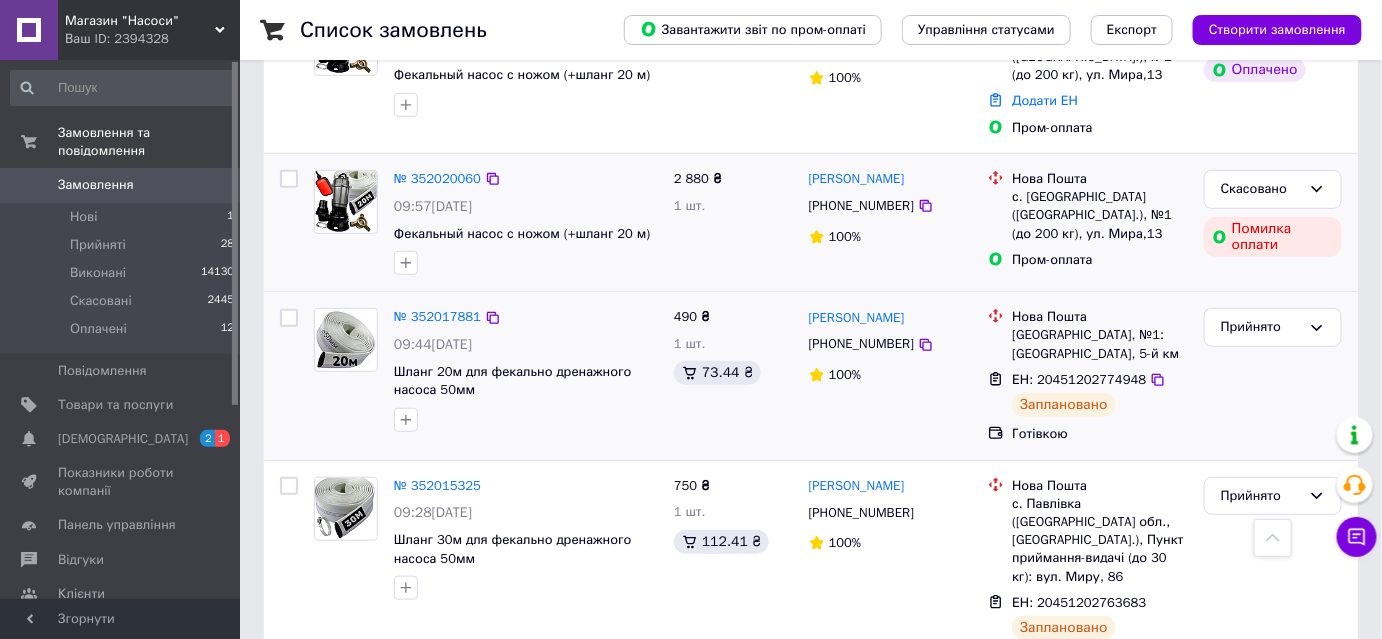 scroll, scrollTop: 0, scrollLeft: 0, axis: both 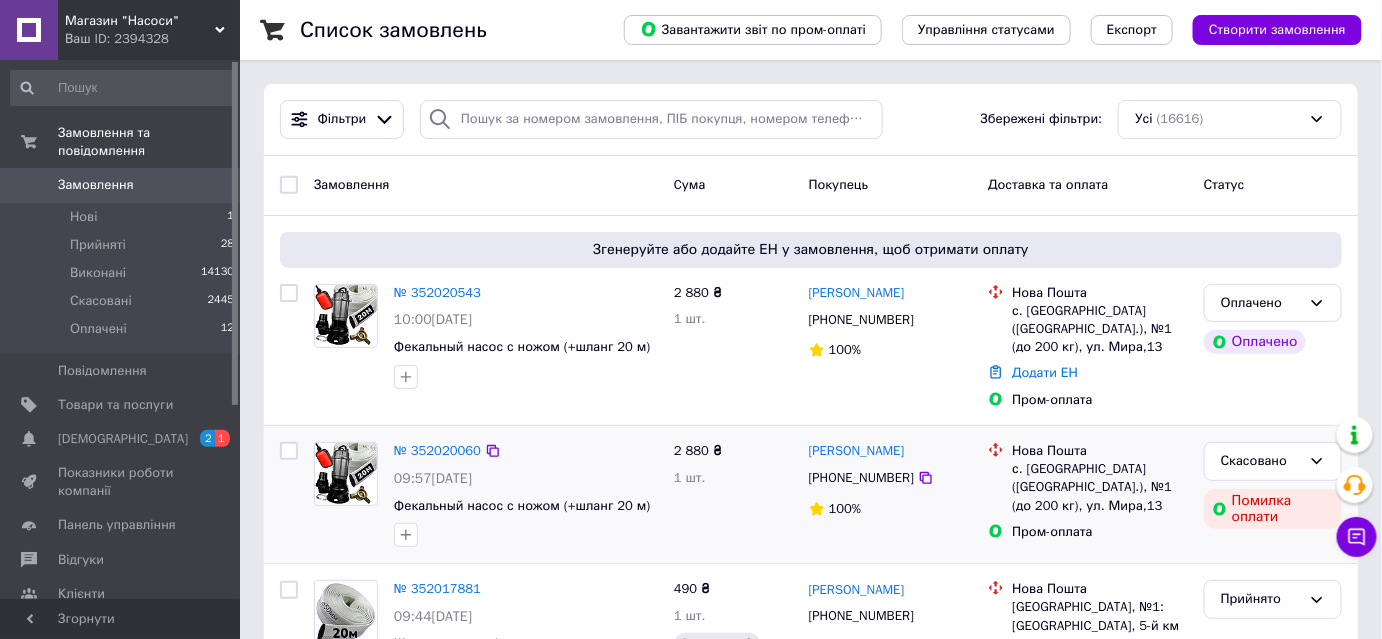 click on "Замовлення" at bounding box center [96, 185] 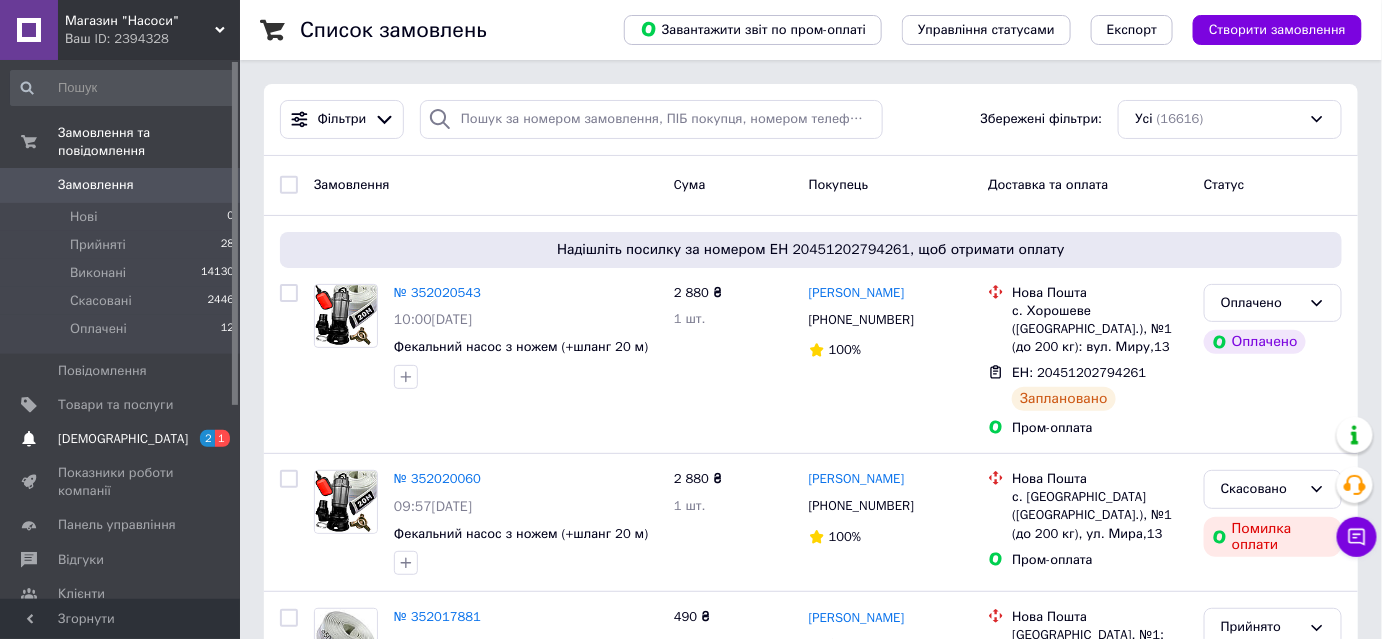 click on "[DEMOGRAPHIC_DATA]" at bounding box center [123, 439] 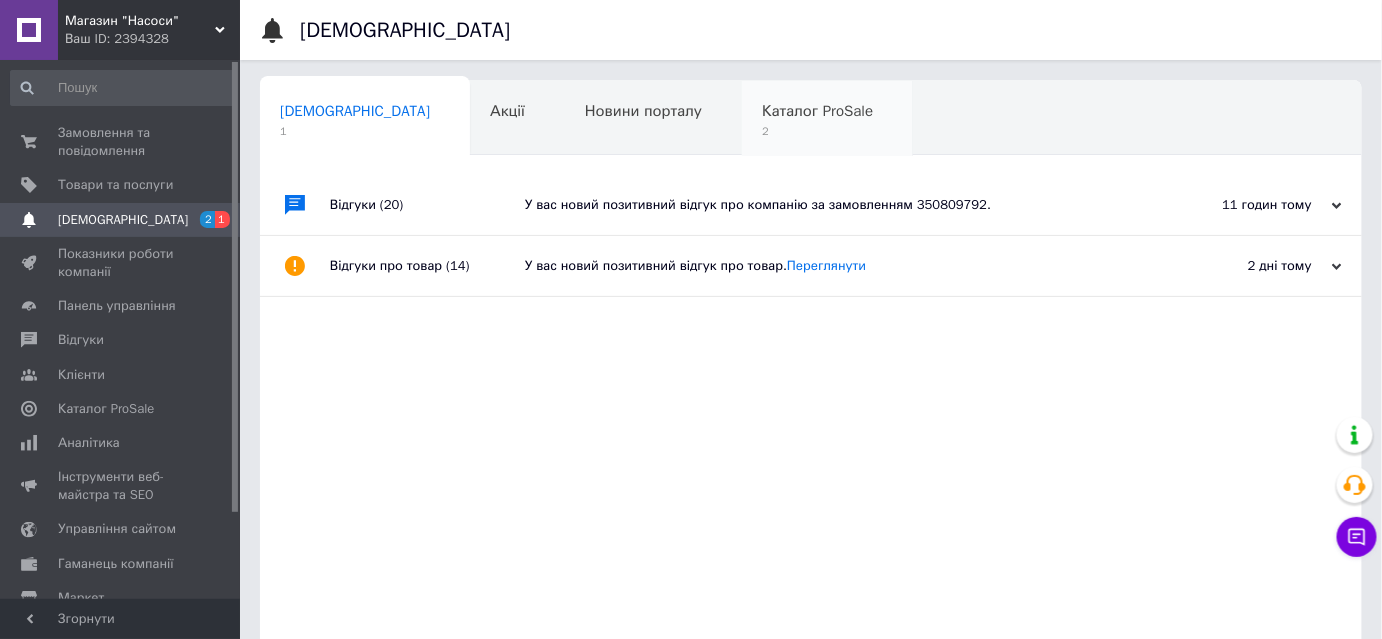 click on "Каталог ProSale" at bounding box center [817, 111] 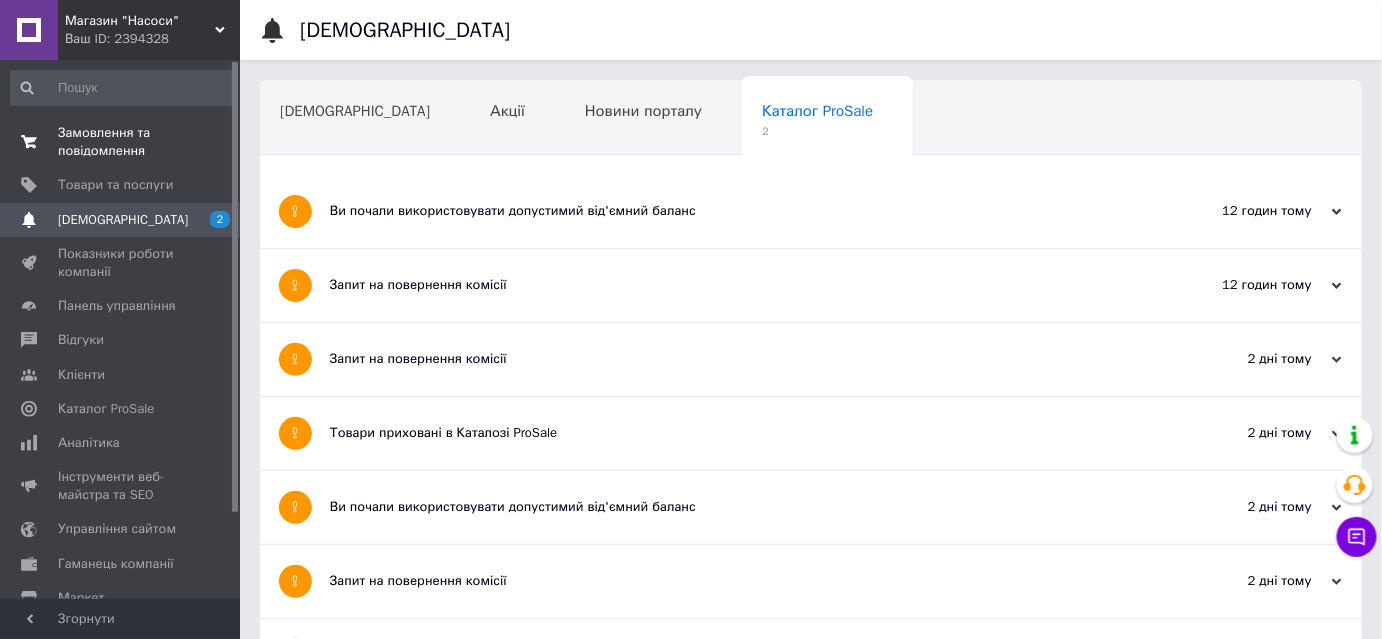 click on "Замовлення та повідомлення" at bounding box center (121, 142) 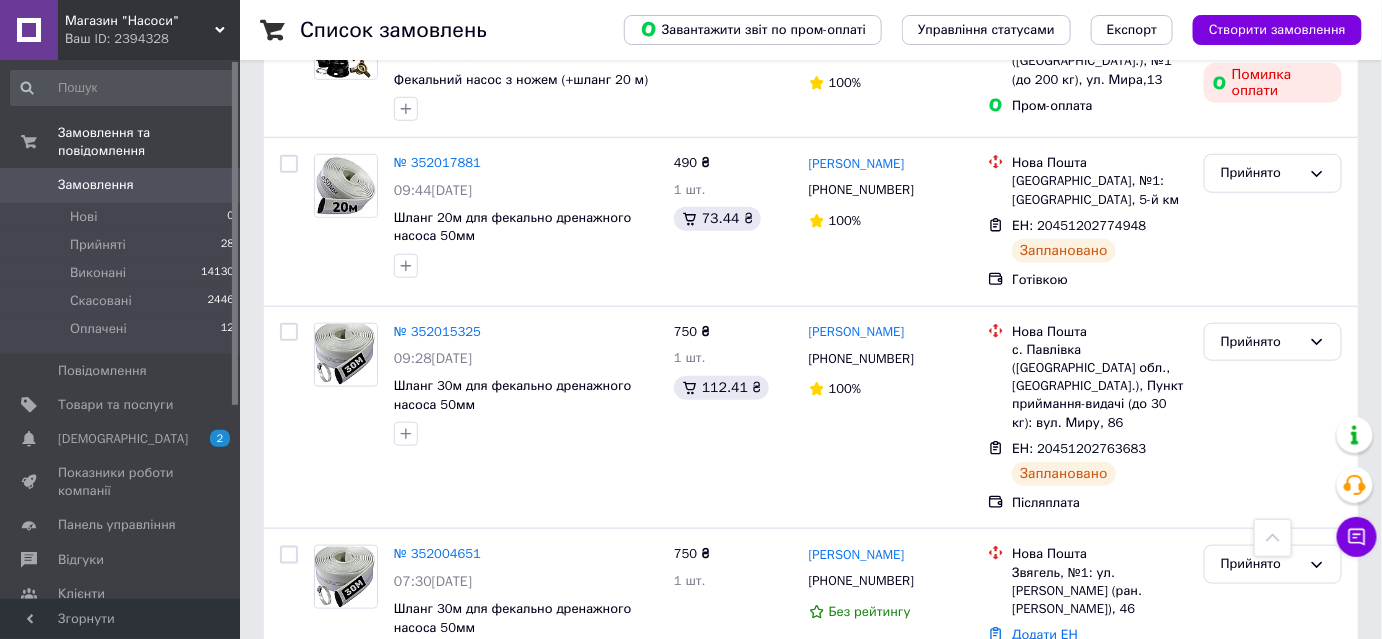 scroll, scrollTop: 0, scrollLeft: 0, axis: both 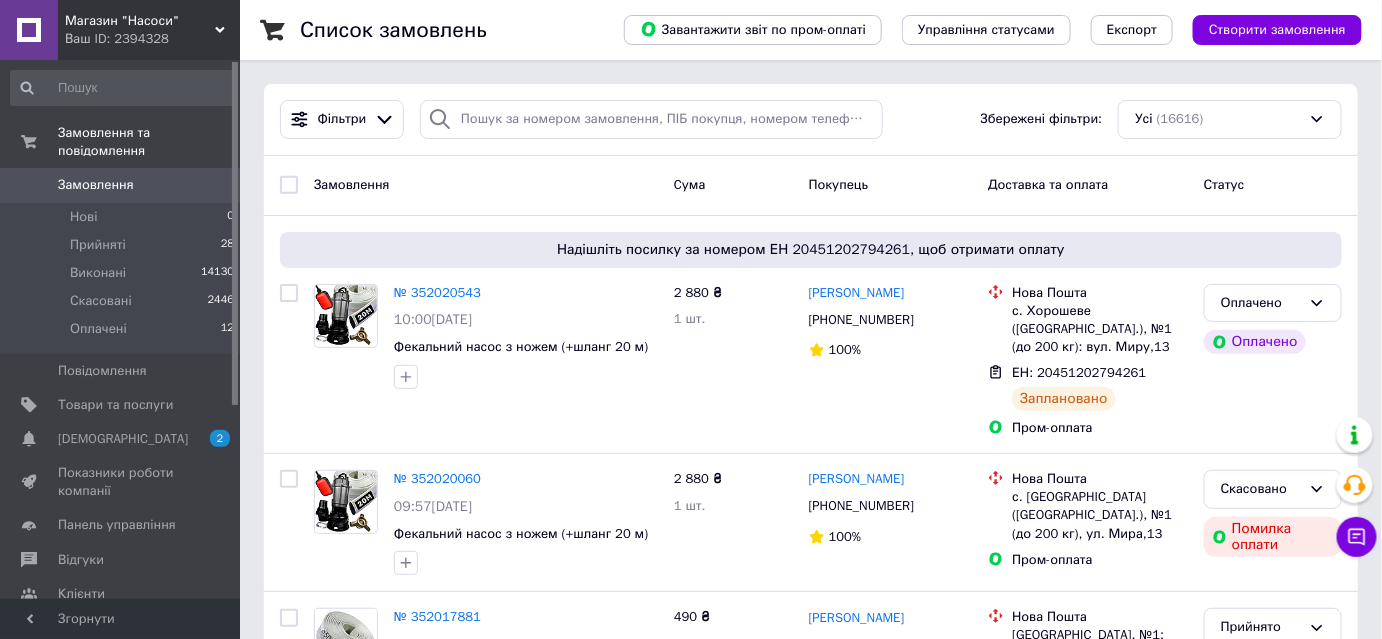 click on "Замовлення" at bounding box center (96, 185) 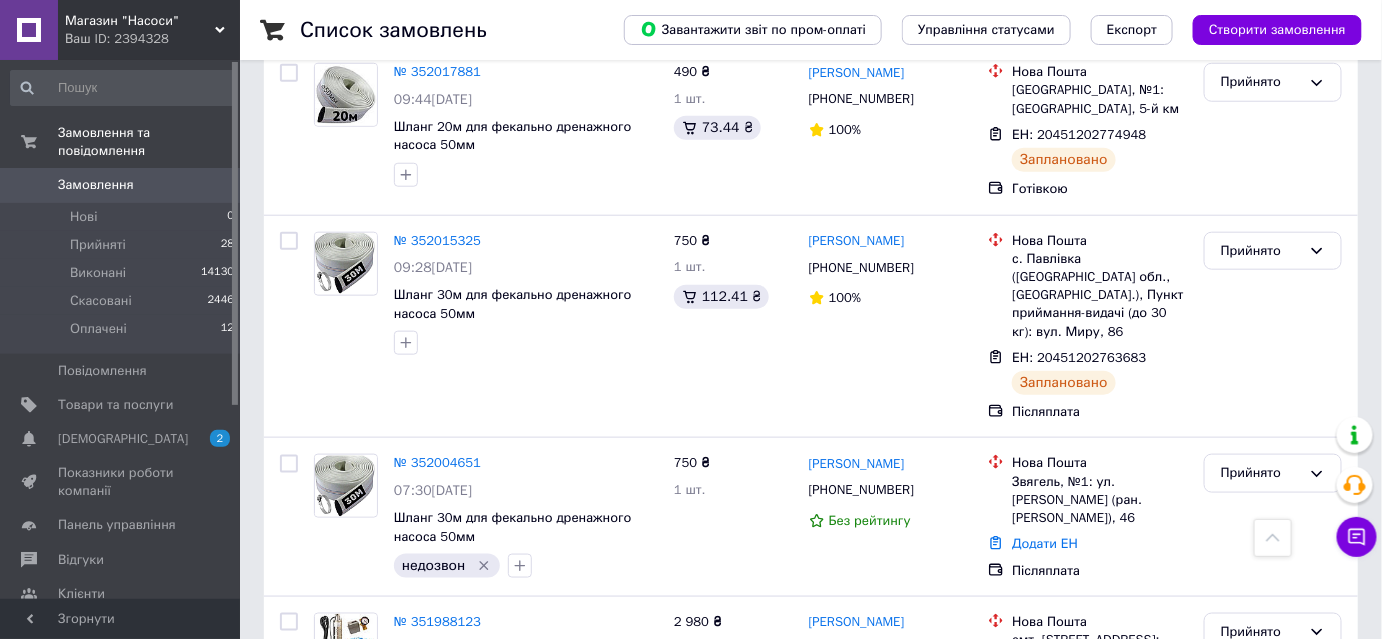 scroll, scrollTop: 181, scrollLeft: 0, axis: vertical 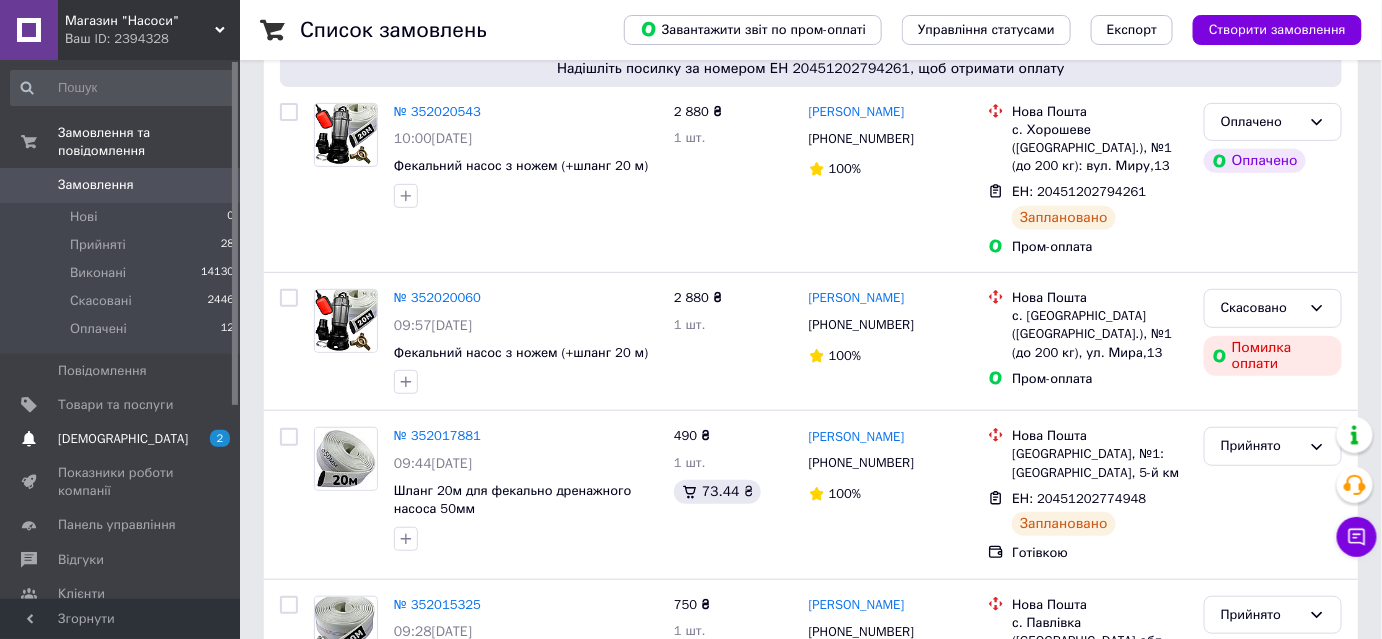 click on "[DEMOGRAPHIC_DATA]" at bounding box center (123, 439) 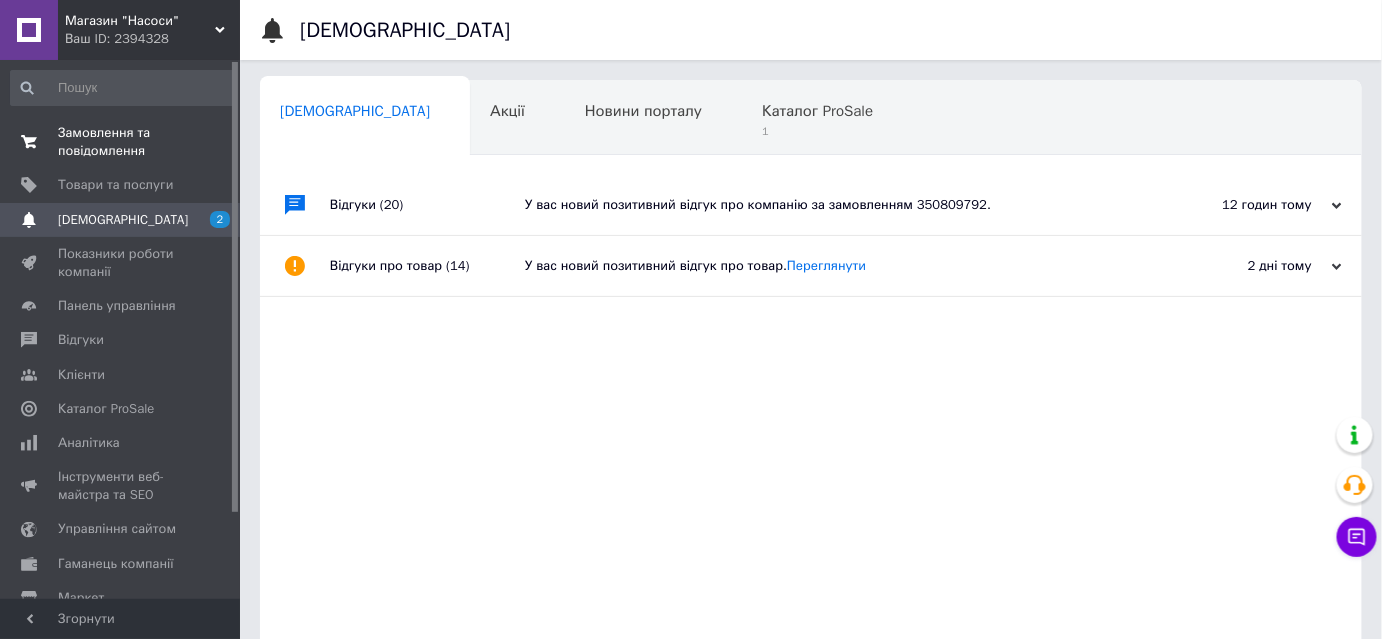 click on "Замовлення та повідомлення" at bounding box center [121, 142] 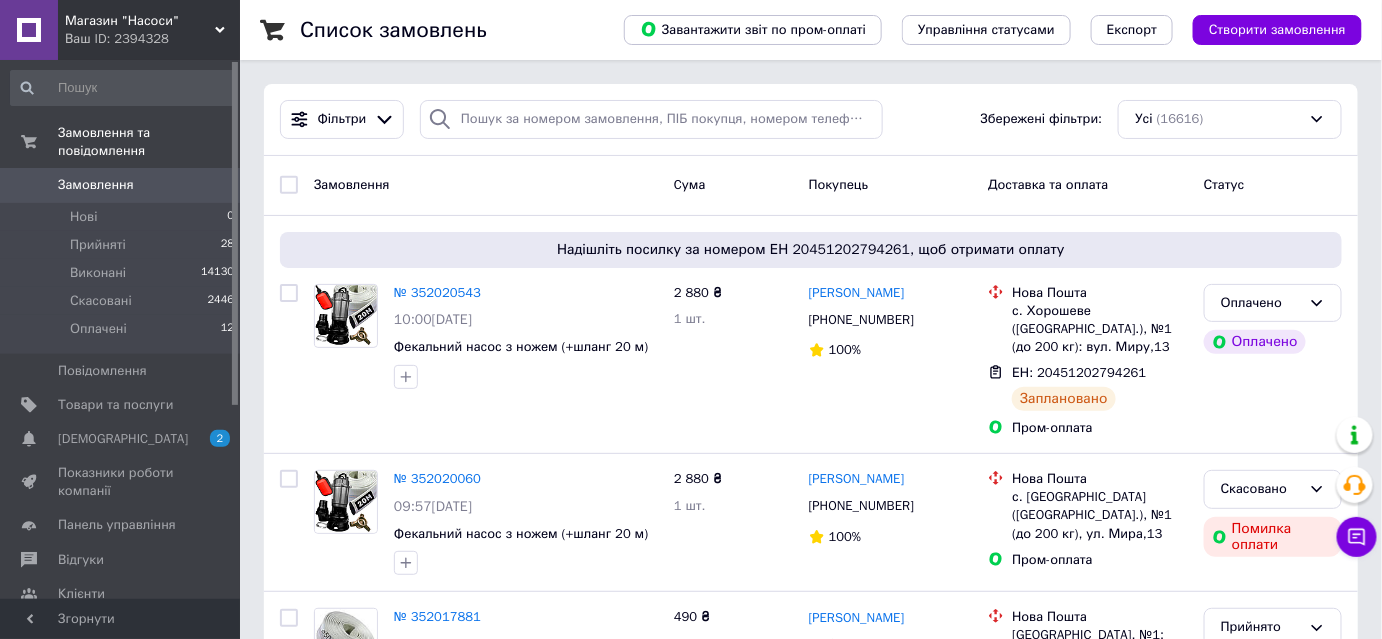 click on "Замовлення" at bounding box center [96, 185] 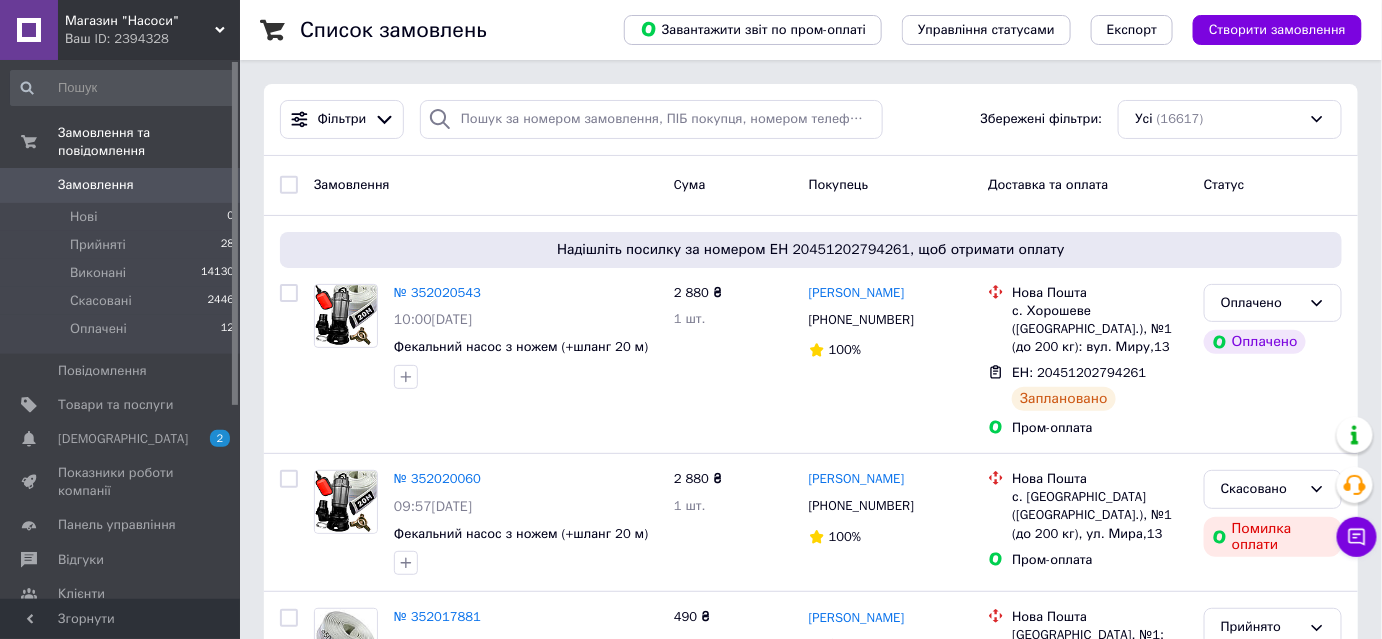 click on "Замовлення" at bounding box center (96, 185) 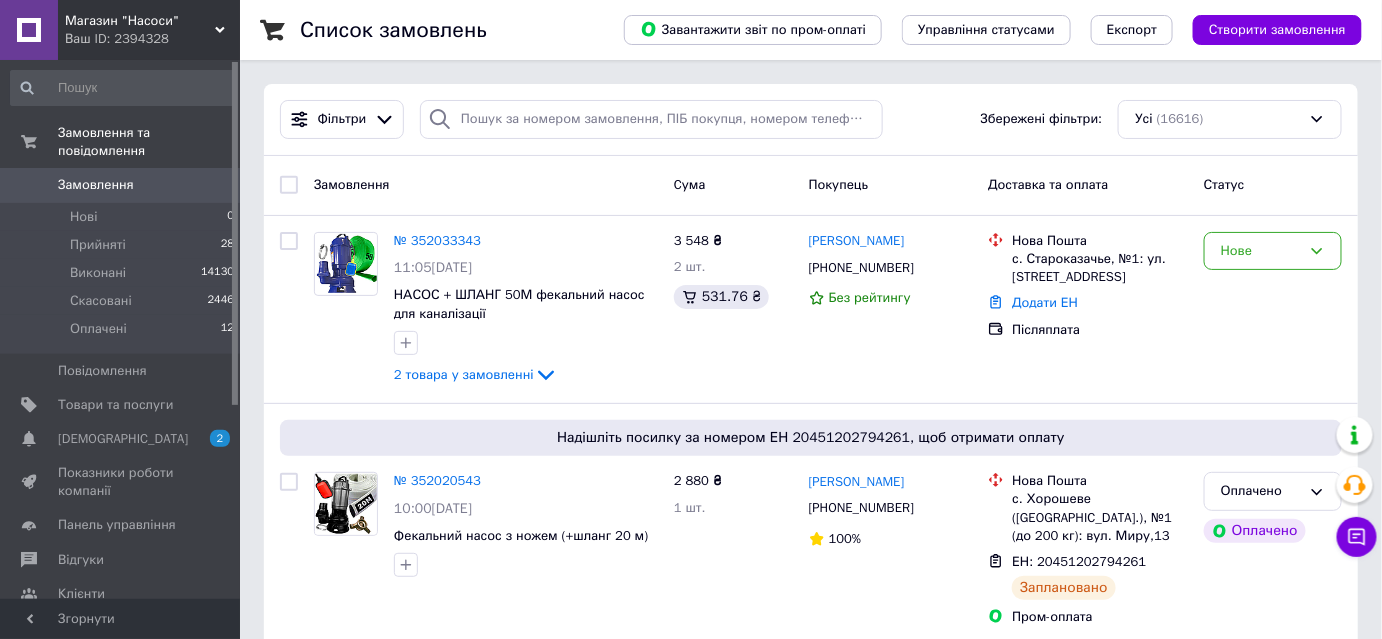click on "Замовлення" at bounding box center (96, 185) 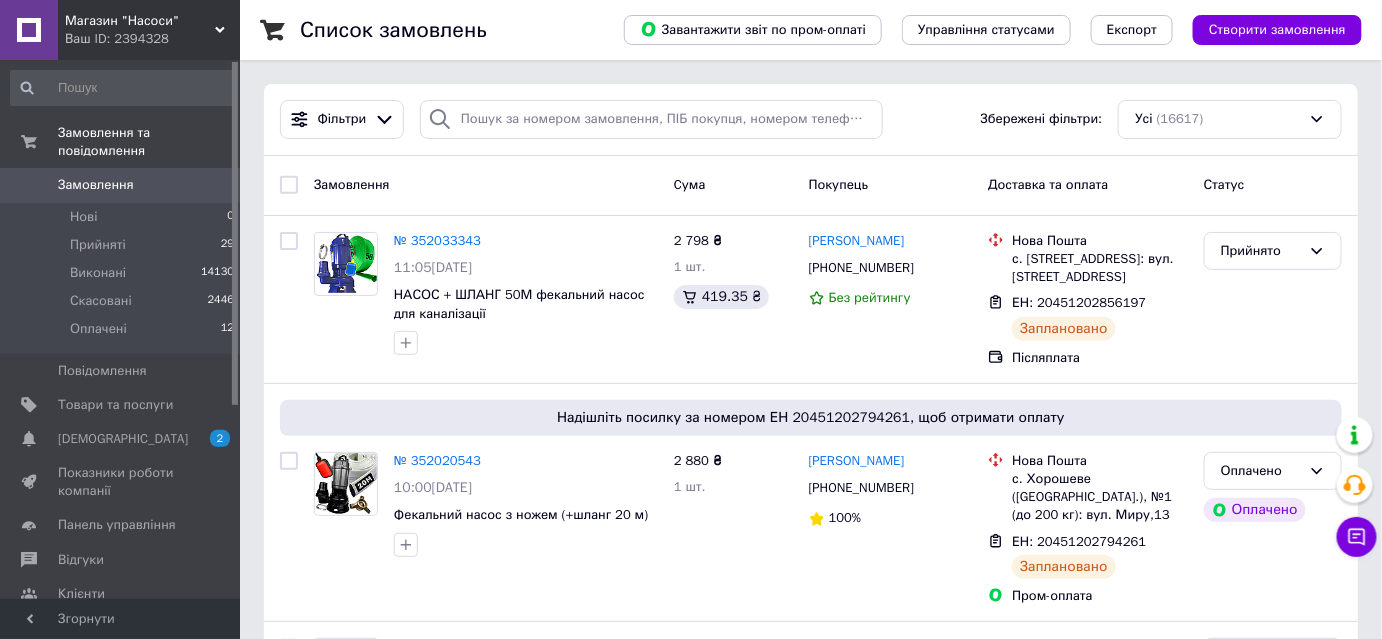click on "Замовлення" at bounding box center [96, 185] 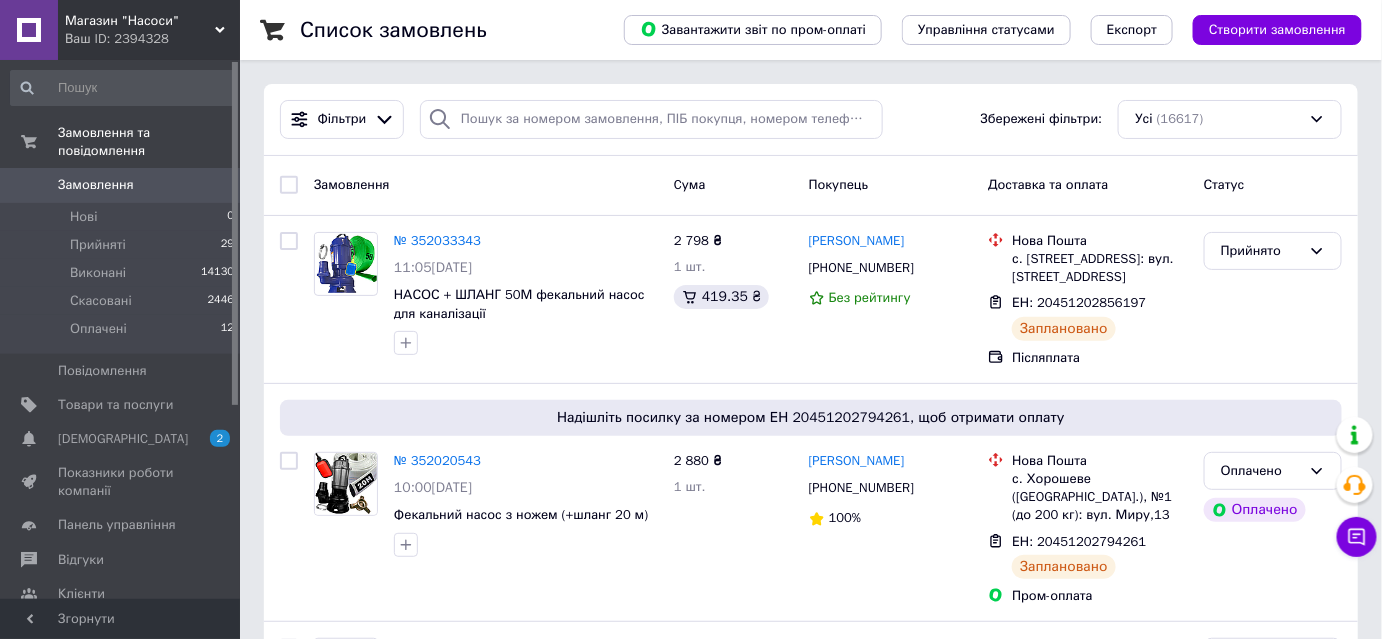 click on "Замовлення" at bounding box center (96, 185) 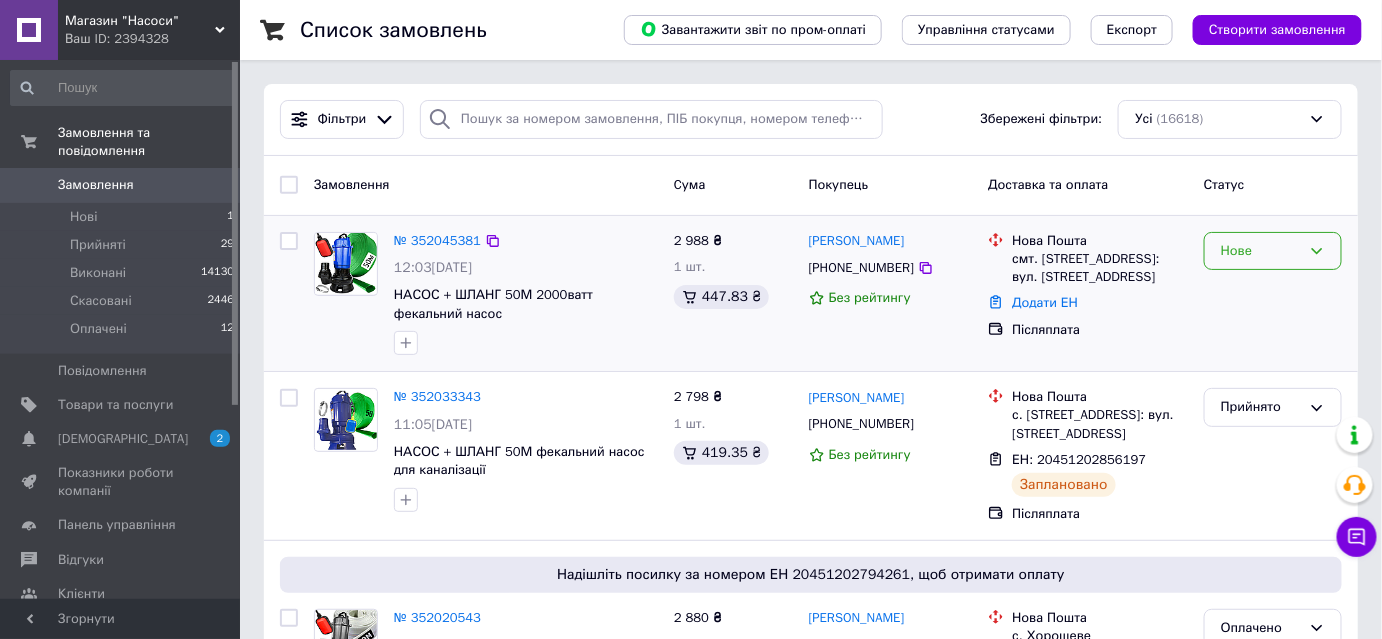 click on "Нове" at bounding box center (1273, 251) 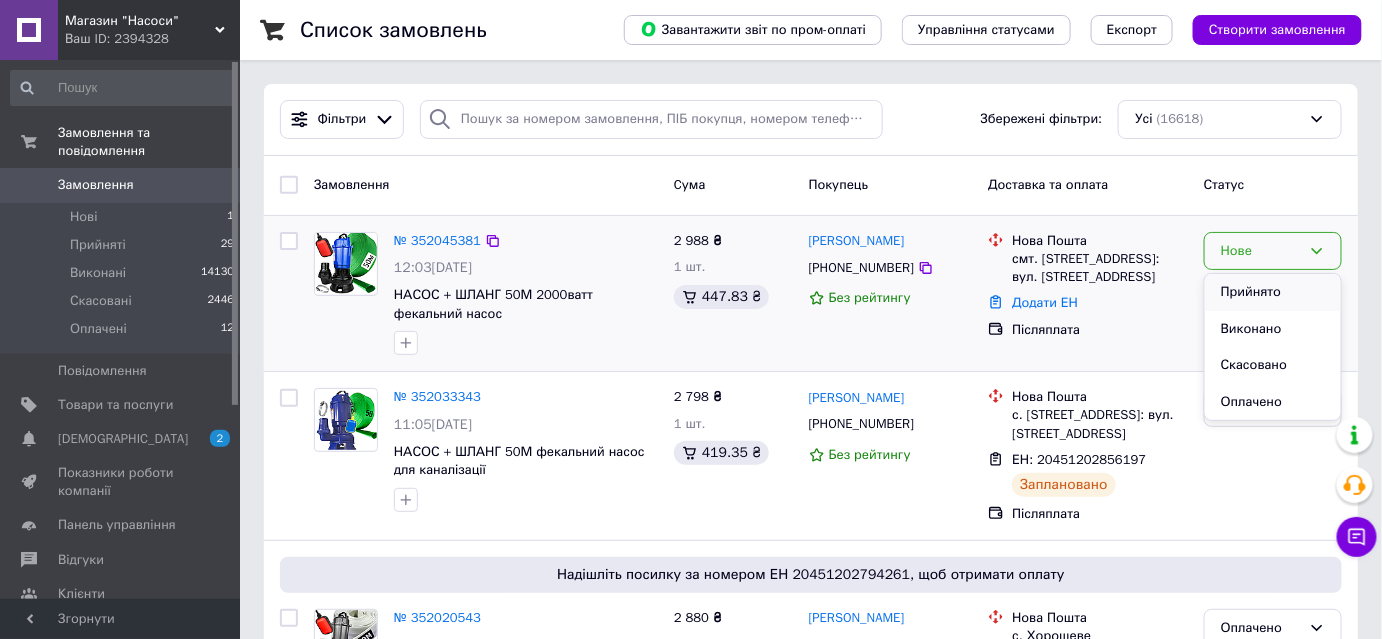 click on "Прийнято" at bounding box center [1273, 292] 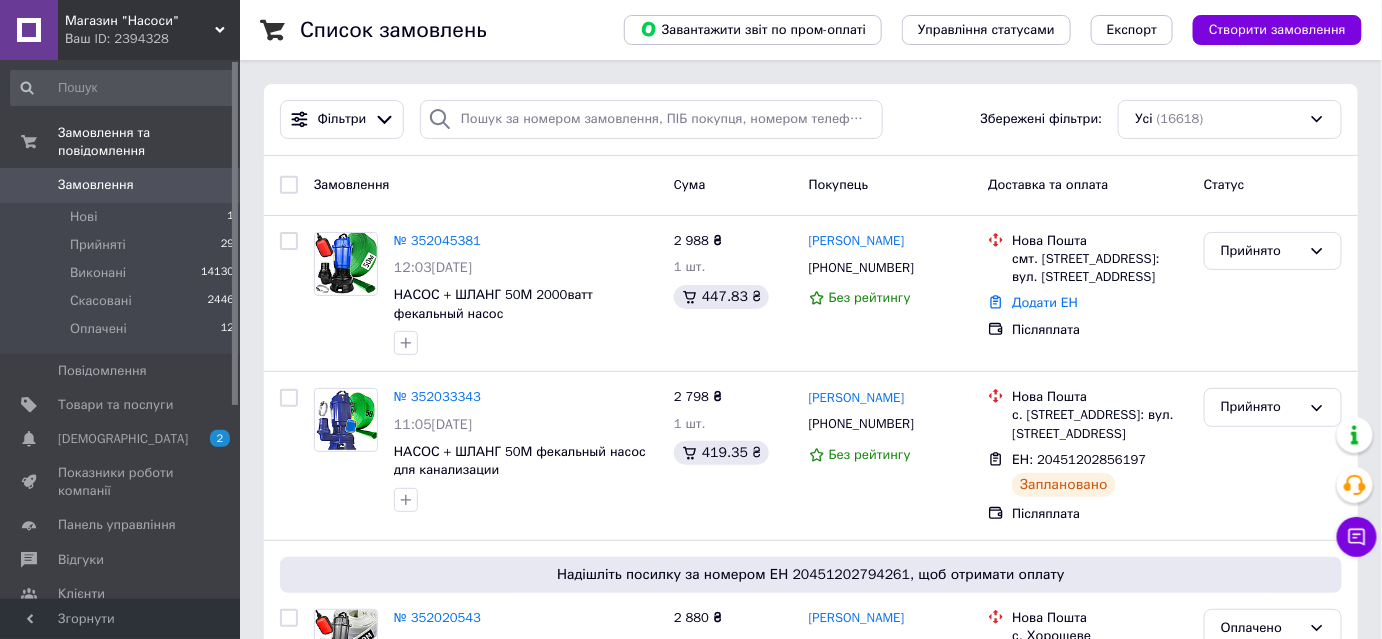 click on "Замовлення" at bounding box center (486, 185) 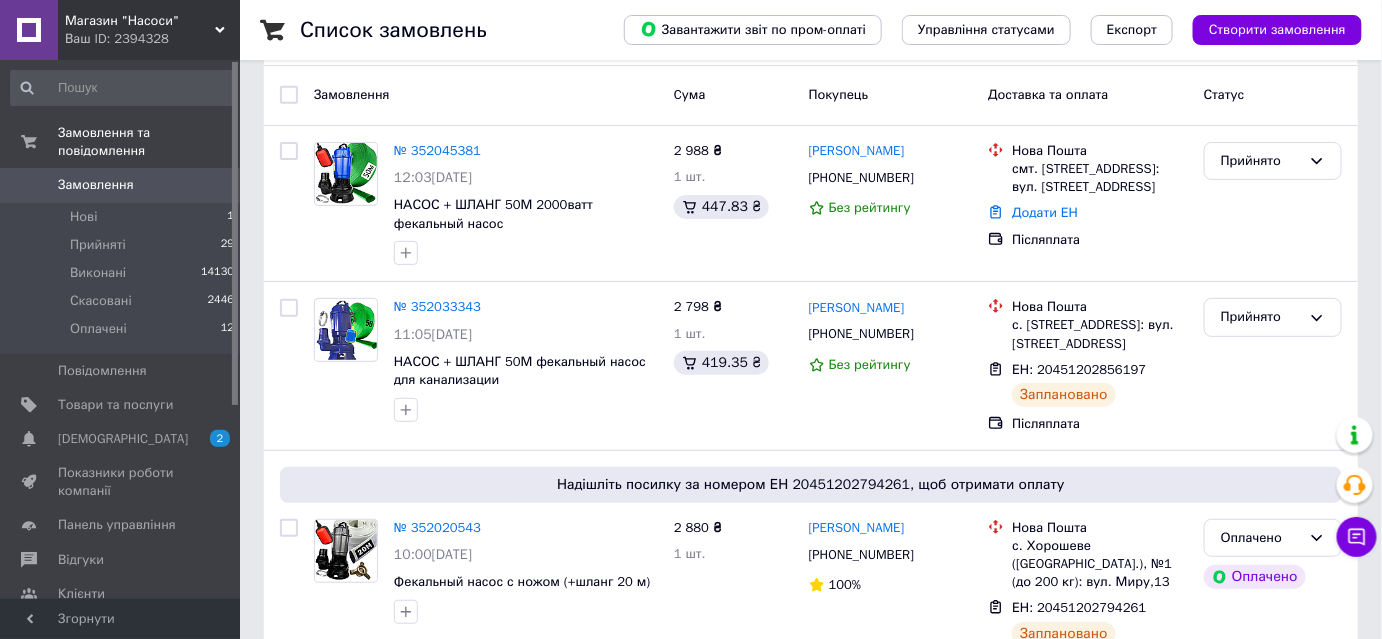 scroll, scrollTop: 0, scrollLeft: 0, axis: both 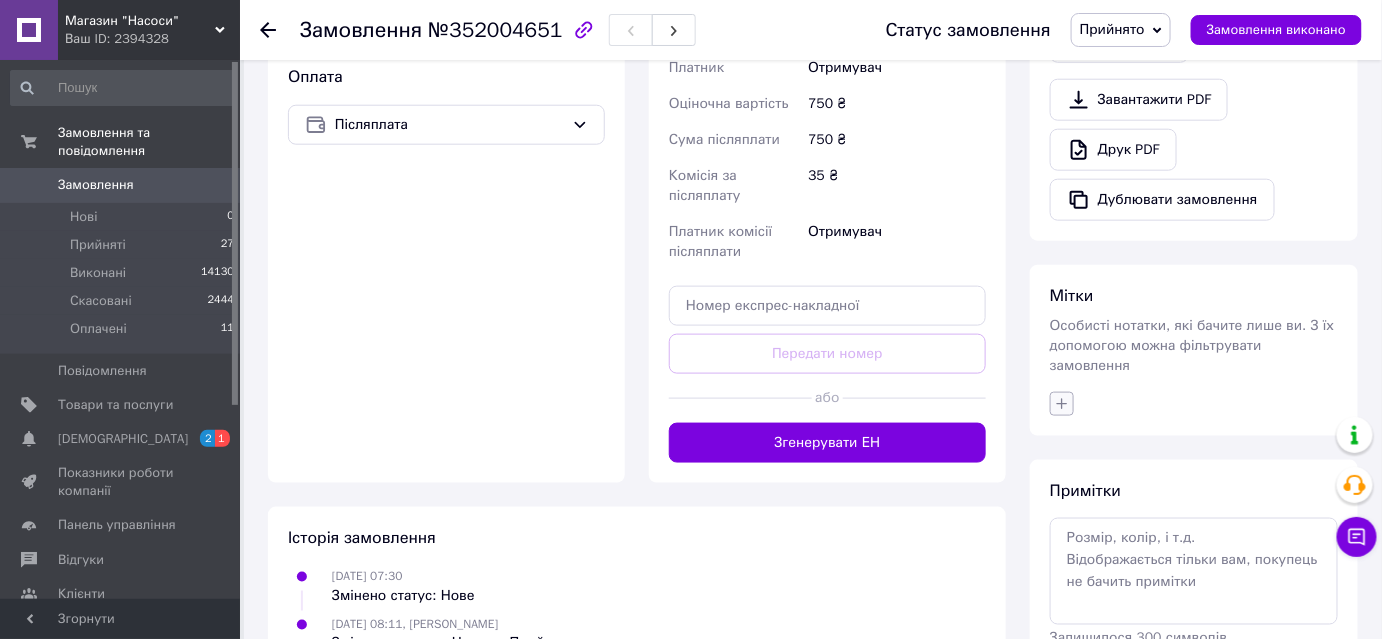 click 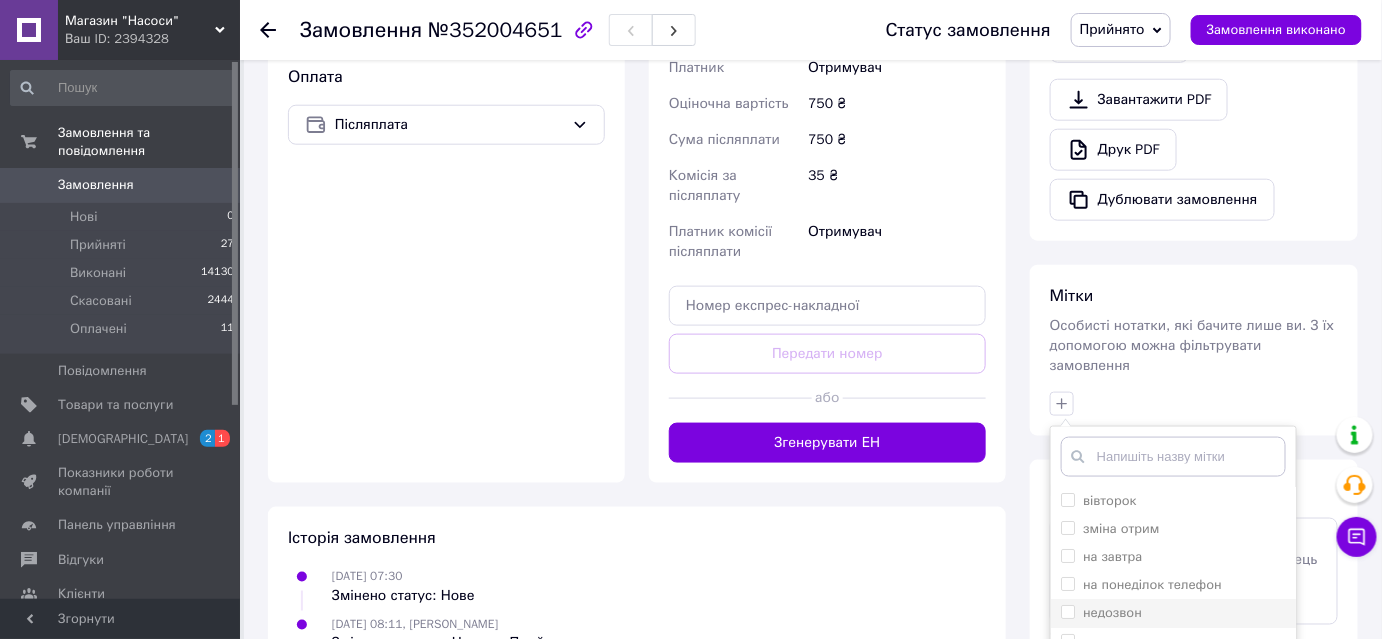 click on "недозвон" at bounding box center (1067, 611) 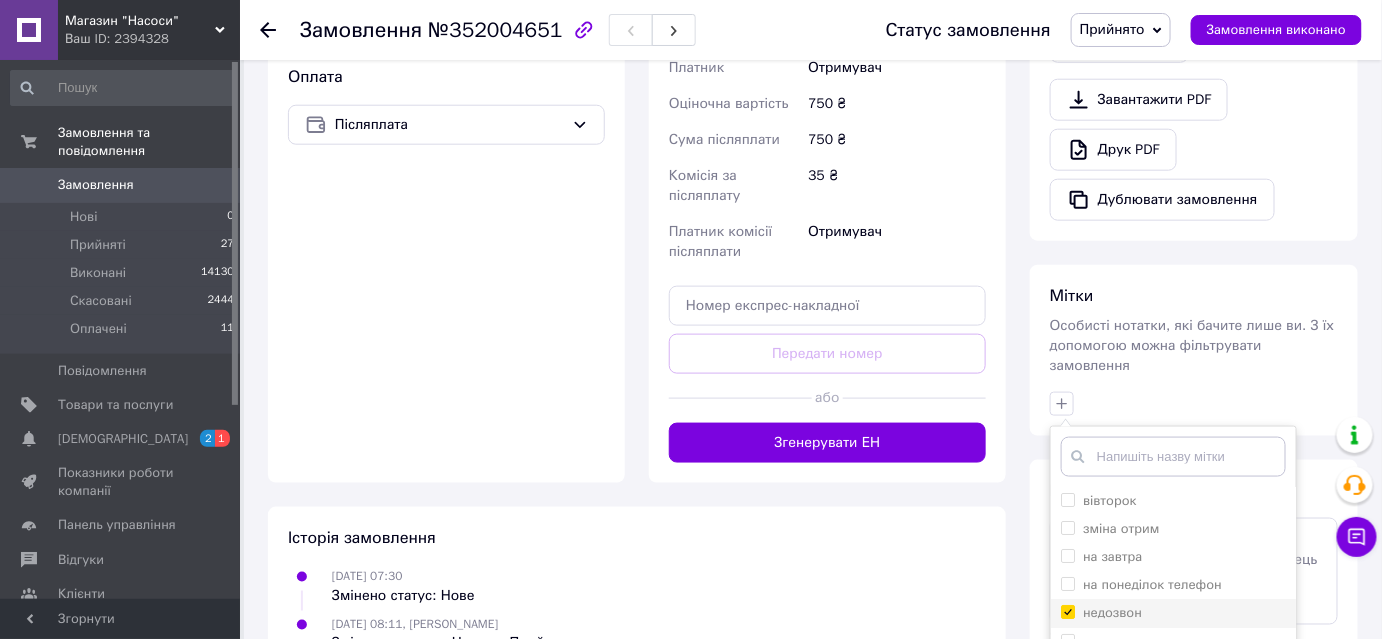checkbox on "true" 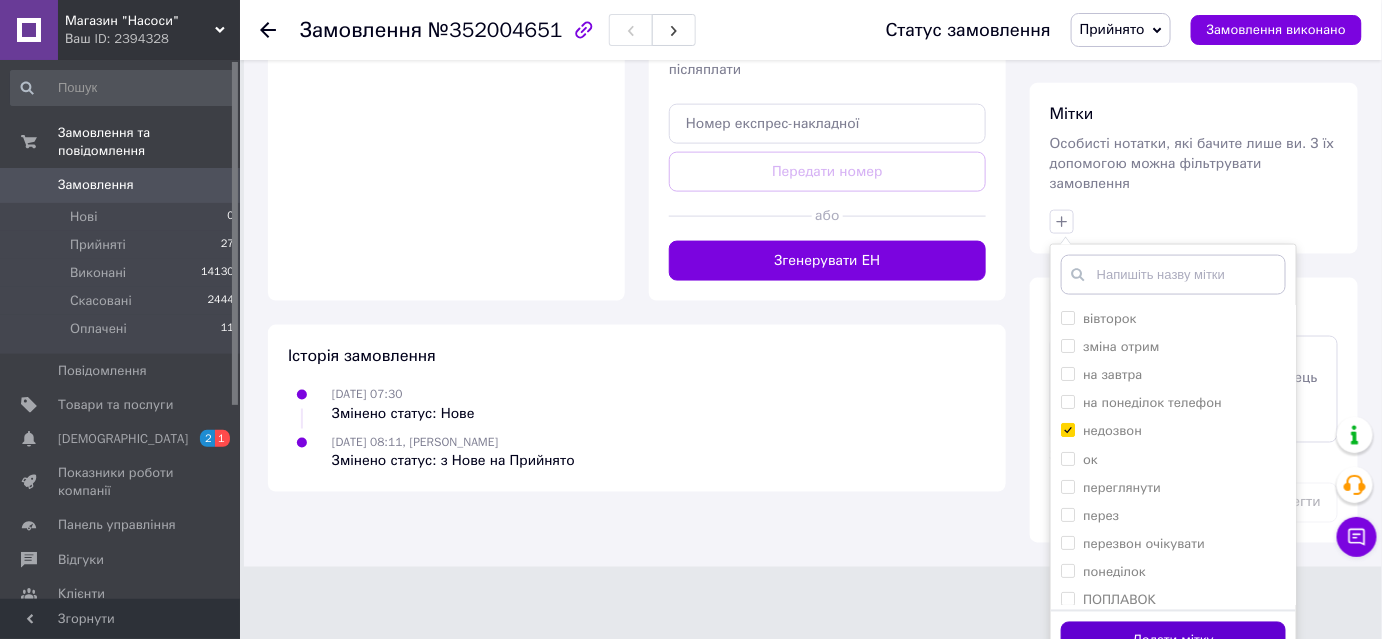 click on "Додати мітку" at bounding box center [1173, 641] 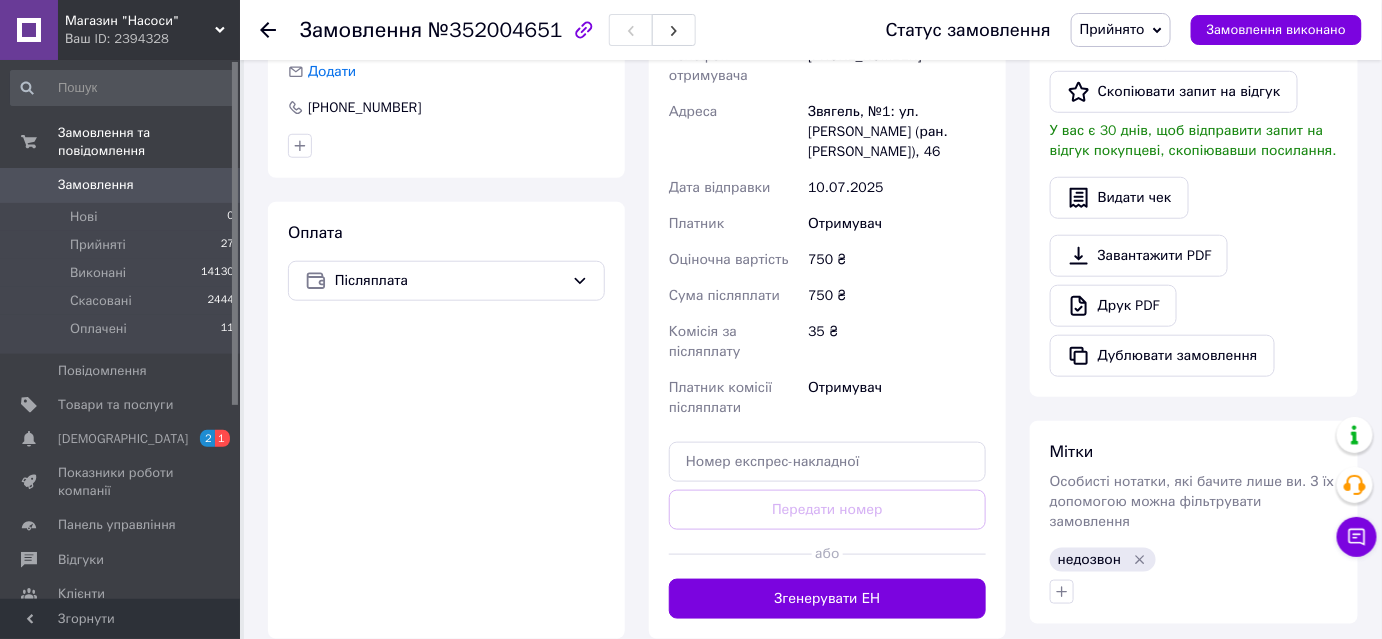 scroll, scrollTop: 298, scrollLeft: 0, axis: vertical 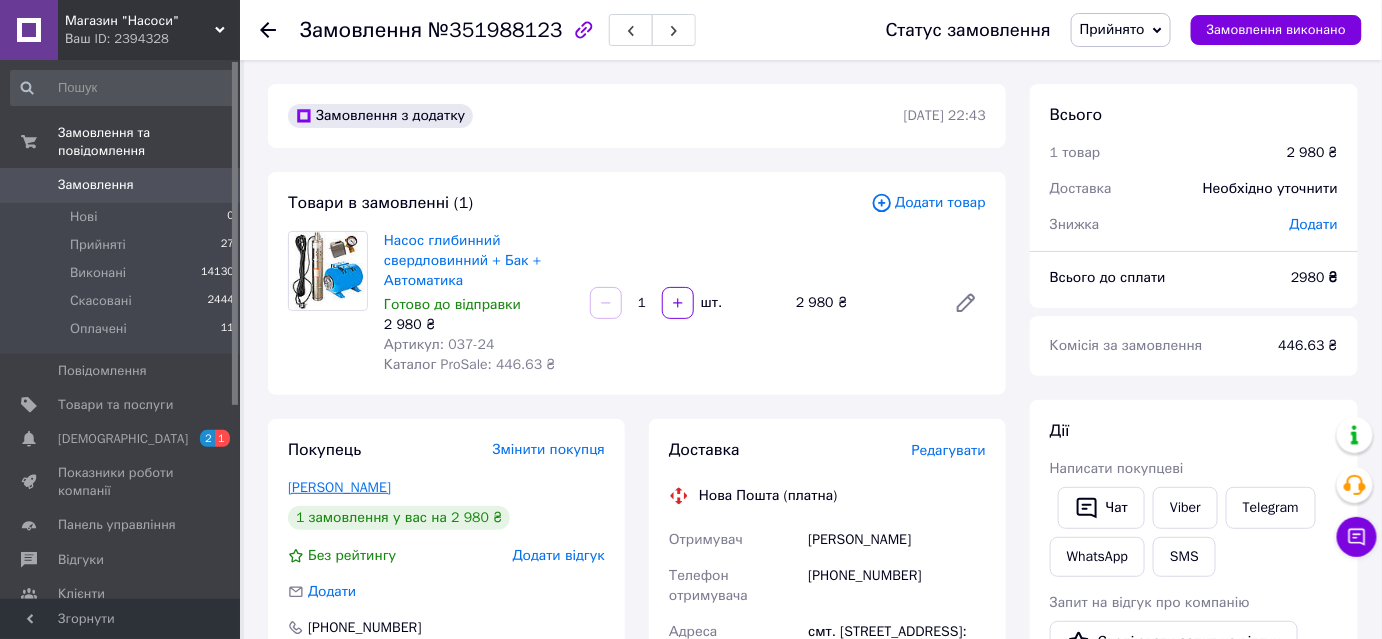 click on "Близнюк Светлана" at bounding box center [339, 487] 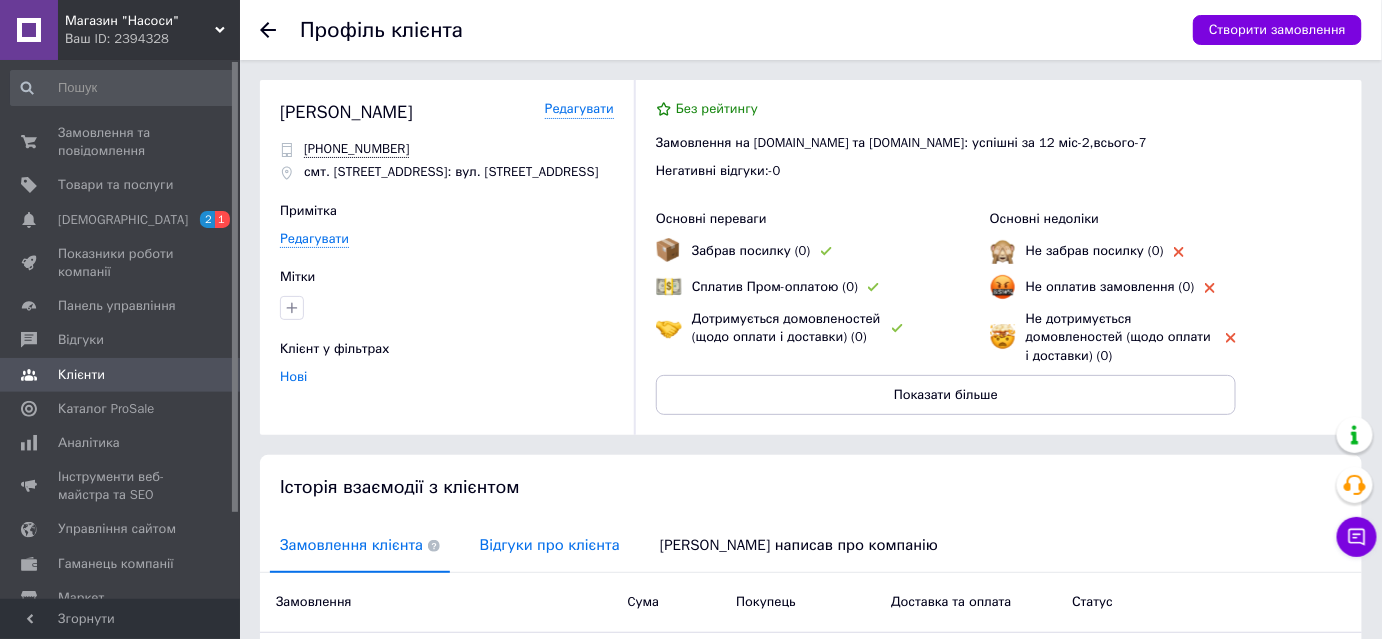 scroll, scrollTop: 363, scrollLeft: 0, axis: vertical 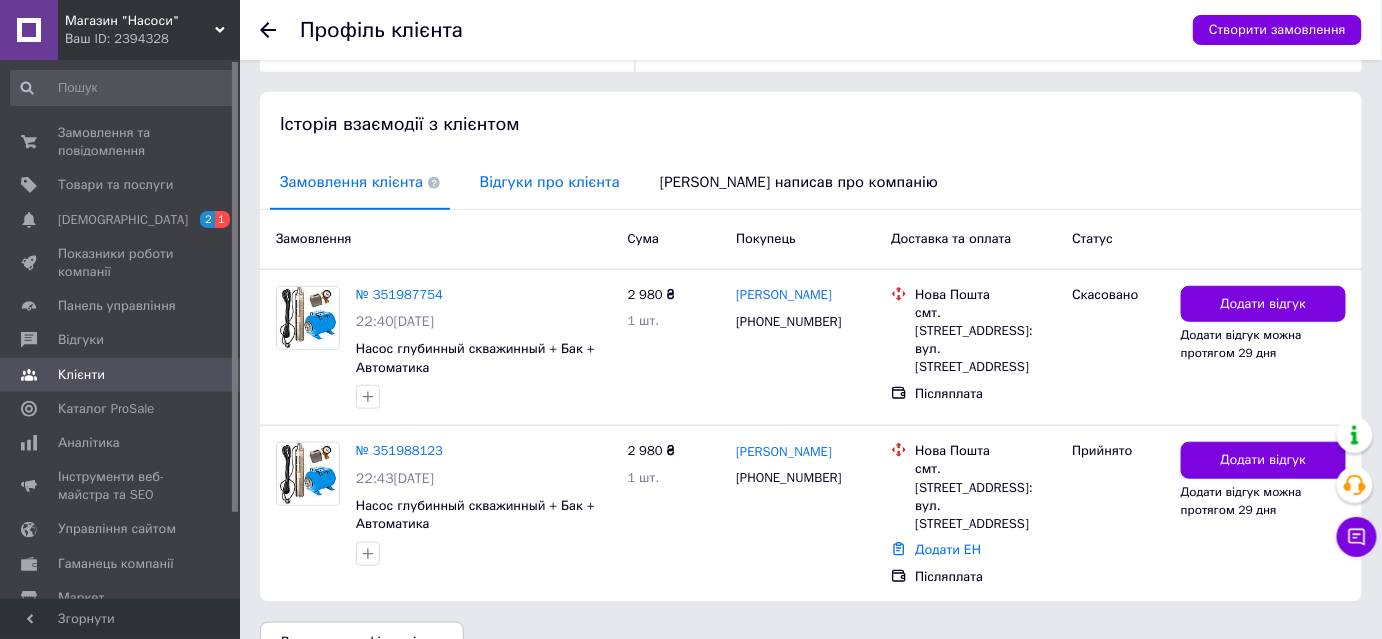 click on "Відгуки про клієнта" at bounding box center [550, 182] 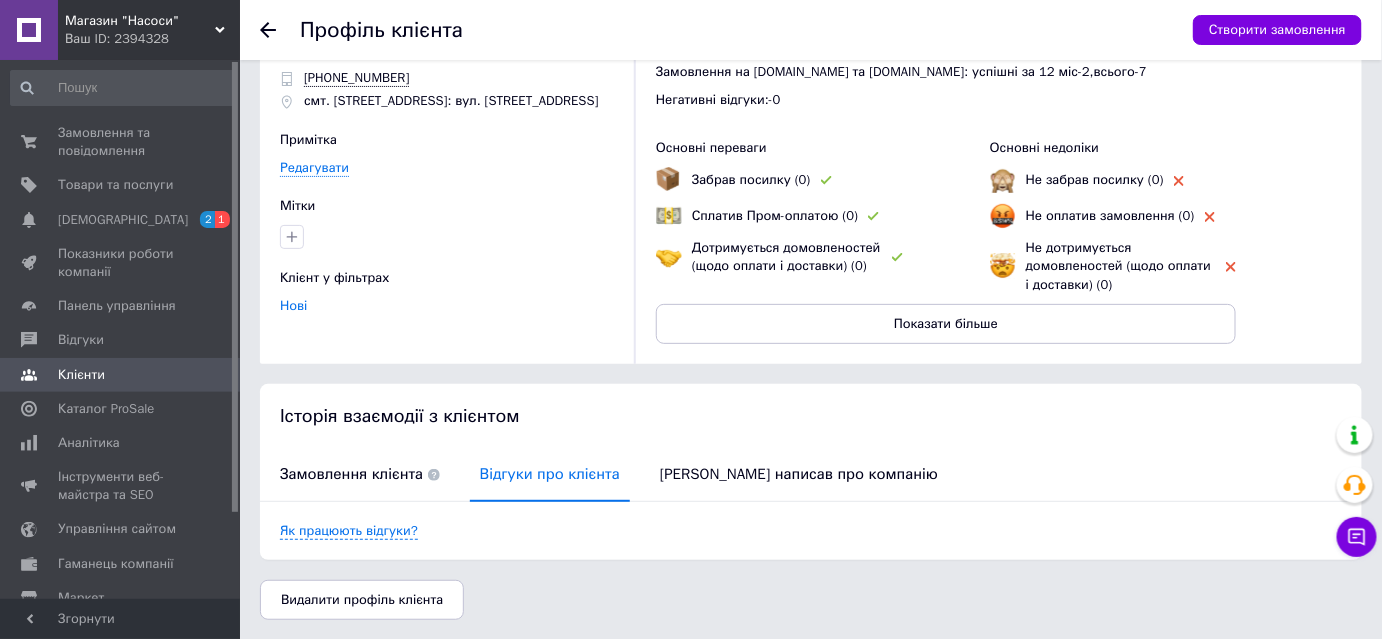 scroll, scrollTop: 0, scrollLeft: 0, axis: both 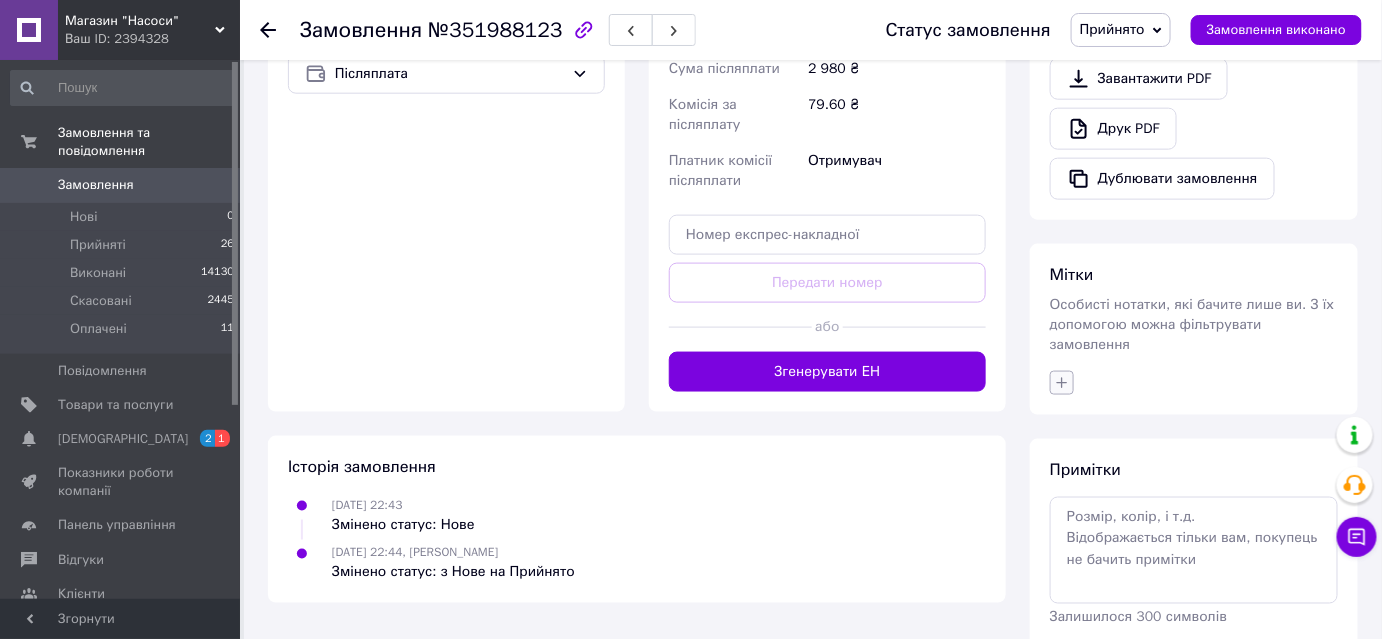 click 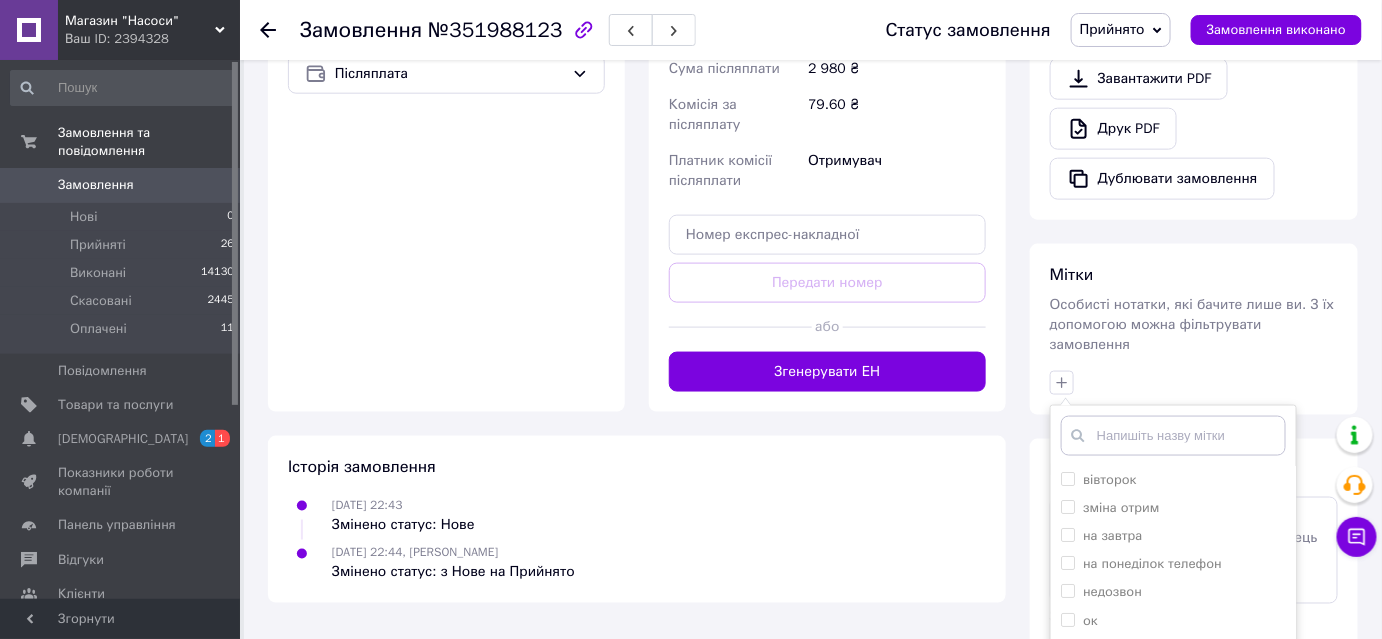 scroll, scrollTop: 818, scrollLeft: 0, axis: vertical 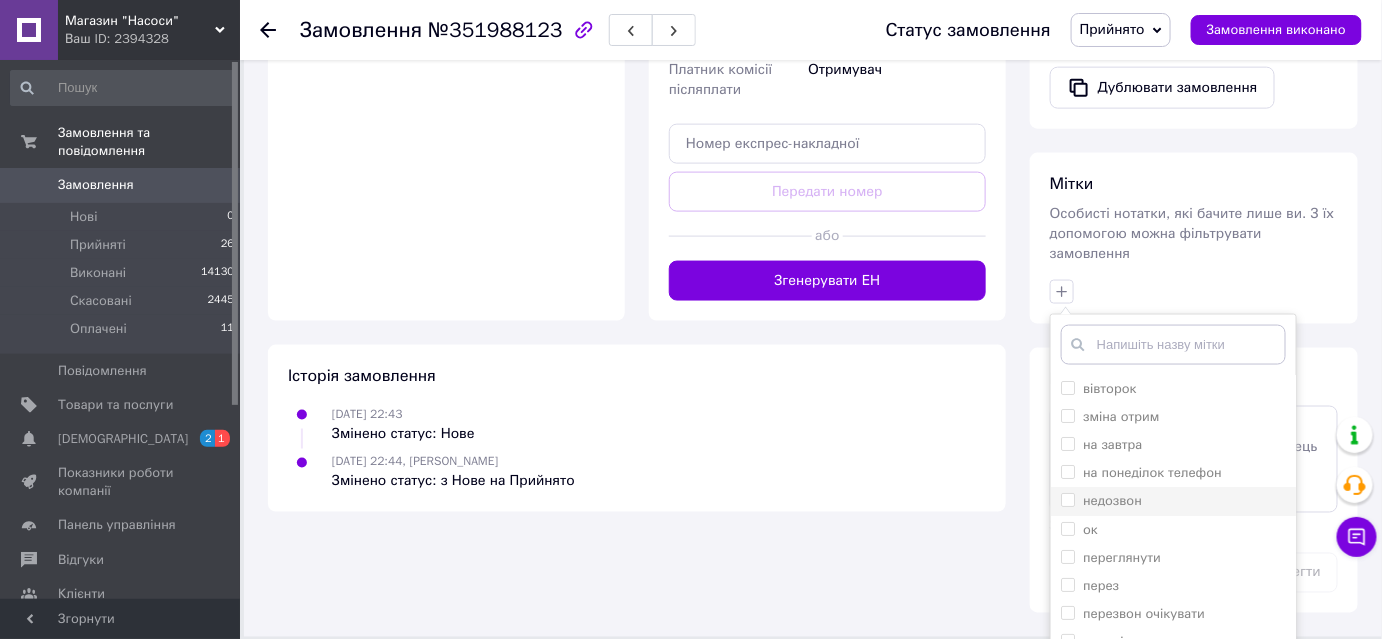 click on "недозвон" at bounding box center (1067, 499) 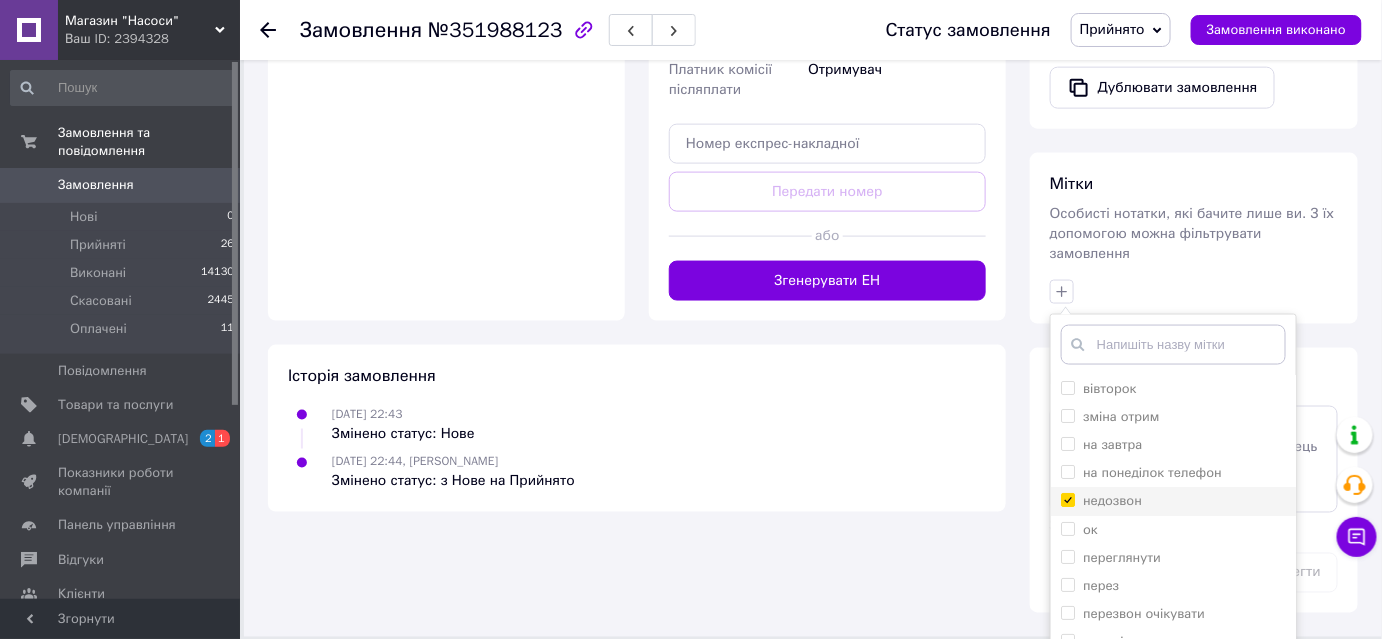 checkbox on "true" 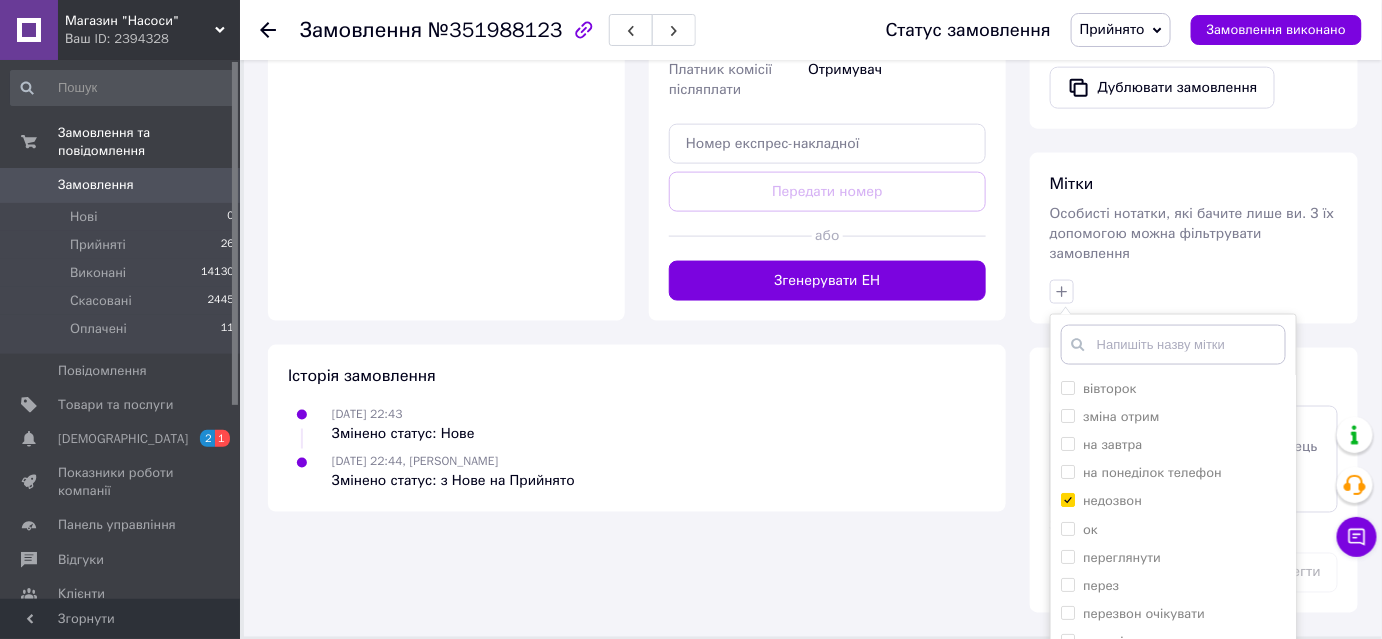 scroll, scrollTop: 894, scrollLeft: 0, axis: vertical 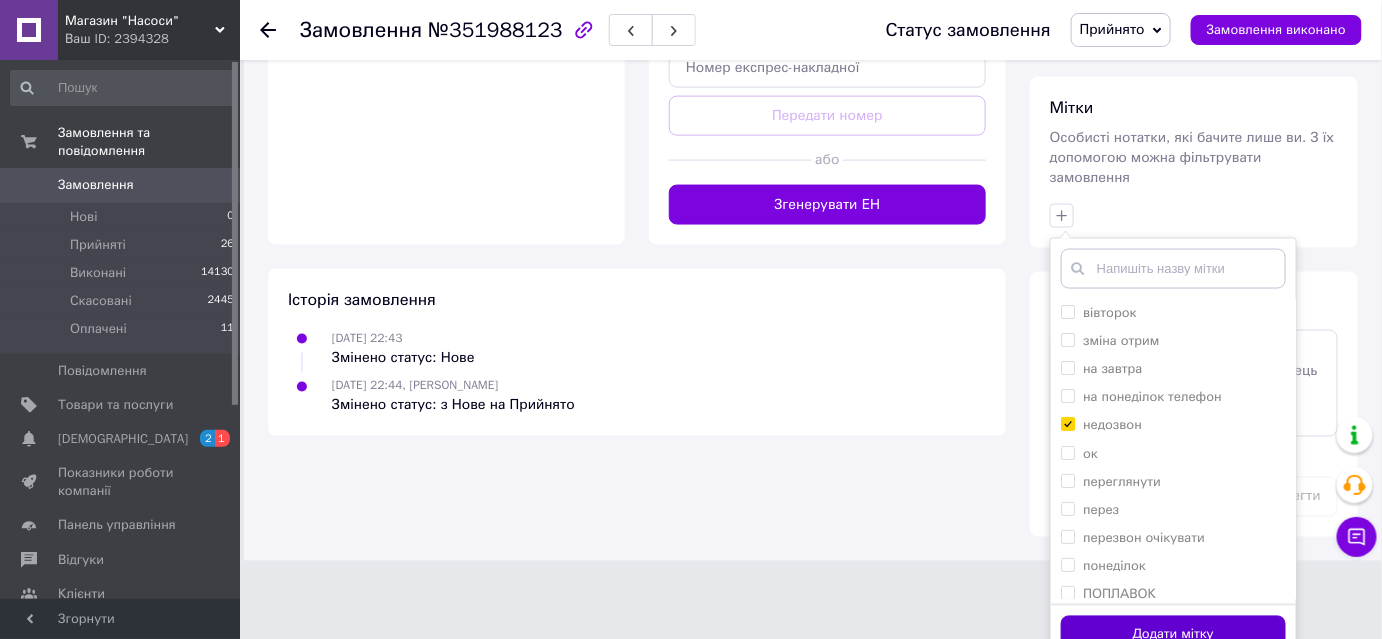 click on "Додати мітку" at bounding box center [1173, 635] 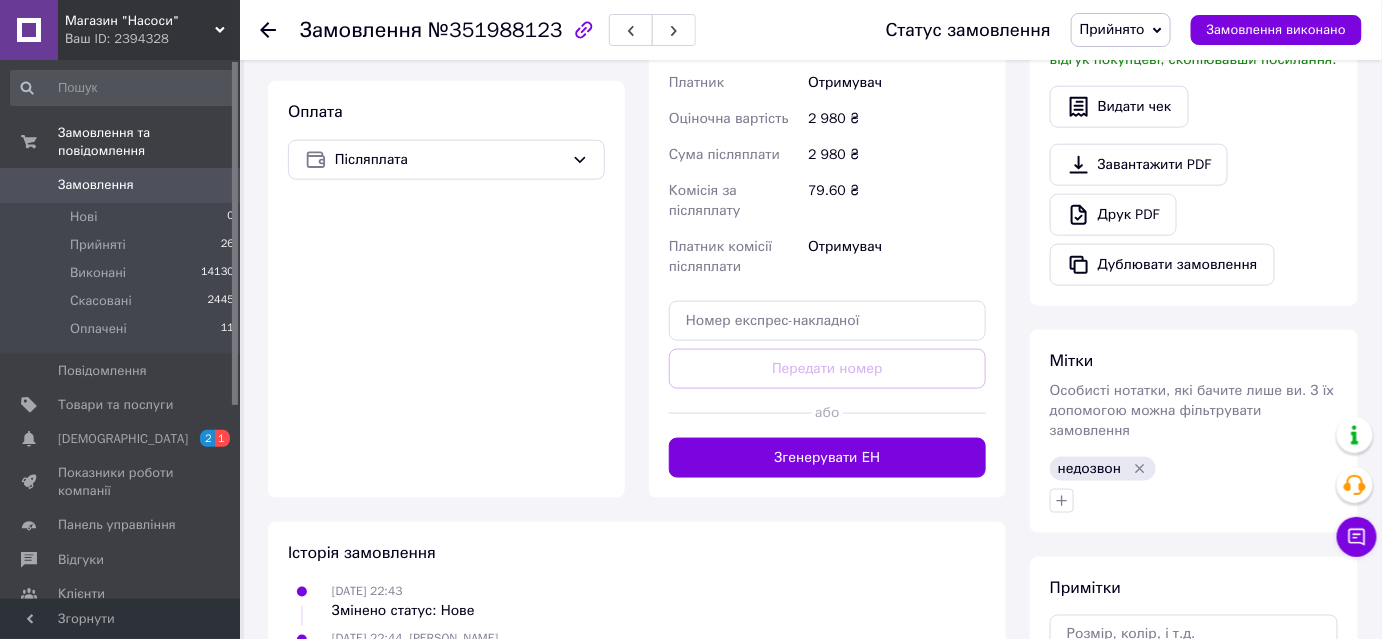 scroll, scrollTop: 277, scrollLeft: 0, axis: vertical 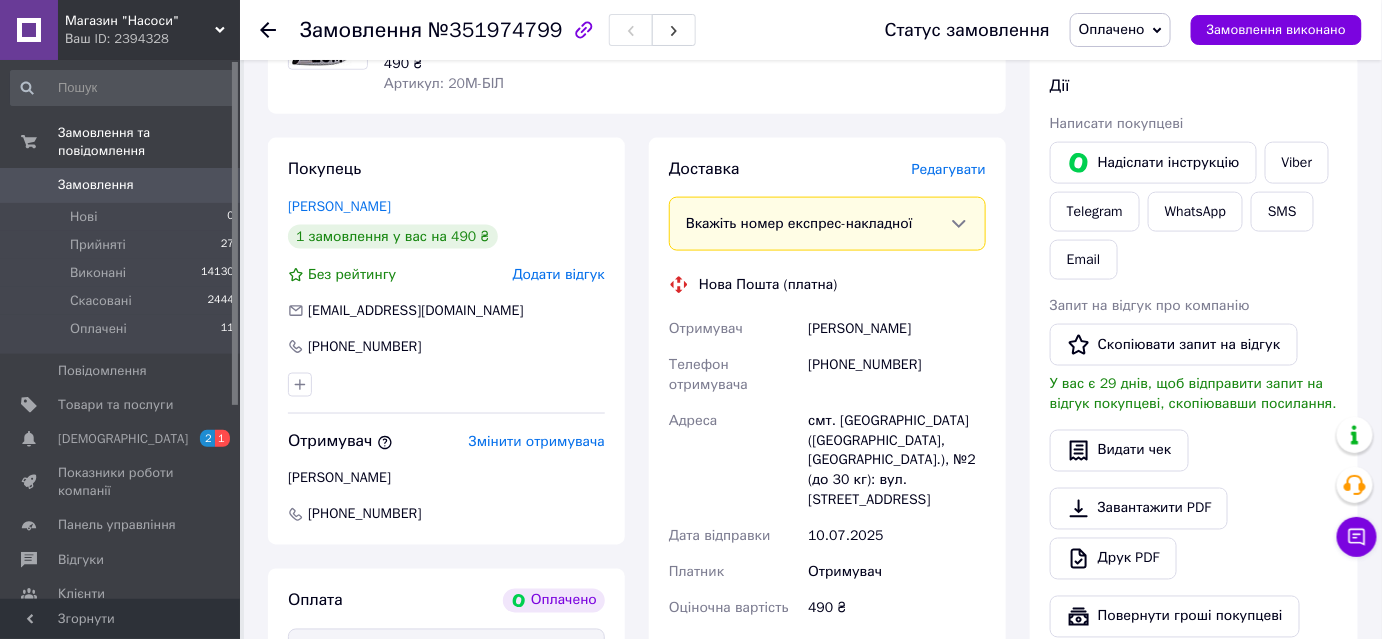click on "Редагувати" at bounding box center [949, 169] 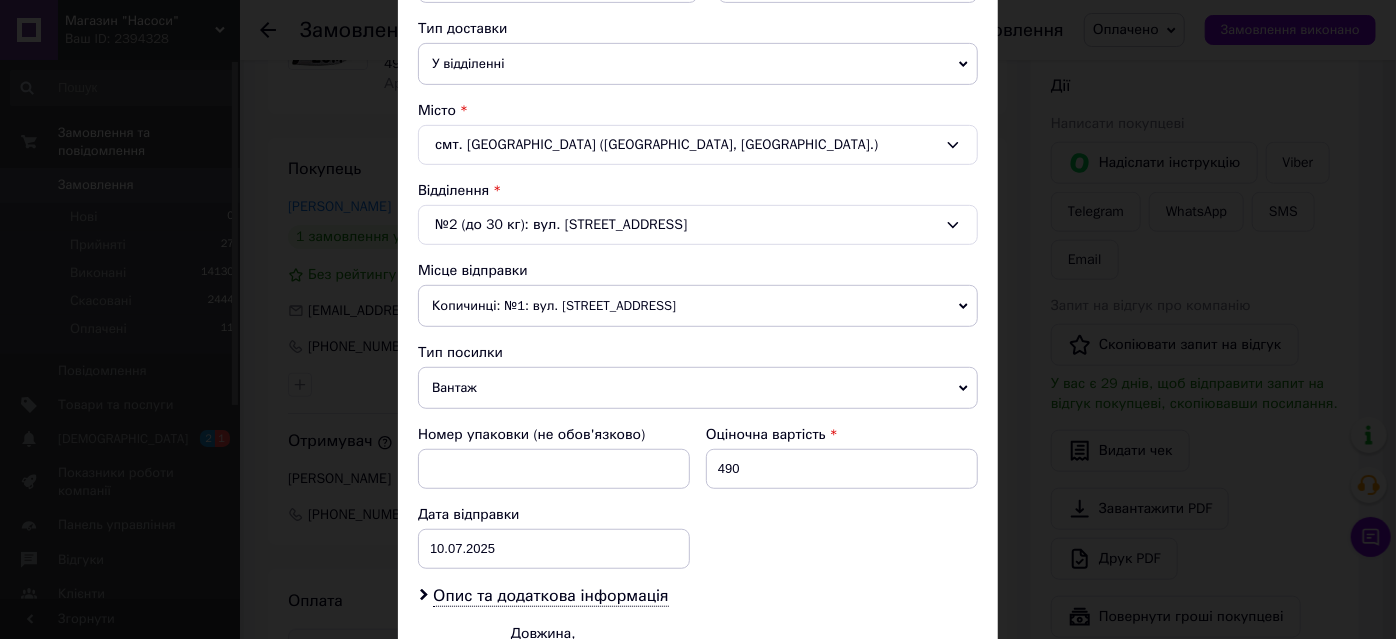 scroll, scrollTop: 681, scrollLeft: 0, axis: vertical 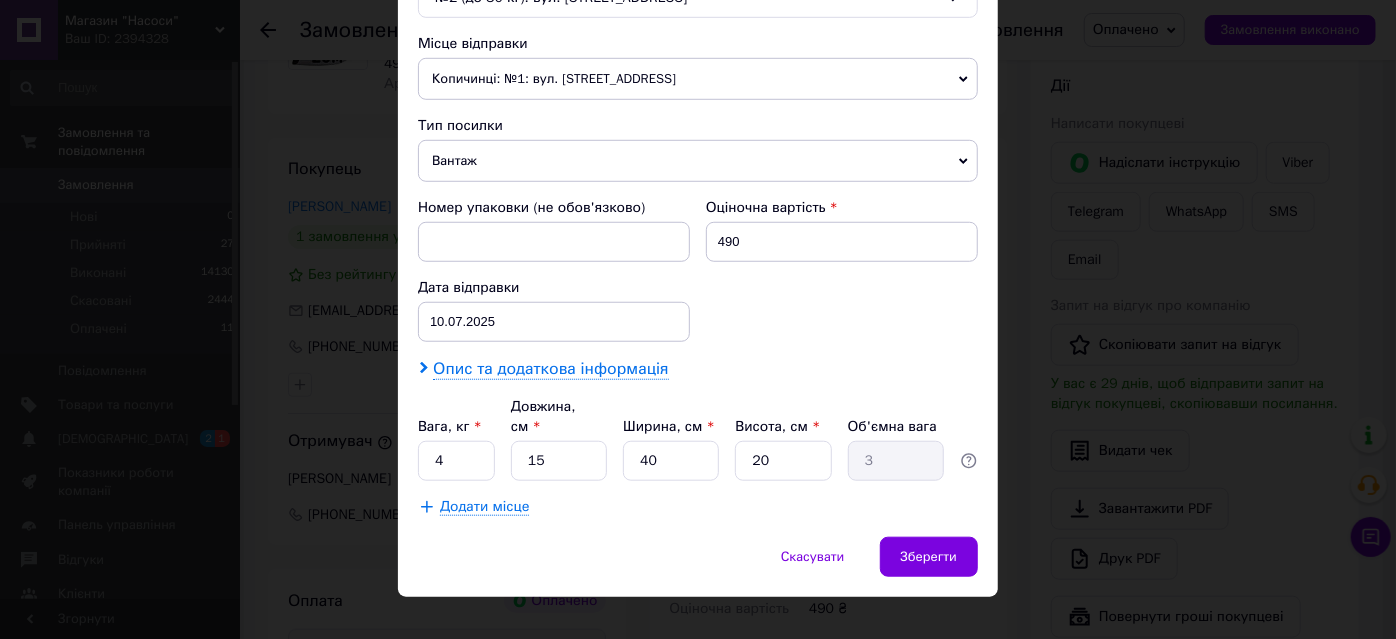 click on "Опис та додаткова інформація" at bounding box center (550, 369) 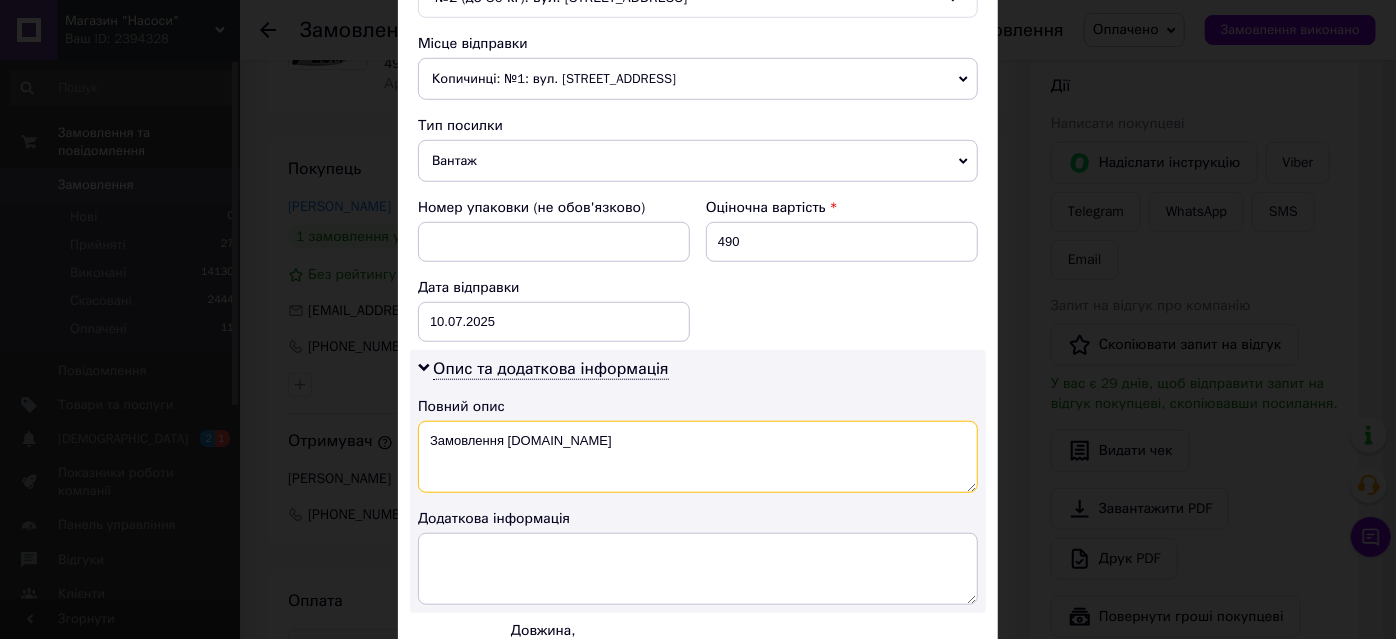 click on "Замовлення Prom.ua" at bounding box center [698, 457] 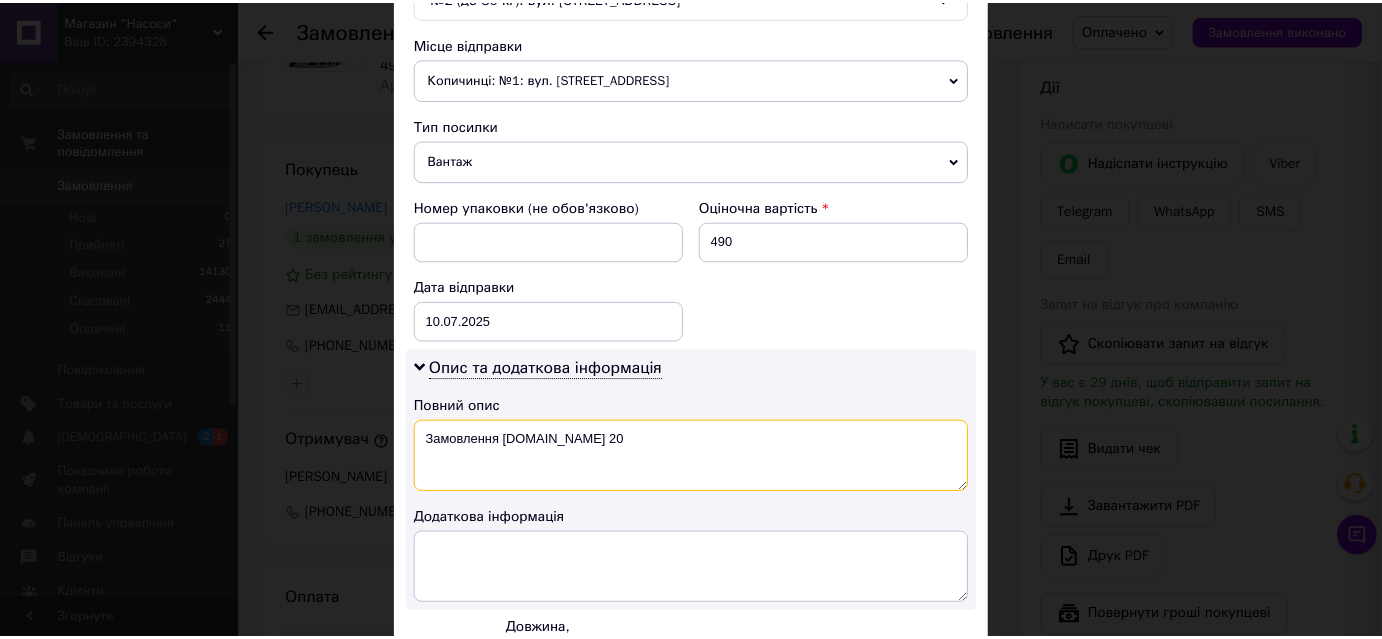 scroll, scrollTop: 904, scrollLeft: 0, axis: vertical 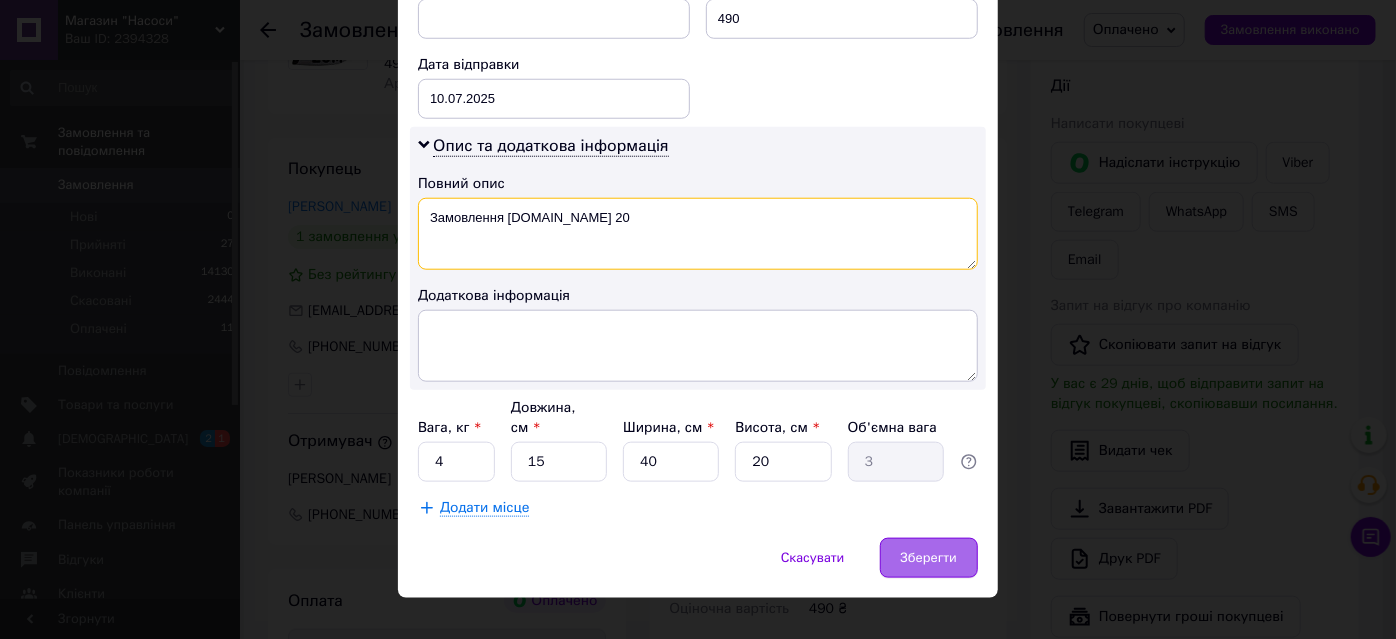 type on "Замовлення Prom.ua 20" 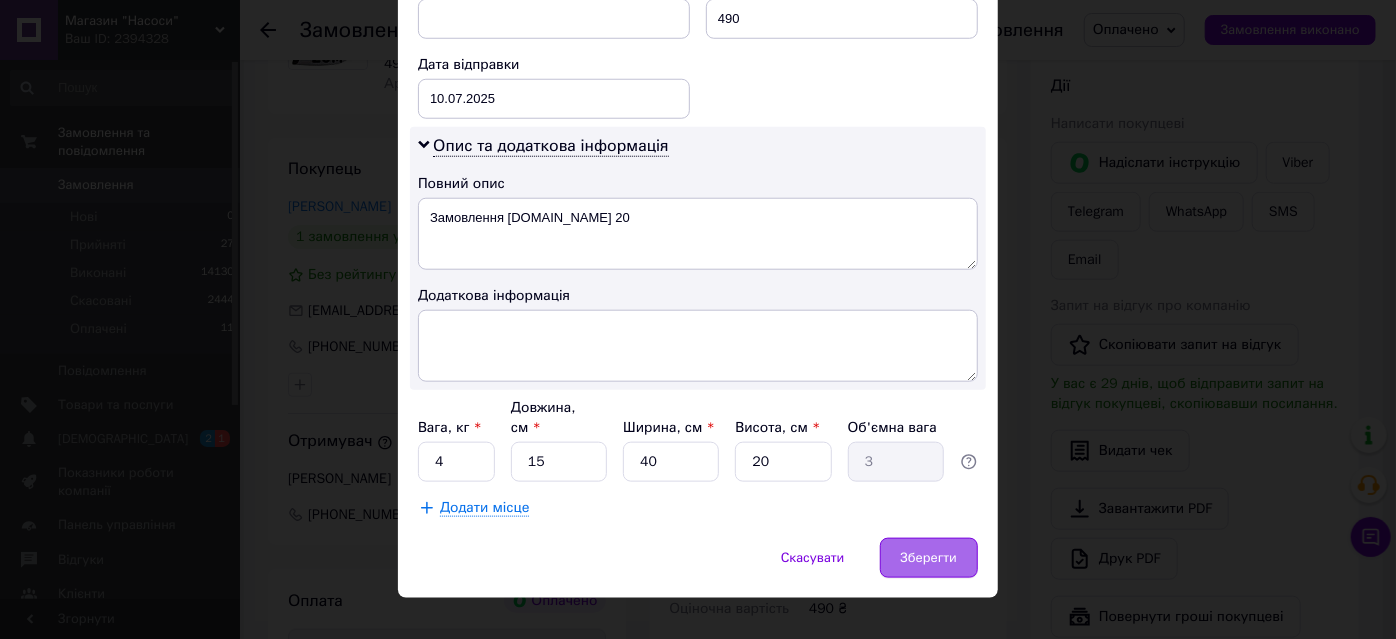 click on "Зберегти" at bounding box center [929, 558] 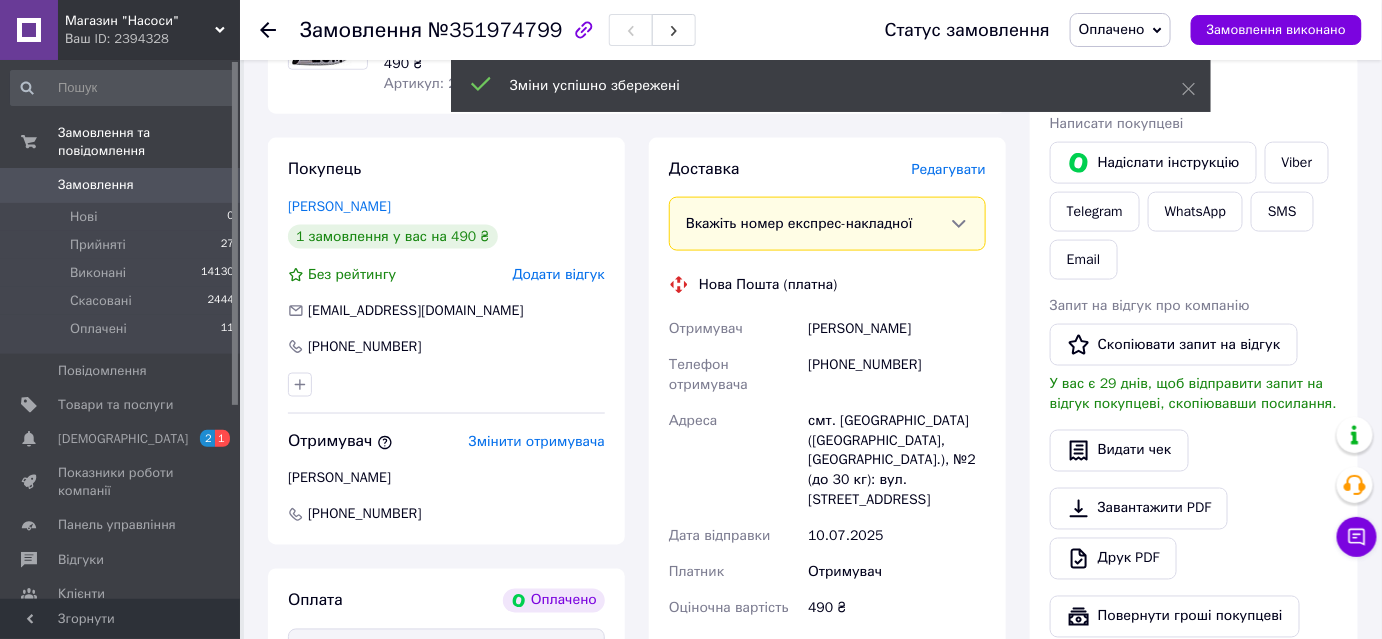 scroll, scrollTop: 1090, scrollLeft: 0, axis: vertical 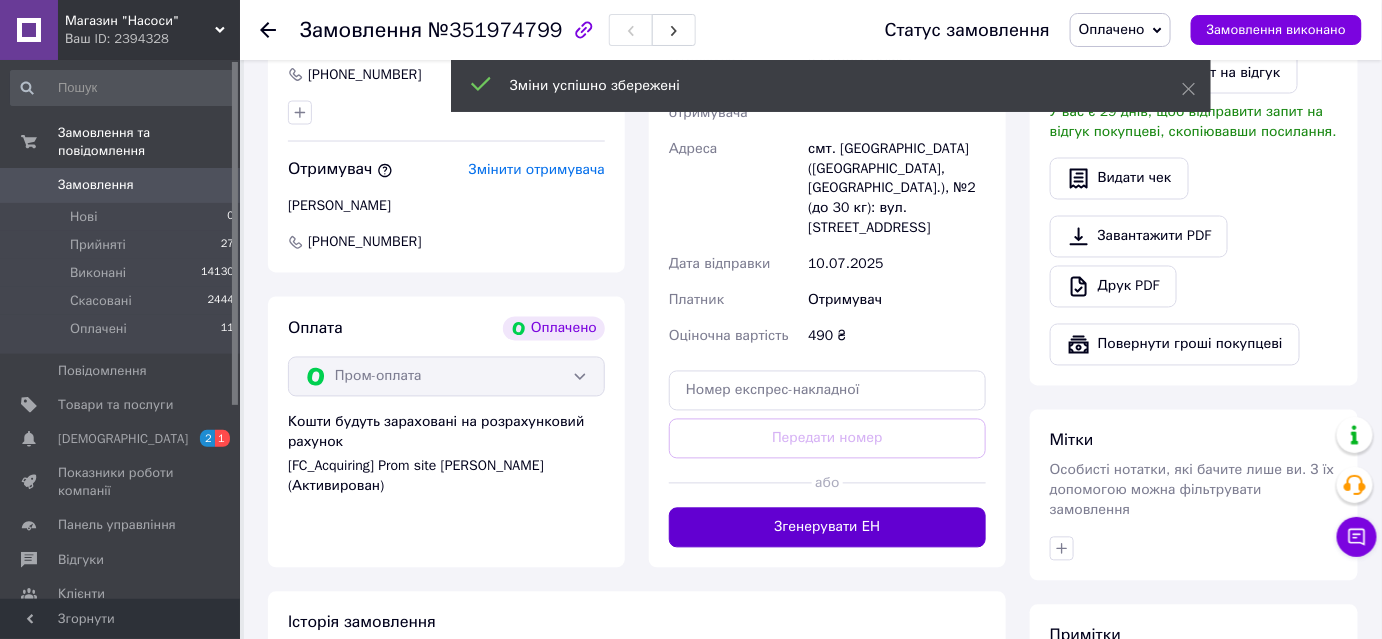 click on "Згенерувати ЕН" at bounding box center (827, 528) 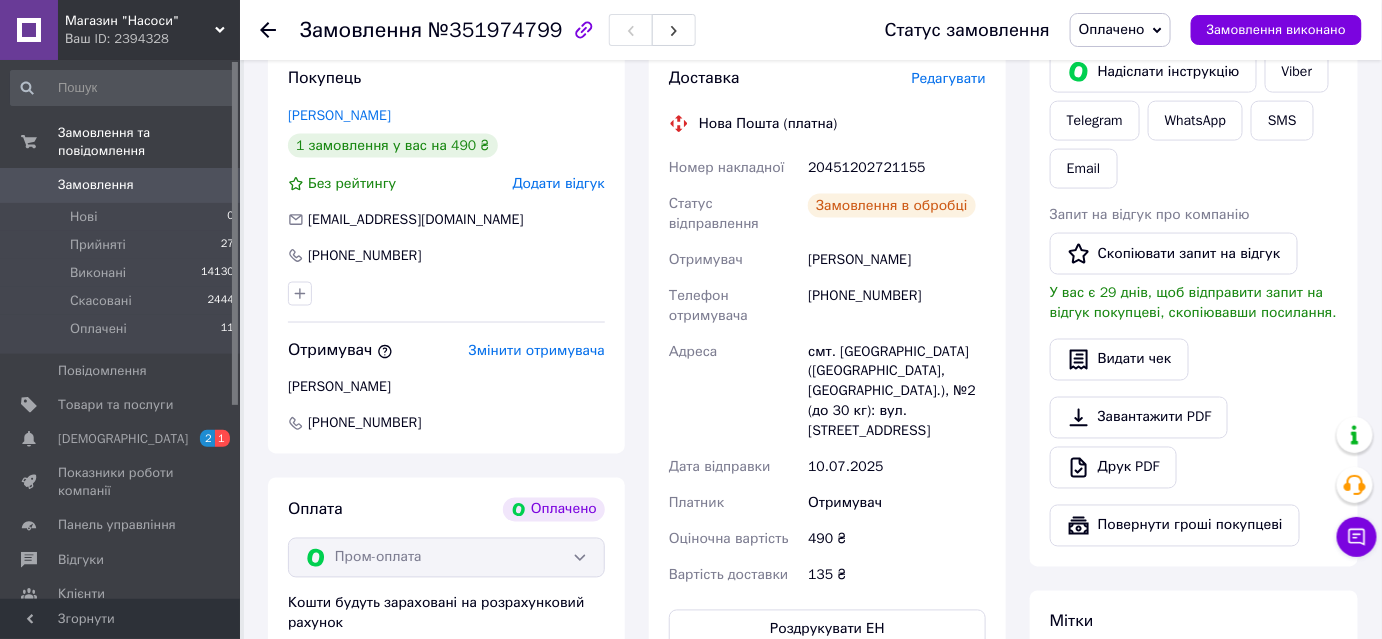 scroll, scrollTop: 818, scrollLeft: 0, axis: vertical 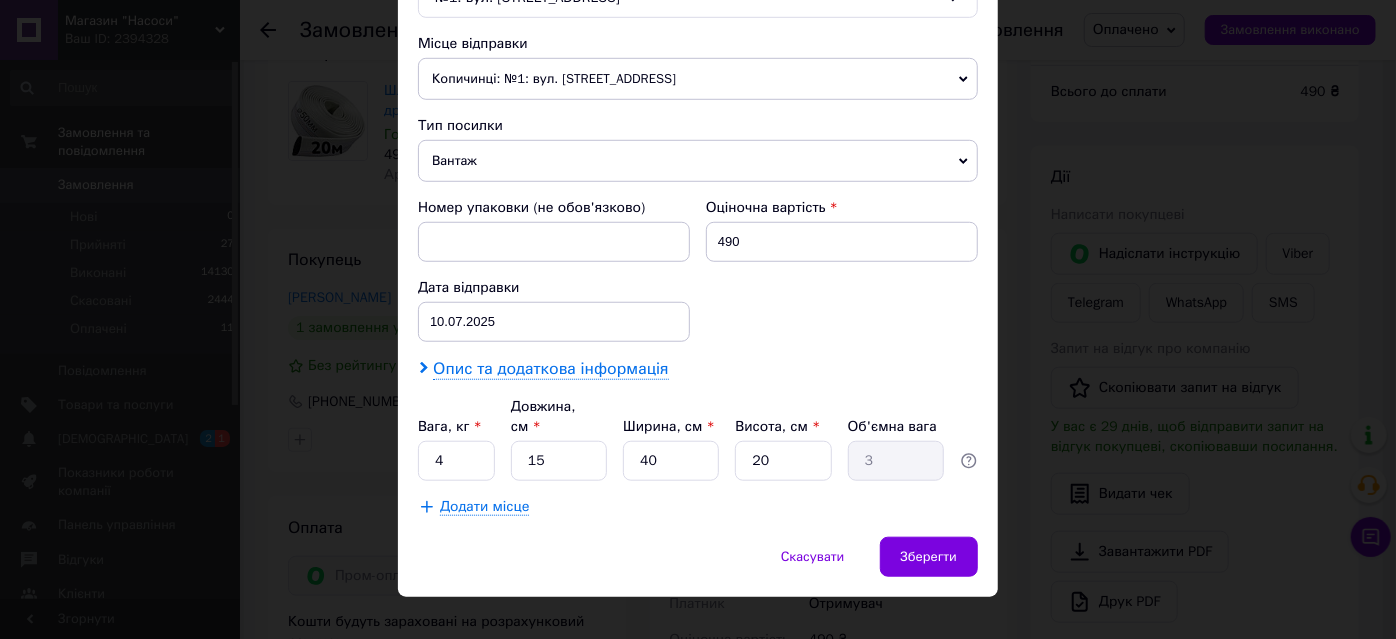 click on "Опис та додаткова інформація" at bounding box center (550, 369) 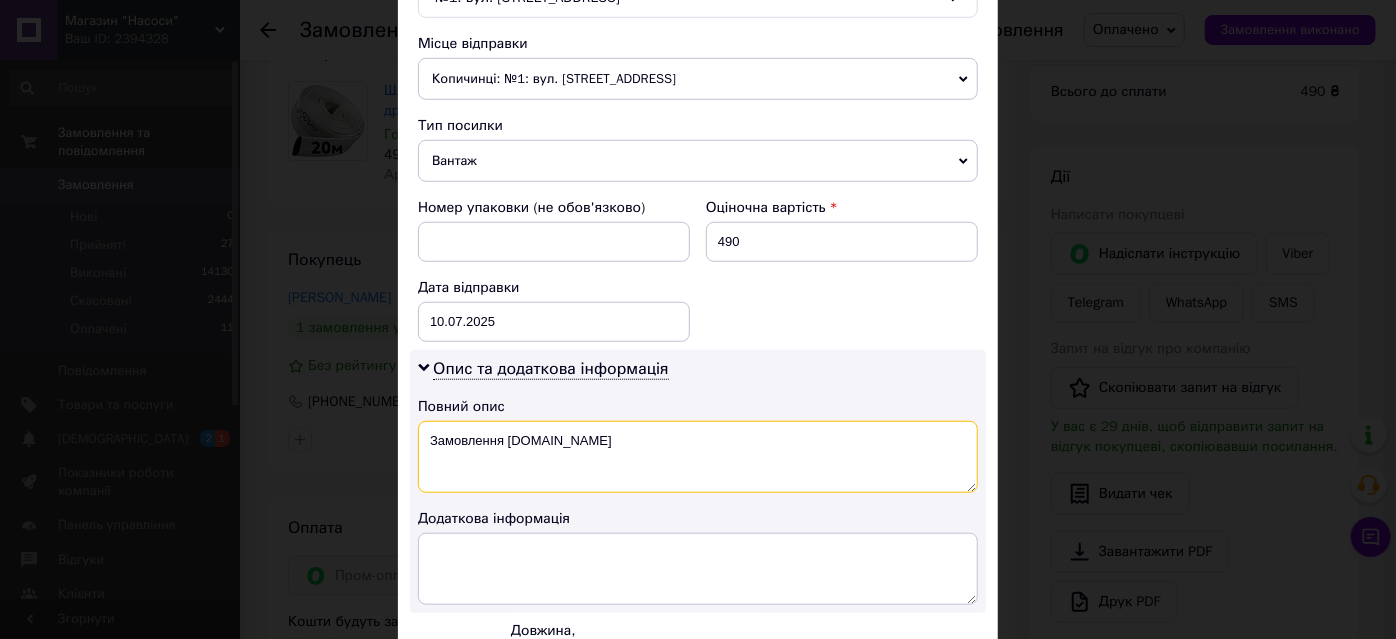 click on "Замовлення [DOMAIN_NAME]" at bounding box center (698, 457) 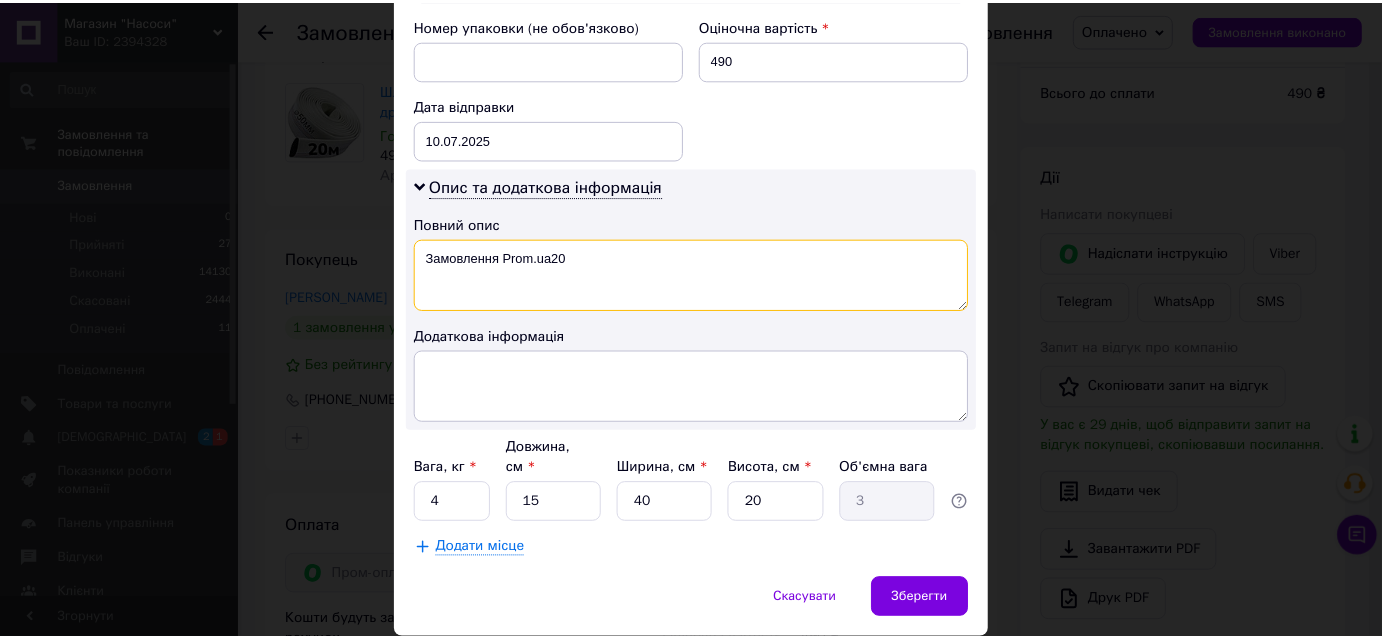 scroll, scrollTop: 904, scrollLeft: 0, axis: vertical 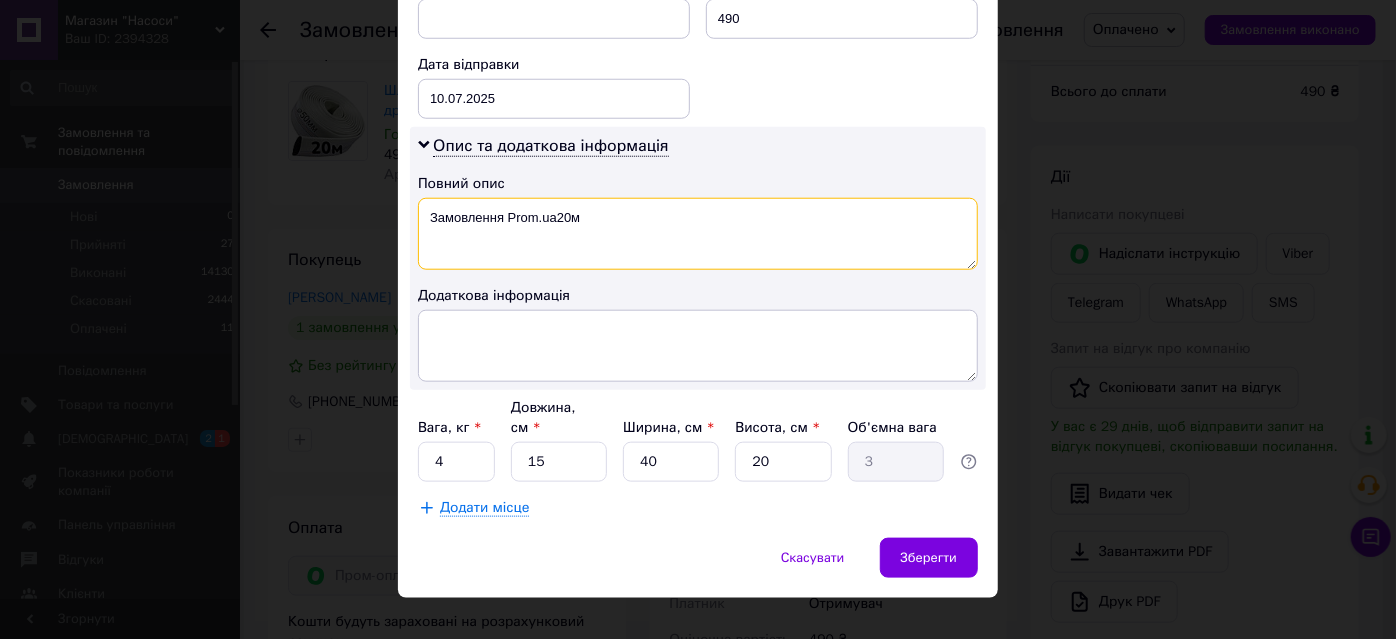 click on "Замовлення Prom.ua20м" at bounding box center [698, 234] 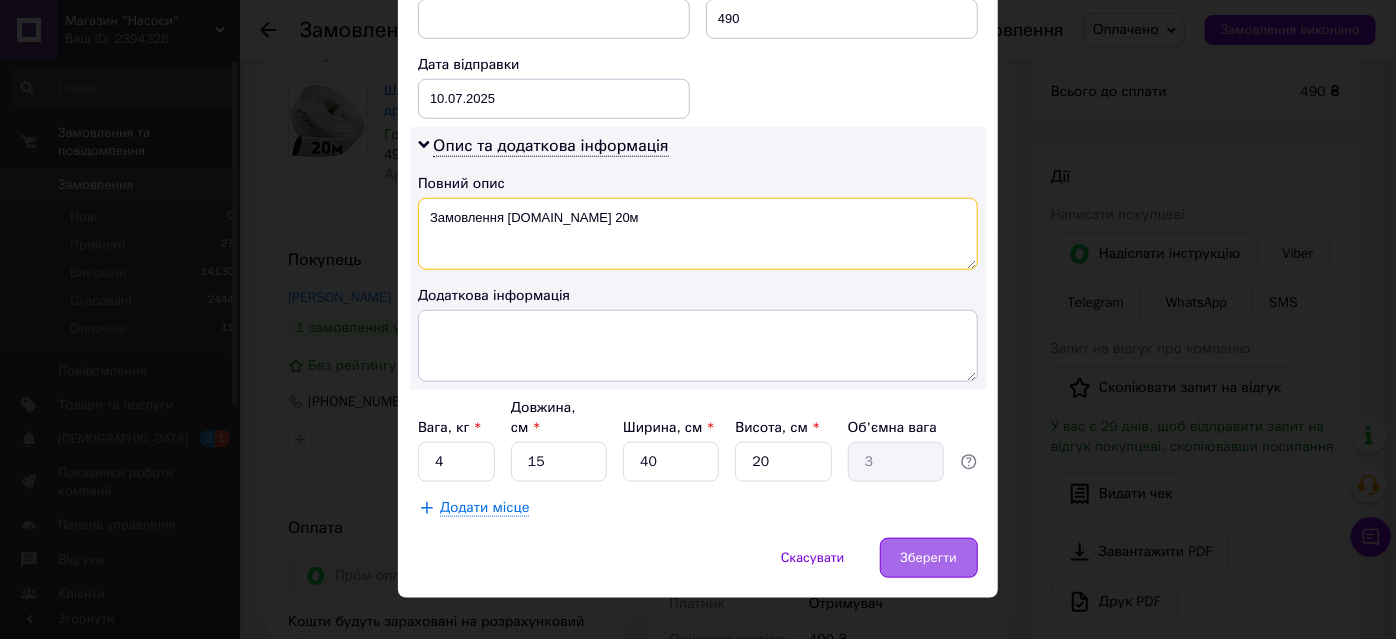 type on "Замовлення [DOMAIN_NAME] 20м" 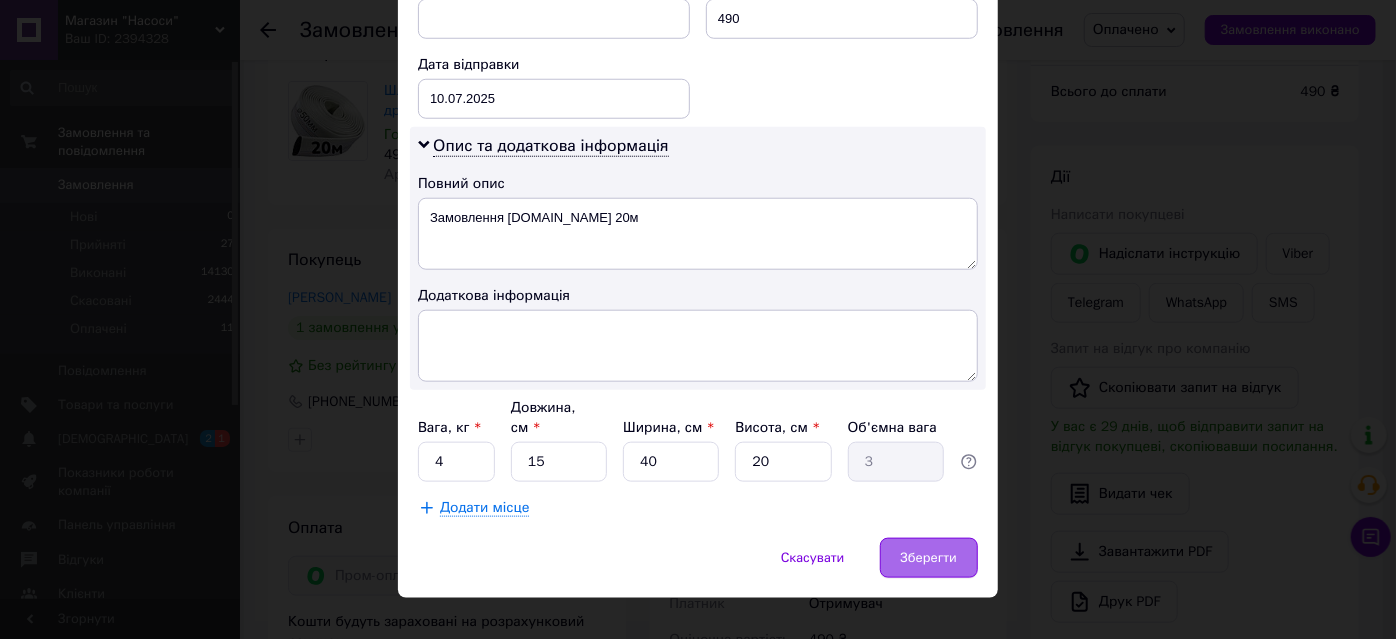 click on "Зберегти" at bounding box center (929, 558) 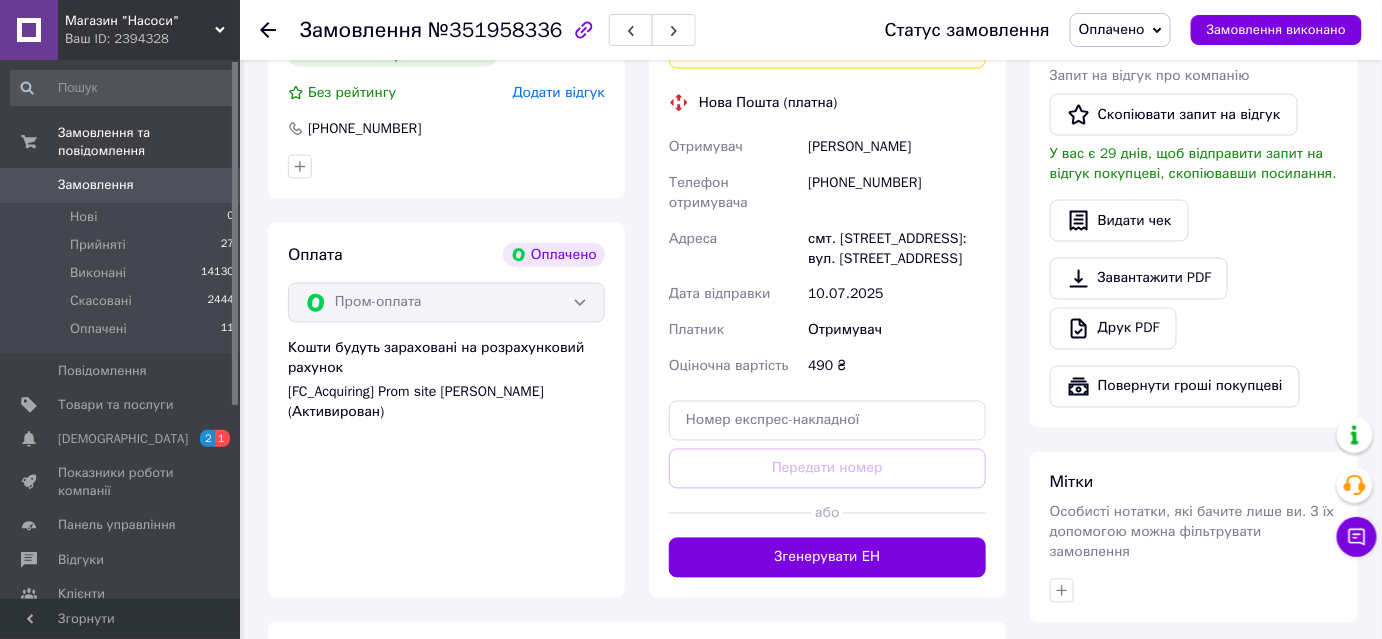 scroll, scrollTop: 1181, scrollLeft: 0, axis: vertical 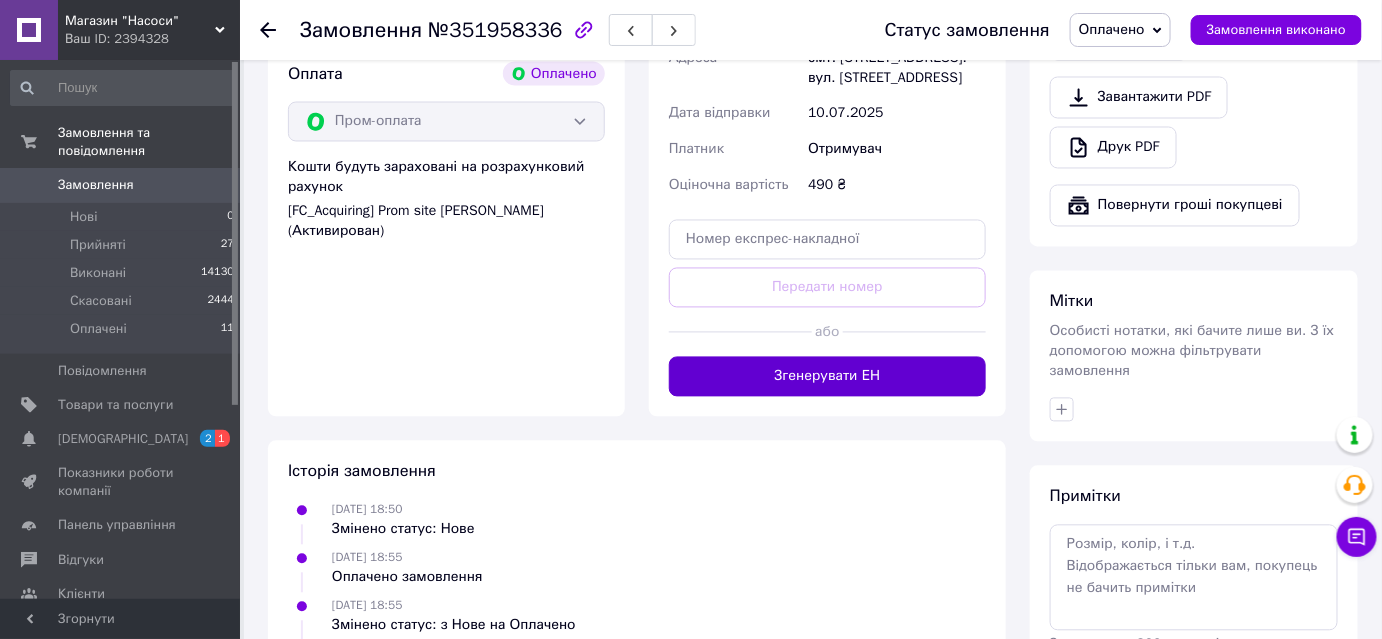 click on "Згенерувати ЕН" at bounding box center (827, 377) 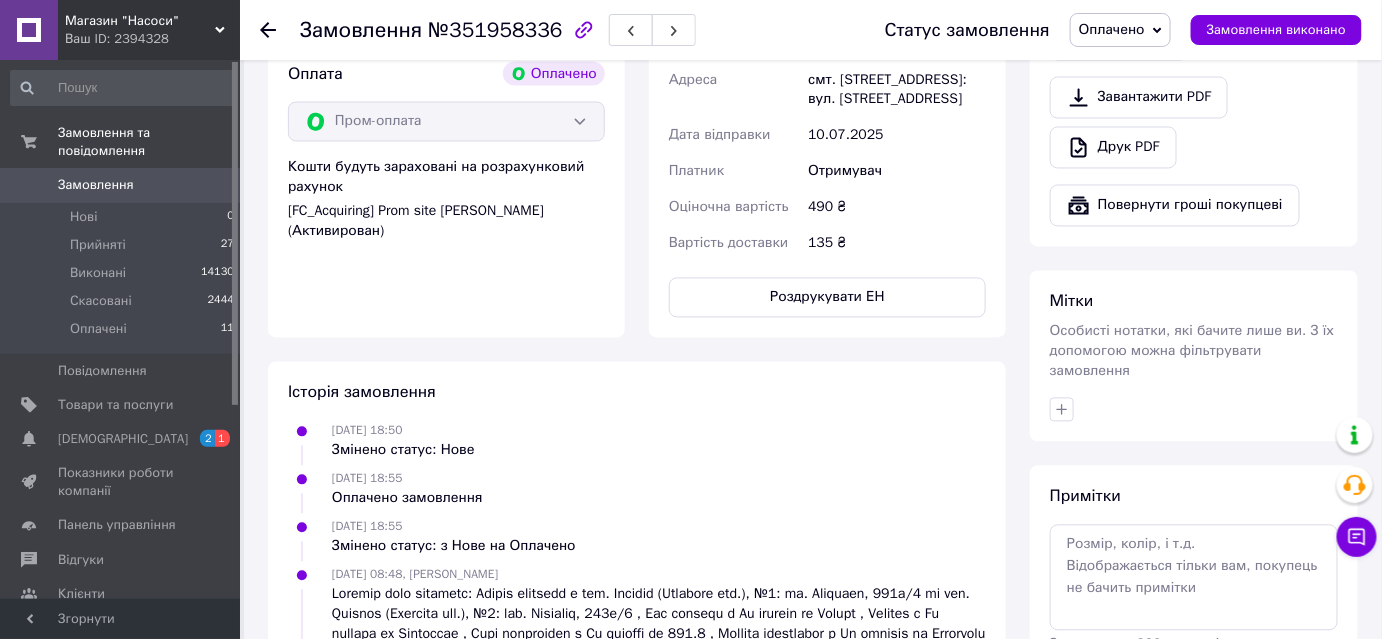scroll, scrollTop: 818, scrollLeft: 0, axis: vertical 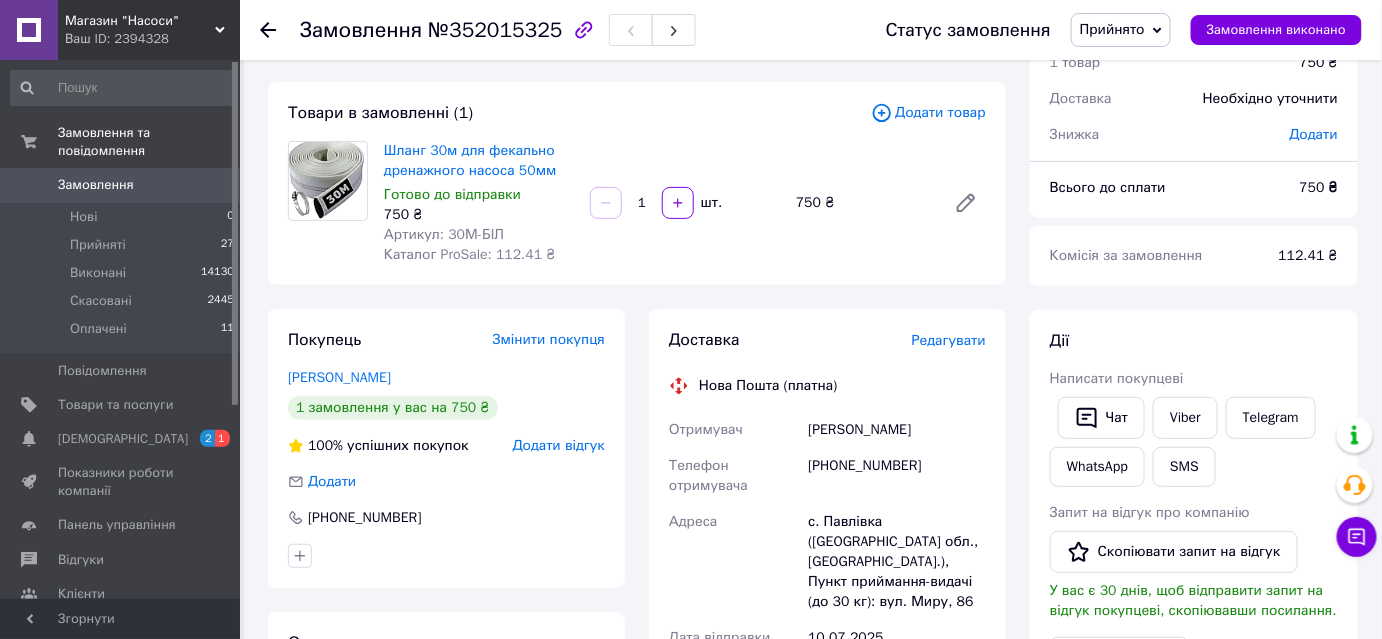 click on "Редагувати" at bounding box center [949, 340] 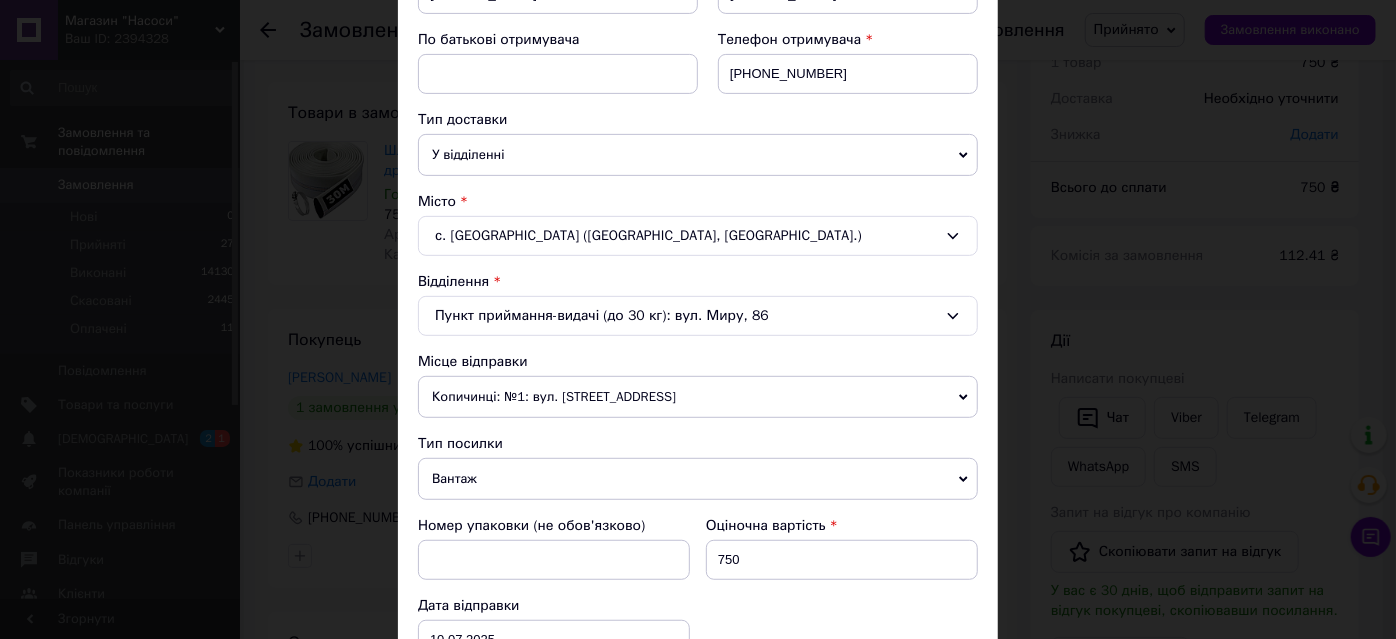 scroll, scrollTop: 636, scrollLeft: 0, axis: vertical 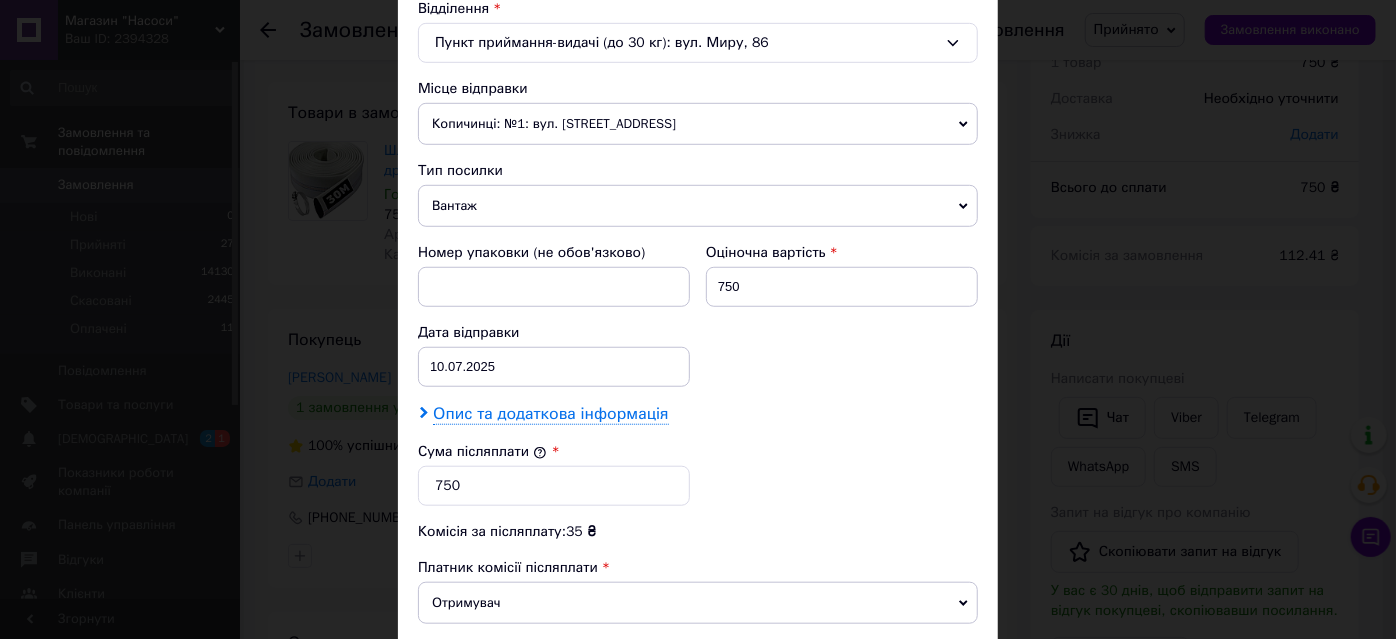 click on "Опис та додаткова інформація" at bounding box center [550, 414] 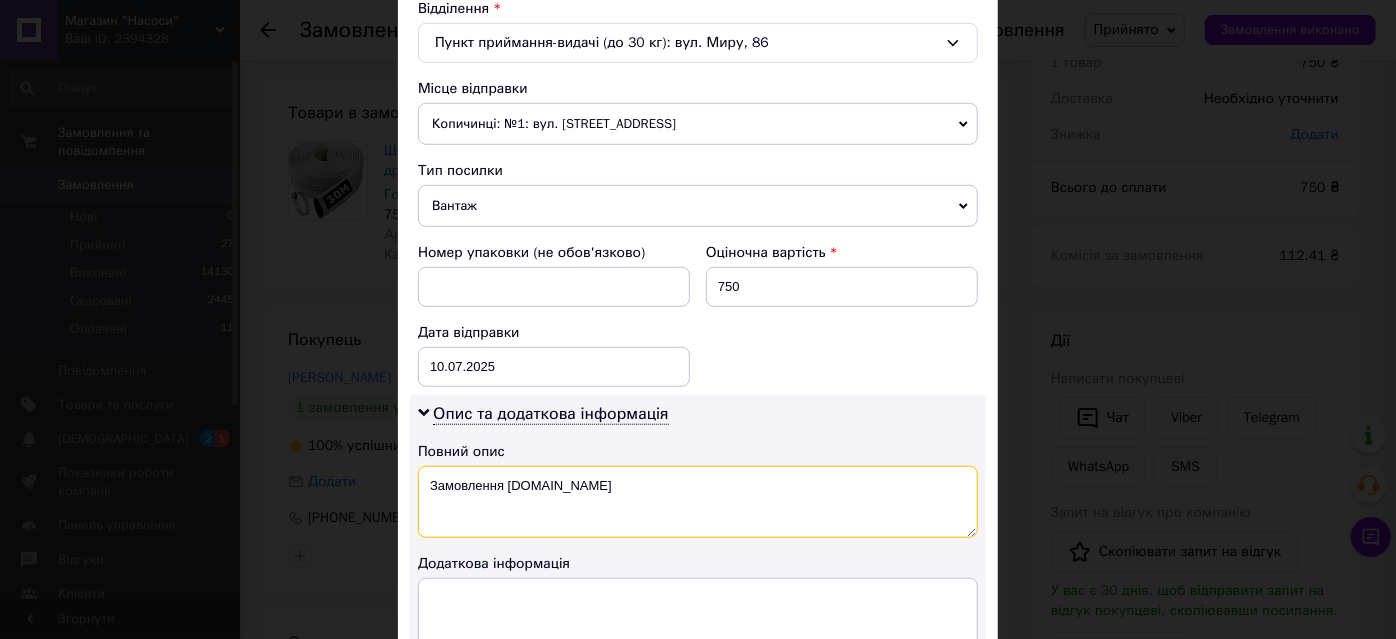 drag, startPoint x: 421, startPoint y: 482, endPoint x: 624, endPoint y: 481, distance: 203.00246 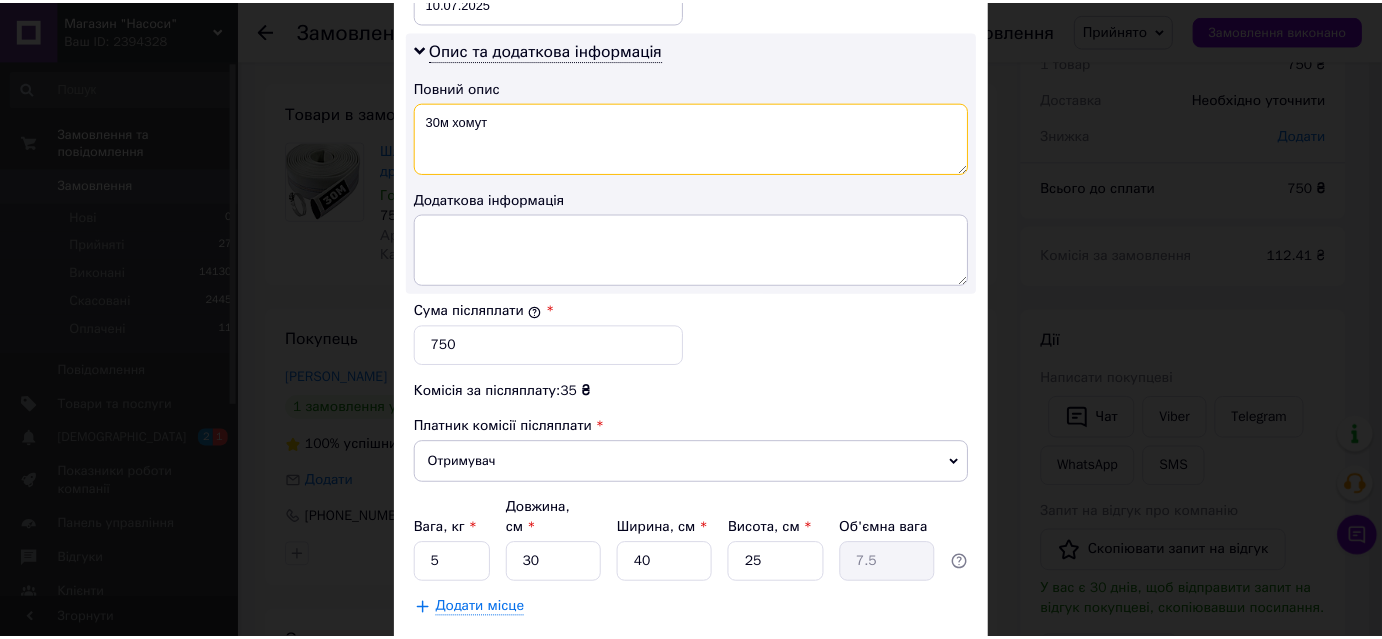scroll, scrollTop: 1101, scrollLeft: 0, axis: vertical 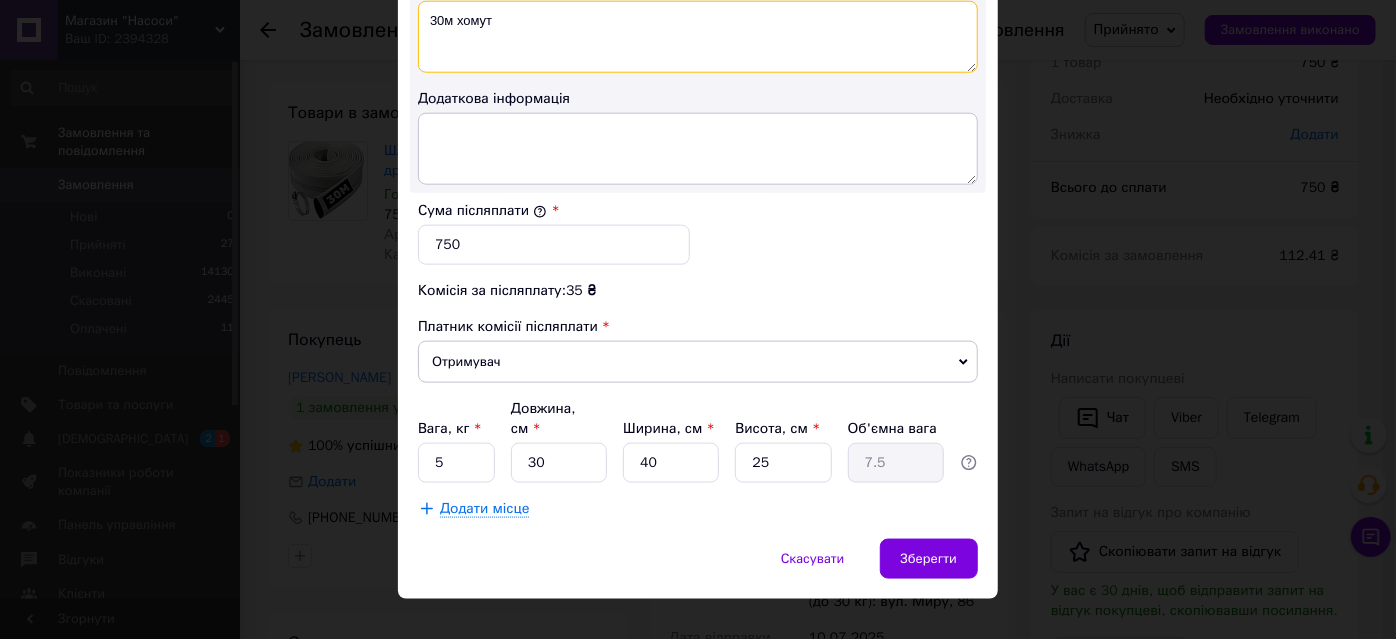 type on "30м хомут" 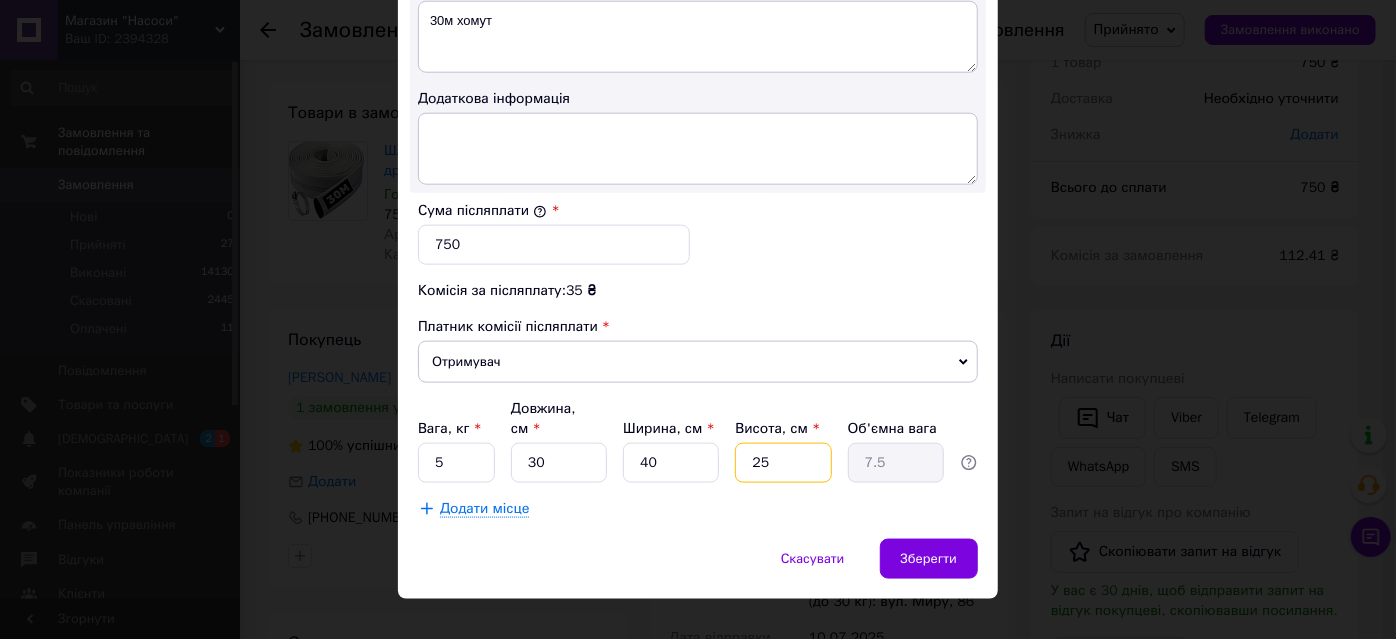 drag, startPoint x: 752, startPoint y: 439, endPoint x: 733, endPoint y: 443, distance: 19.416489 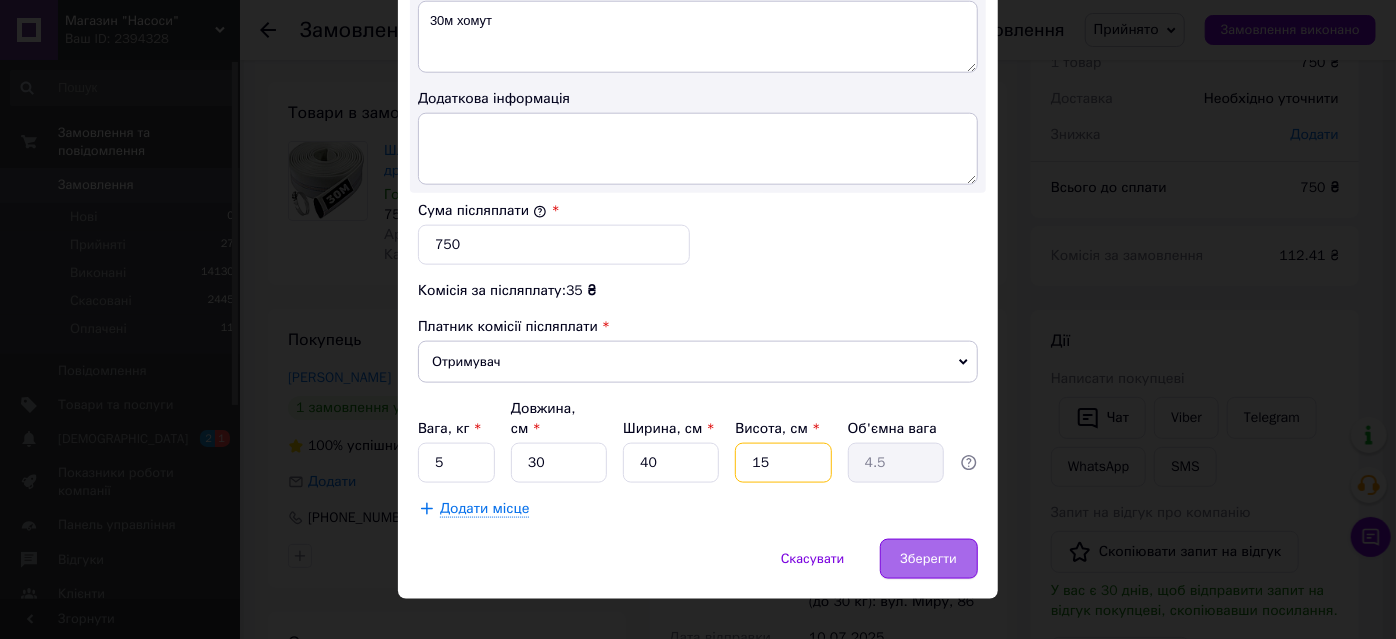 type on "15" 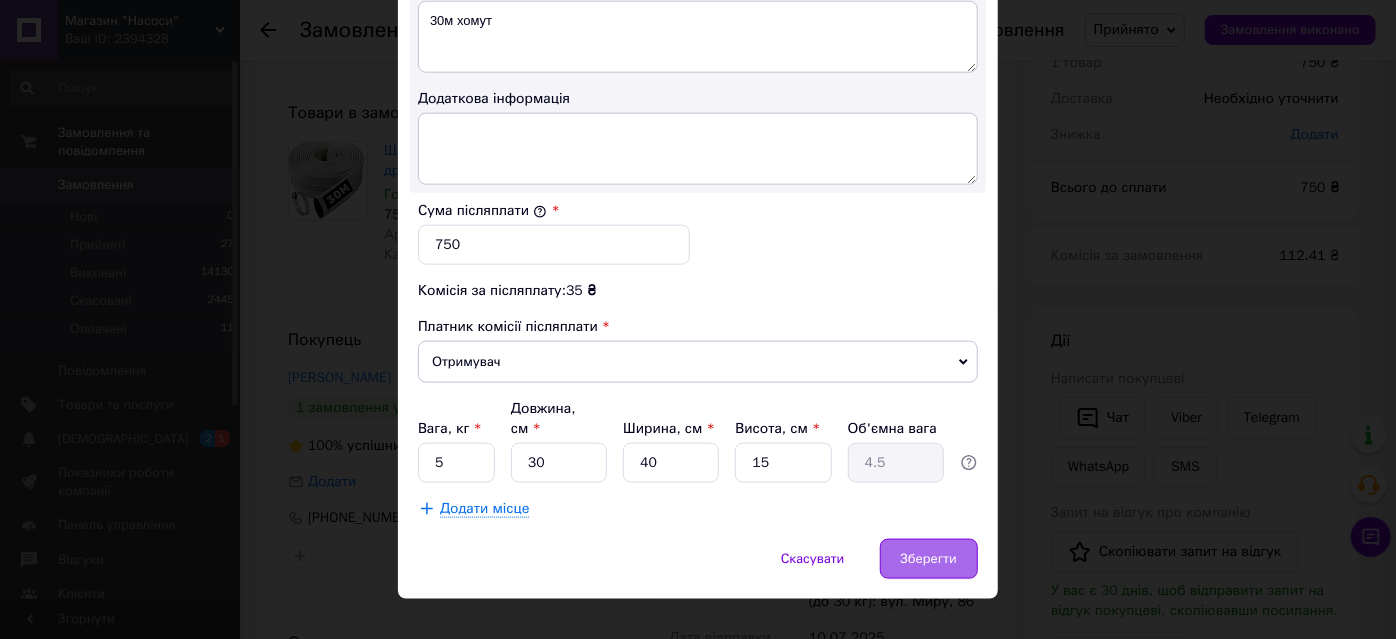 click on "Зберегти" at bounding box center (929, 559) 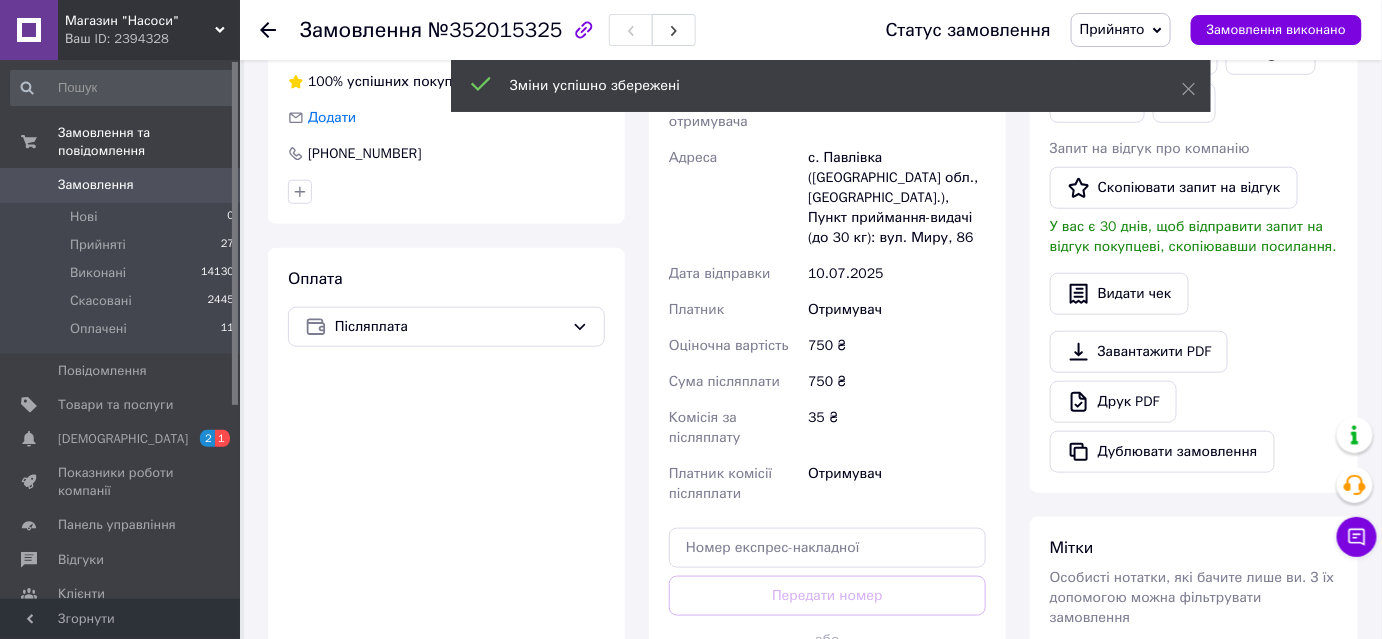 scroll, scrollTop: 636, scrollLeft: 0, axis: vertical 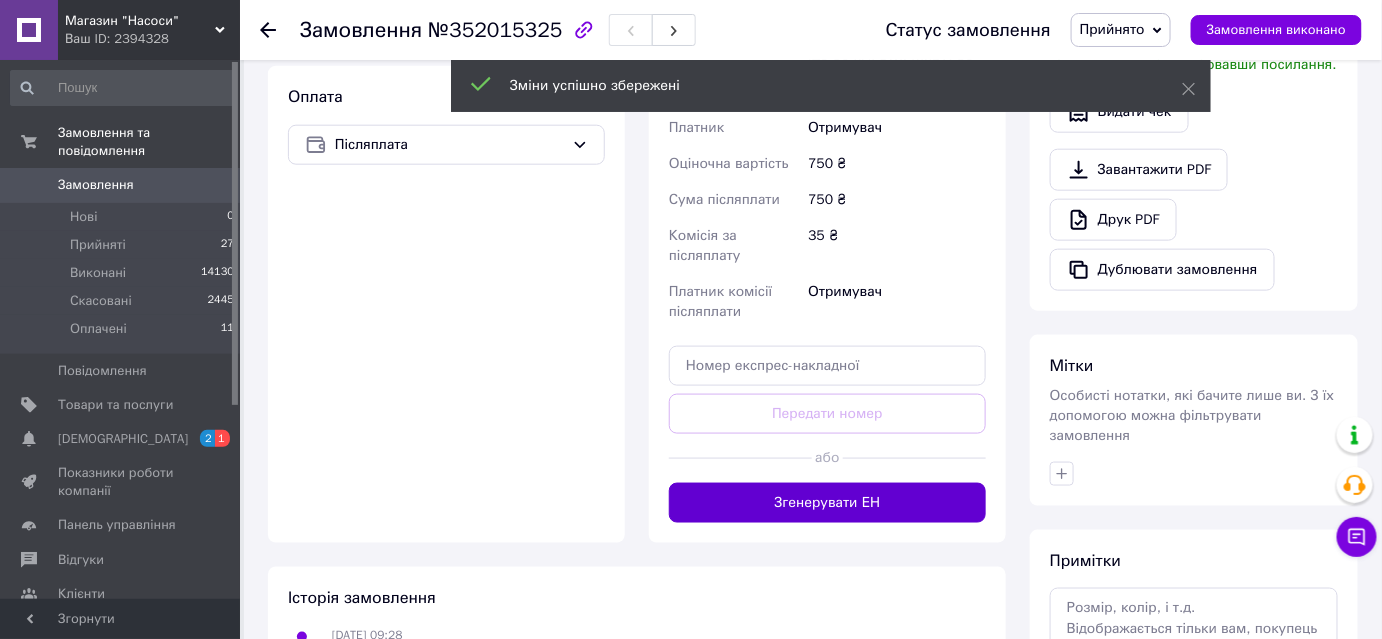 click on "Згенерувати ЕН" at bounding box center (827, 503) 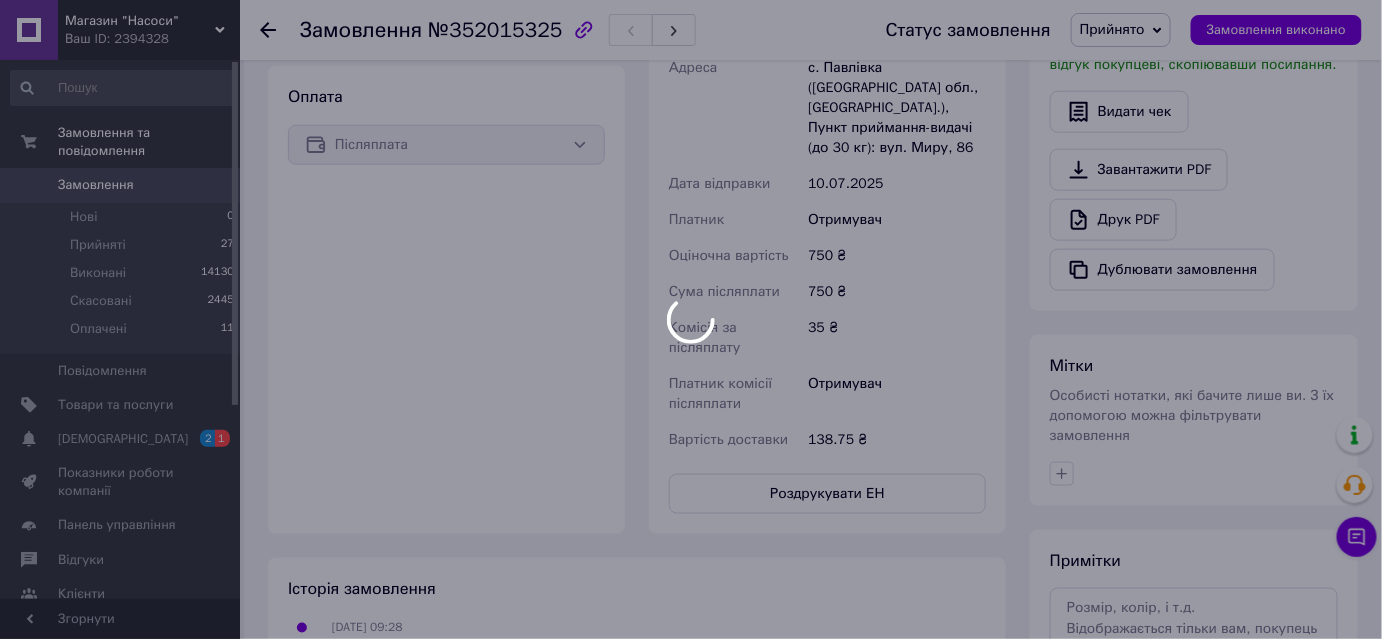 scroll, scrollTop: 363, scrollLeft: 0, axis: vertical 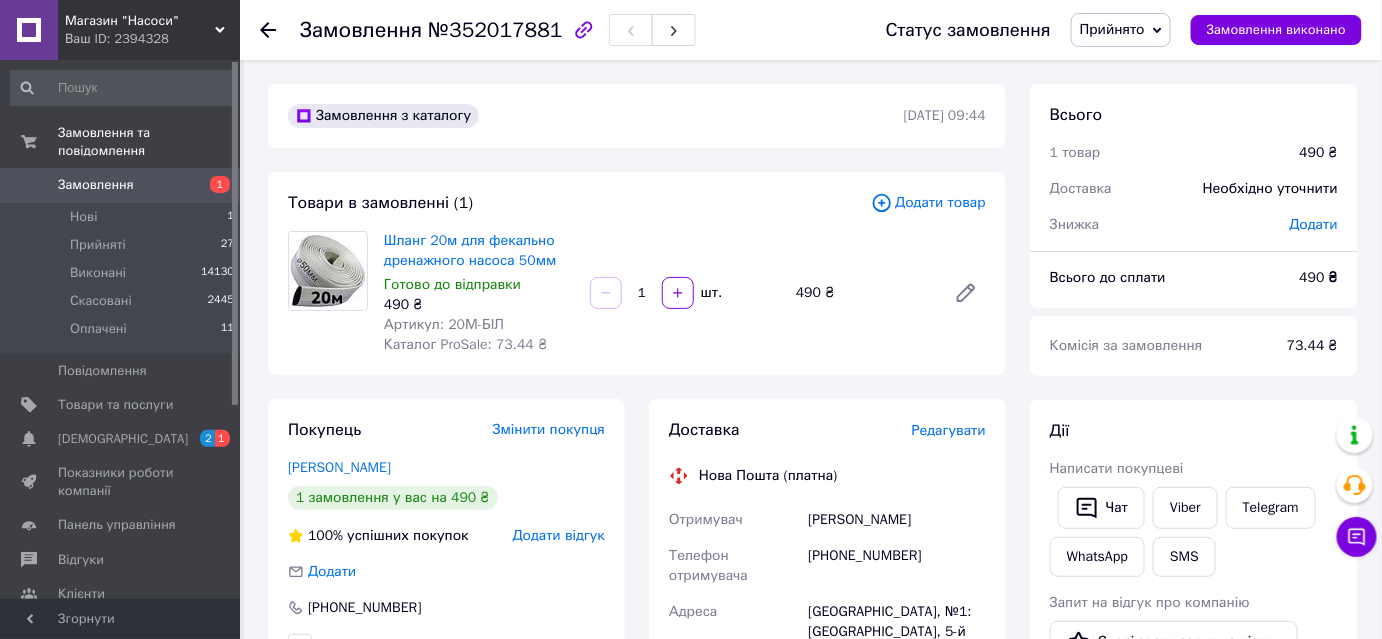 click on "Редагувати" at bounding box center (949, 430) 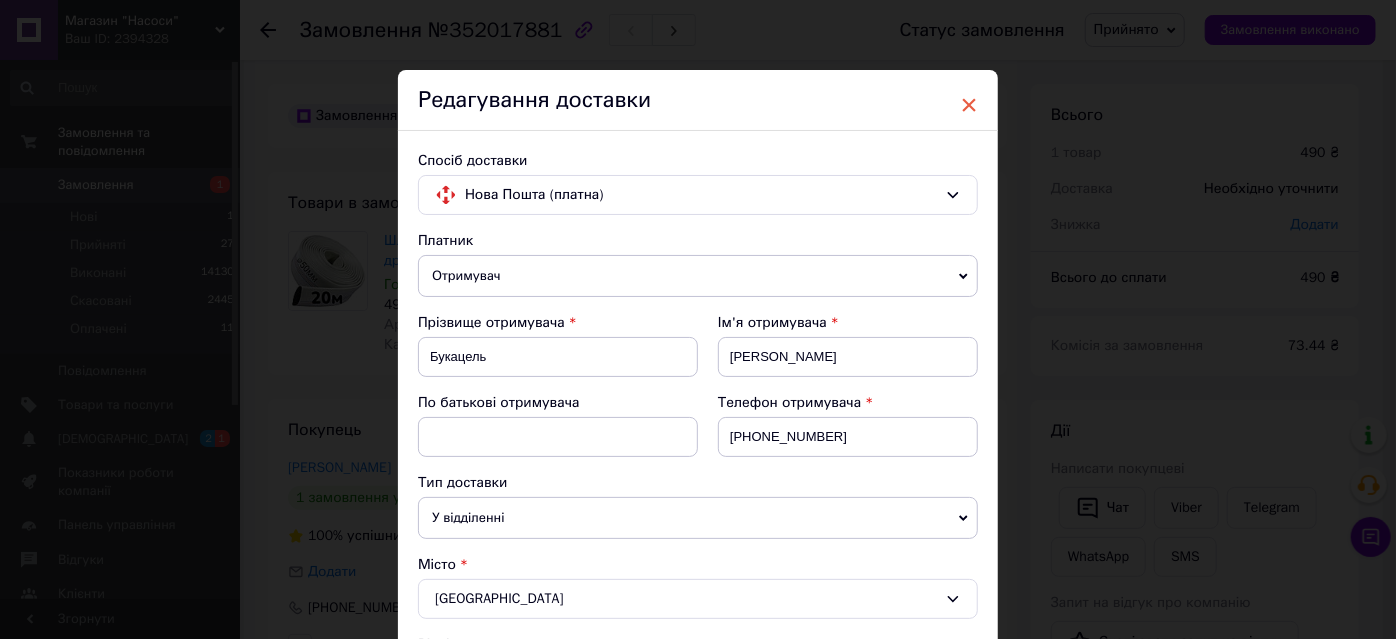 click on "×" at bounding box center (969, 105) 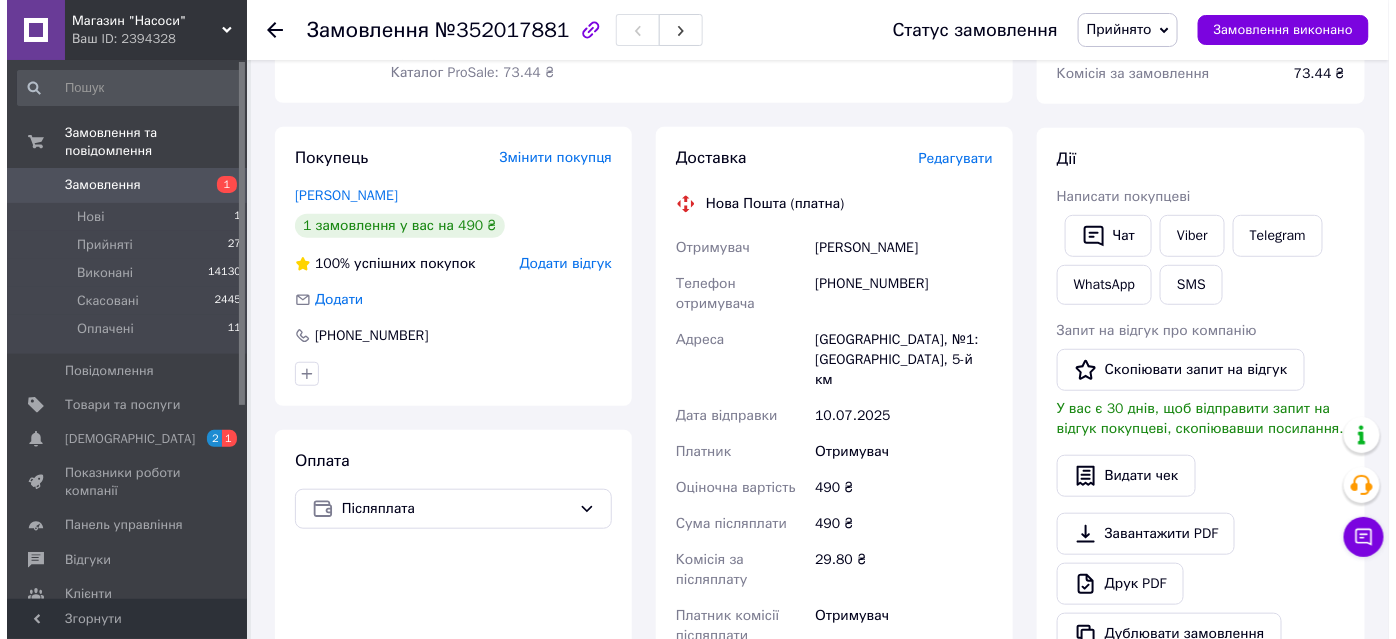 scroll, scrollTop: 0, scrollLeft: 0, axis: both 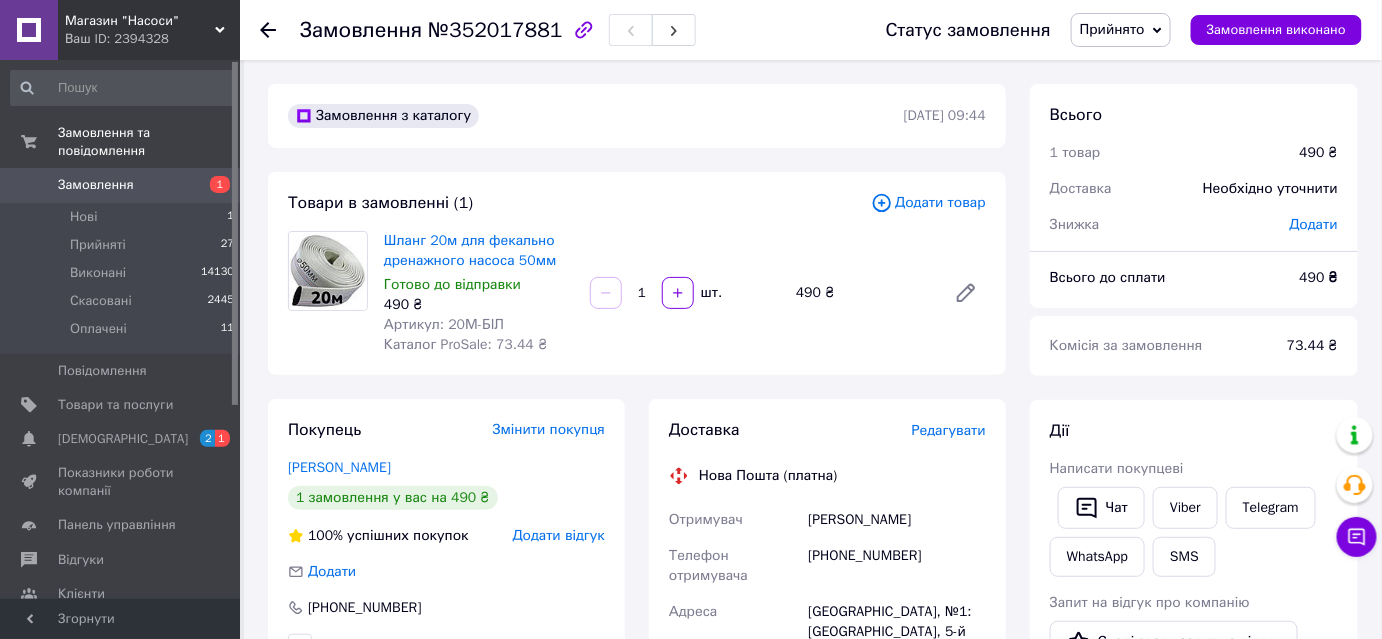 click on "Редагувати" at bounding box center (949, 430) 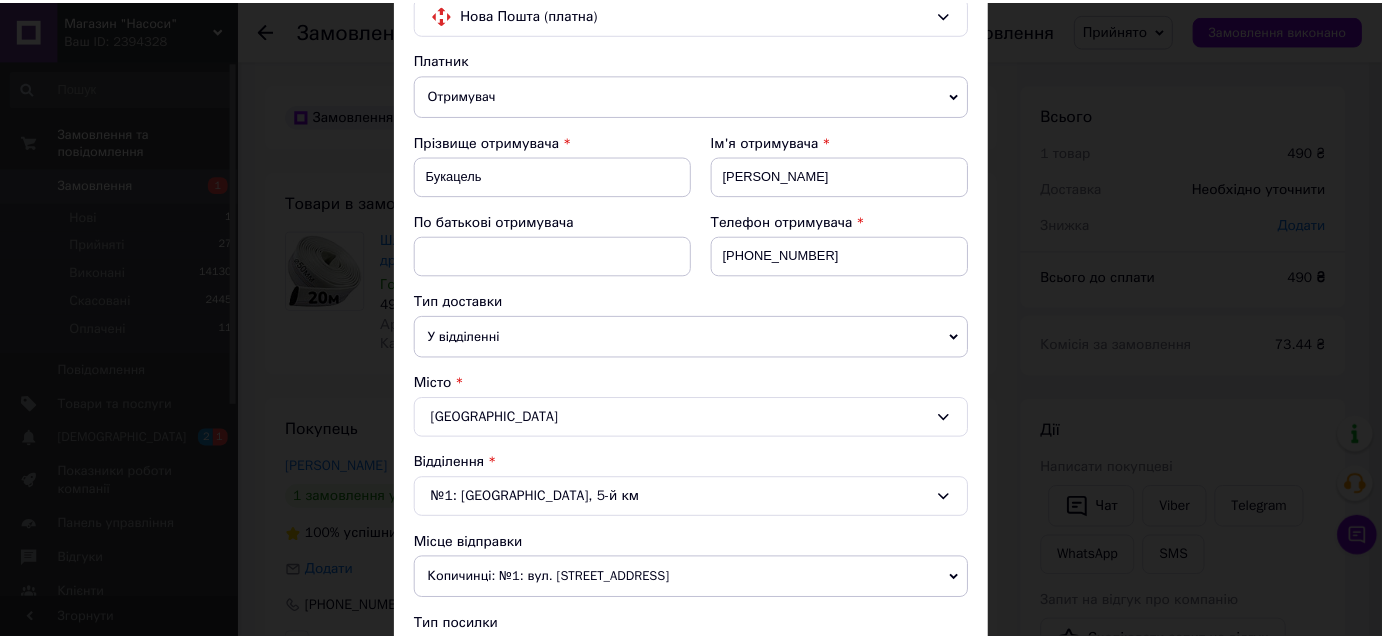 scroll, scrollTop: 0, scrollLeft: 0, axis: both 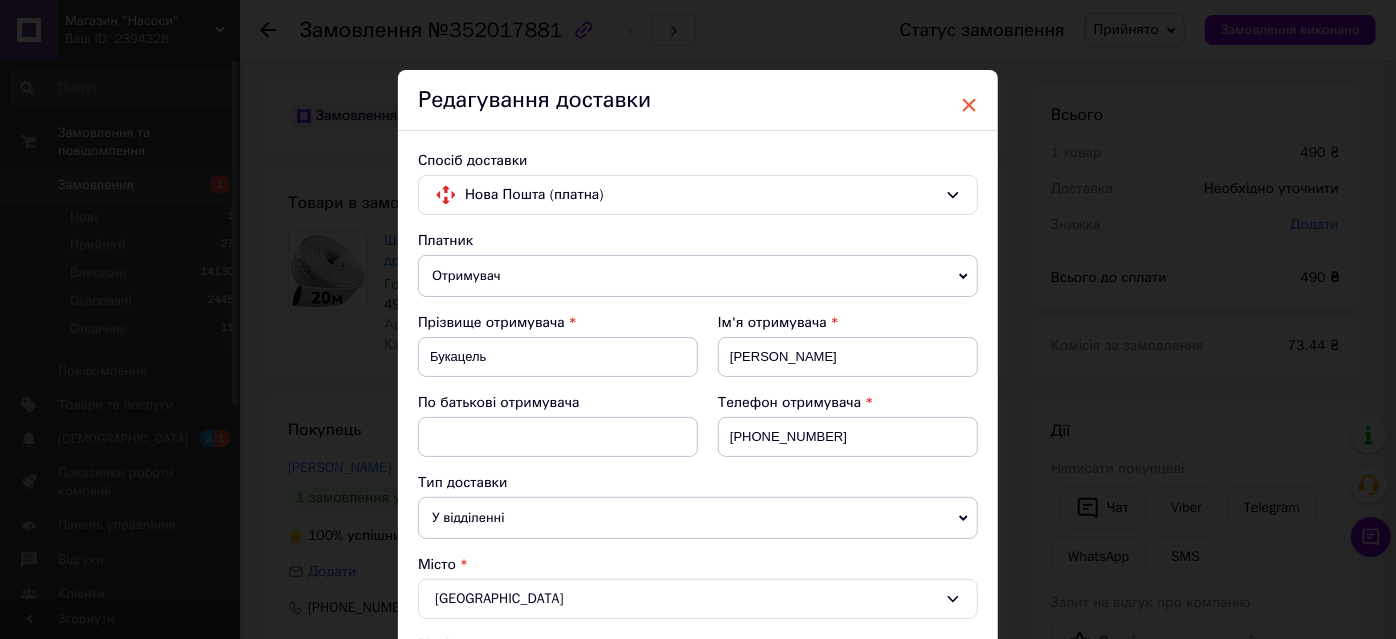 click on "×" at bounding box center (969, 105) 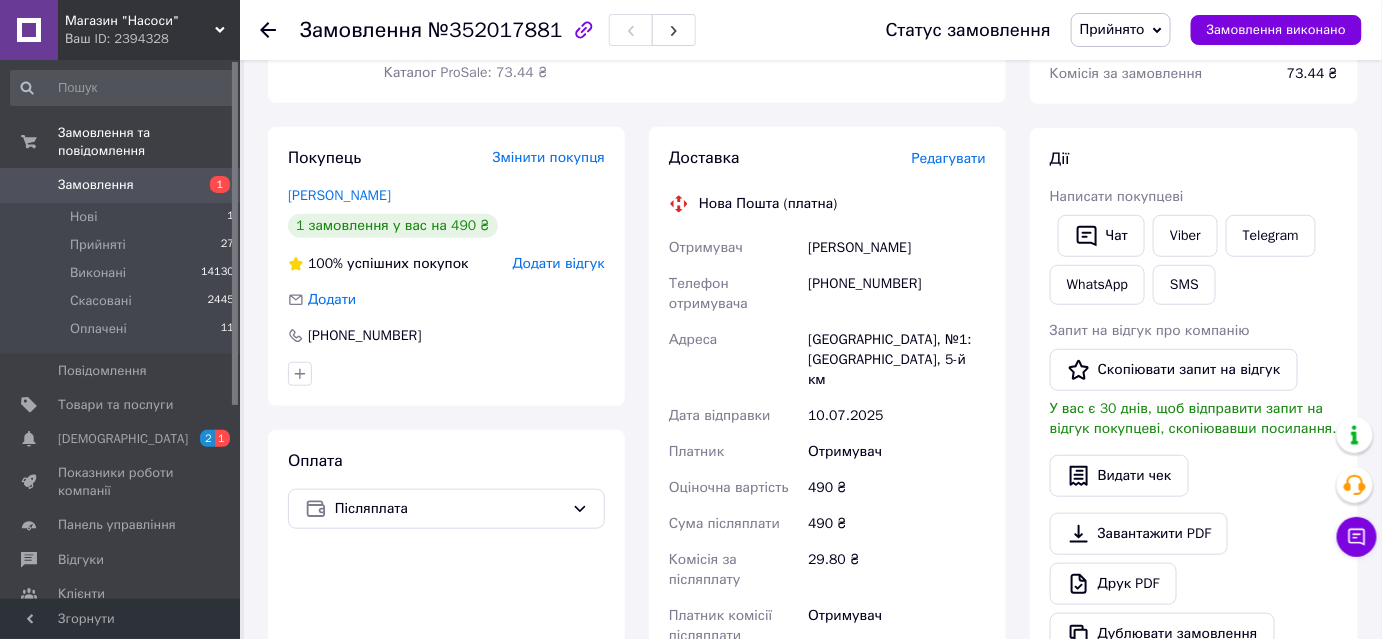 scroll, scrollTop: 363, scrollLeft: 0, axis: vertical 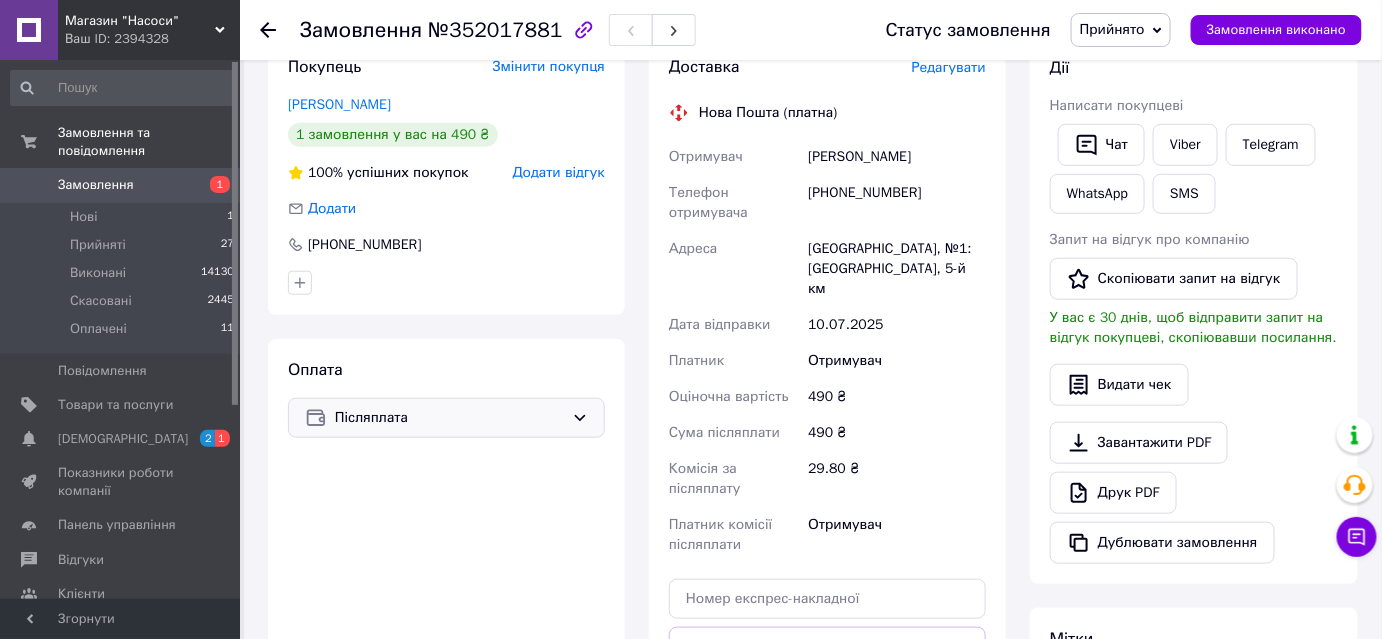 click on "Післяплата" at bounding box center (449, 418) 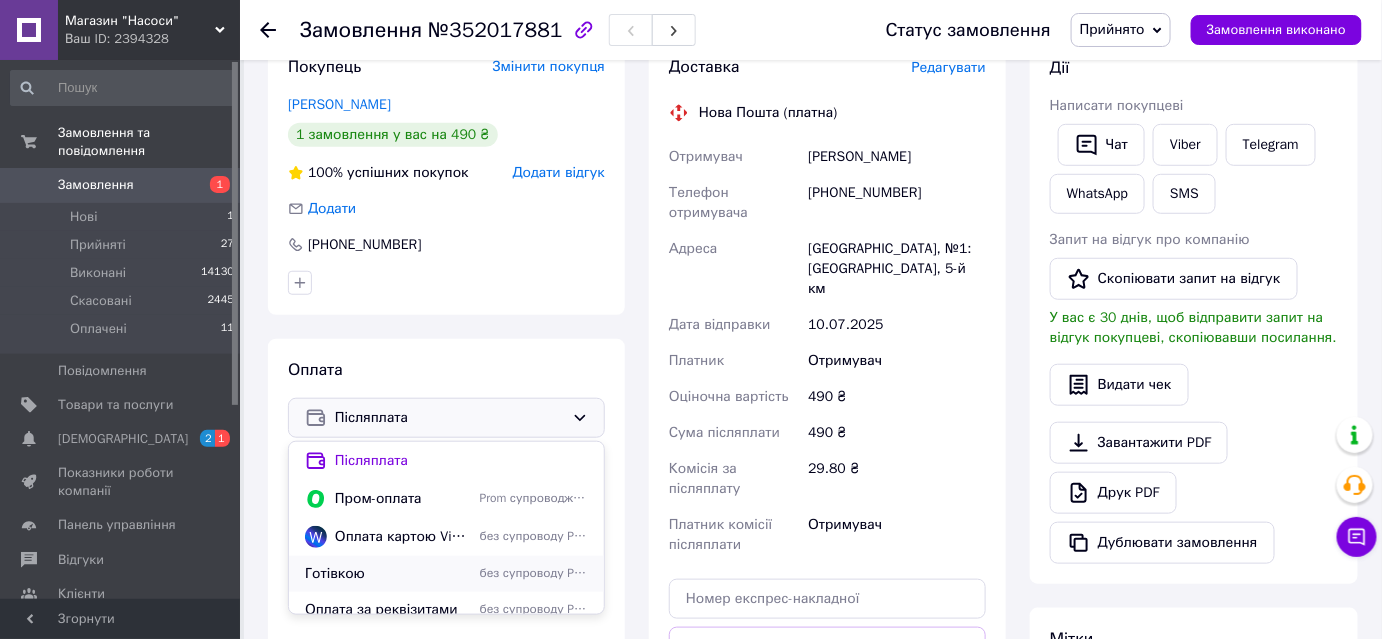 click on "Готівкою" at bounding box center (388, 574) 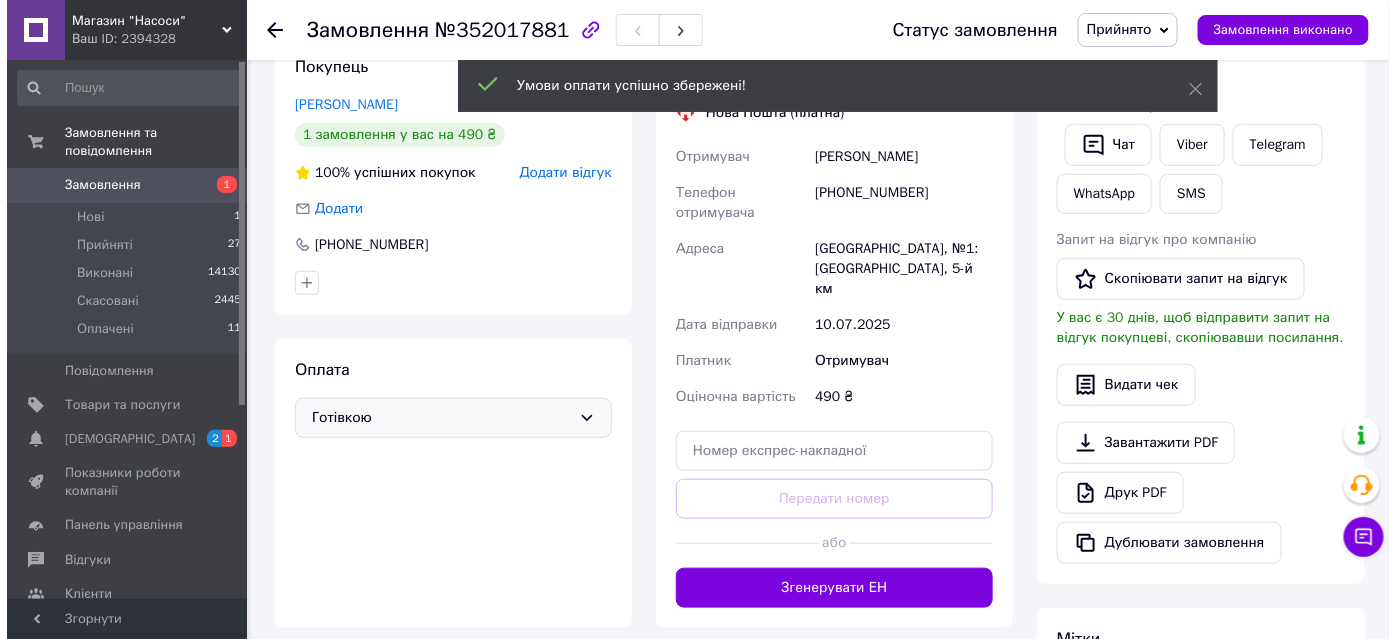 scroll, scrollTop: 90, scrollLeft: 0, axis: vertical 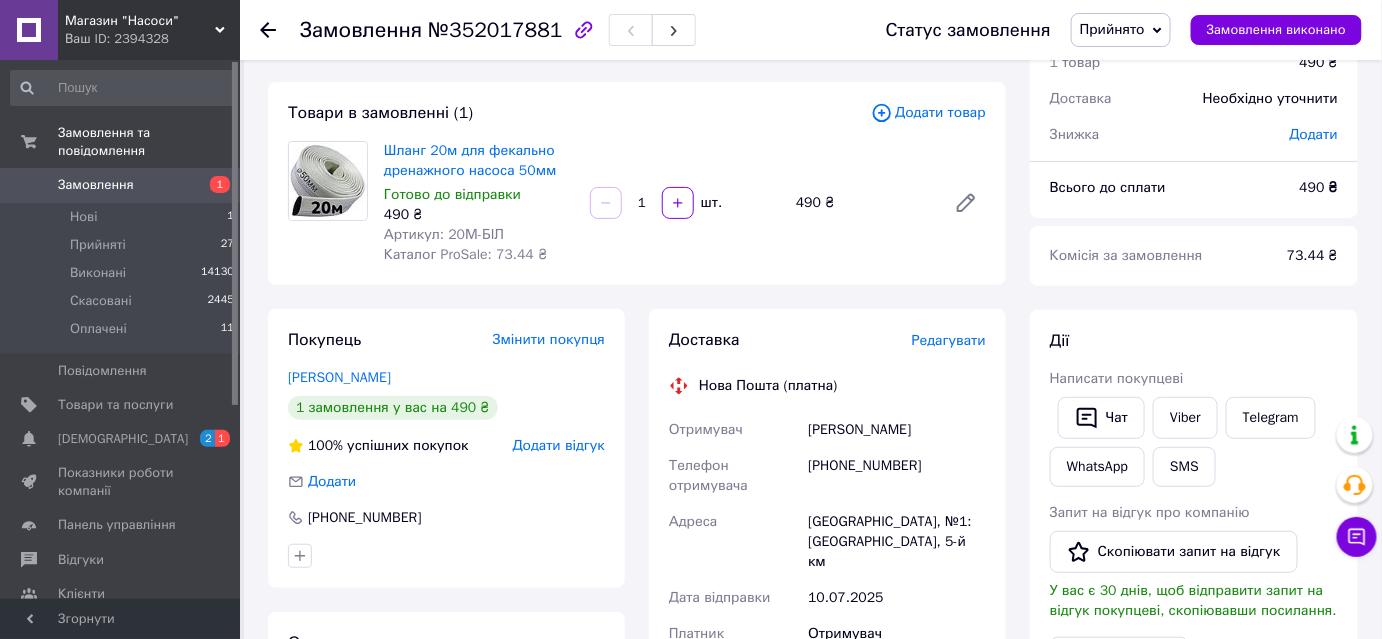 click on "Редагувати" at bounding box center [949, 340] 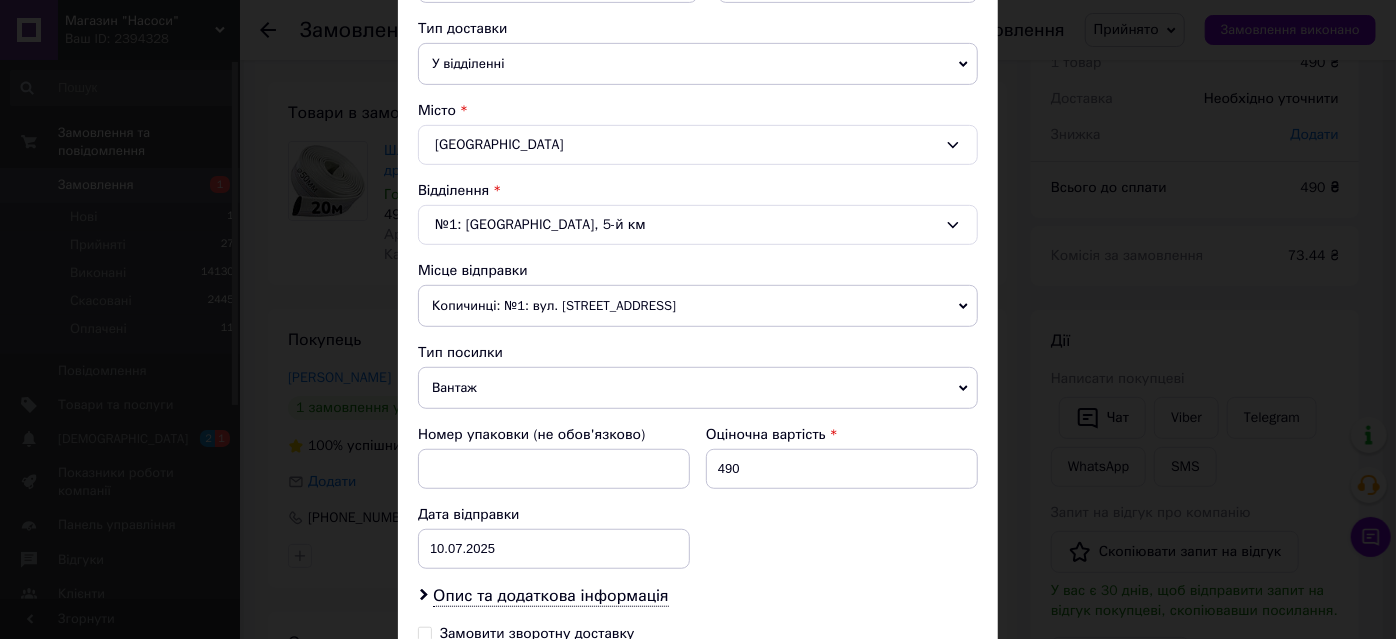 scroll, scrollTop: 717, scrollLeft: 0, axis: vertical 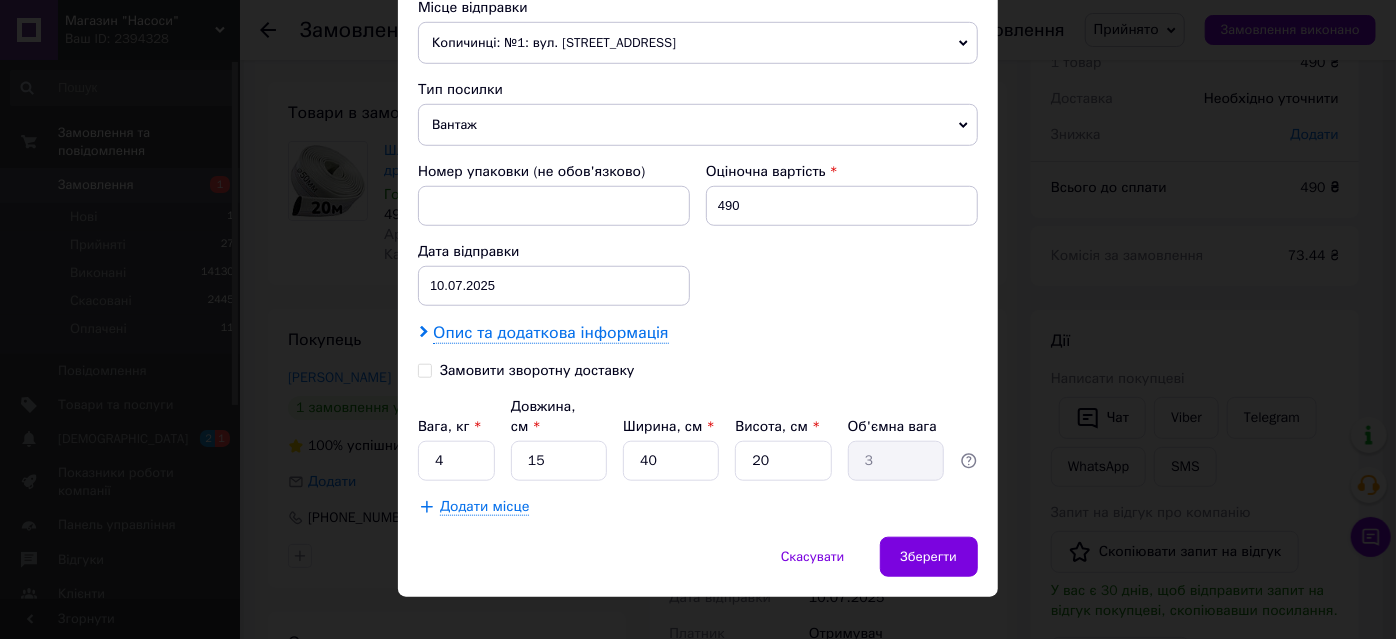 click on "Опис та додаткова інформація" at bounding box center (550, 333) 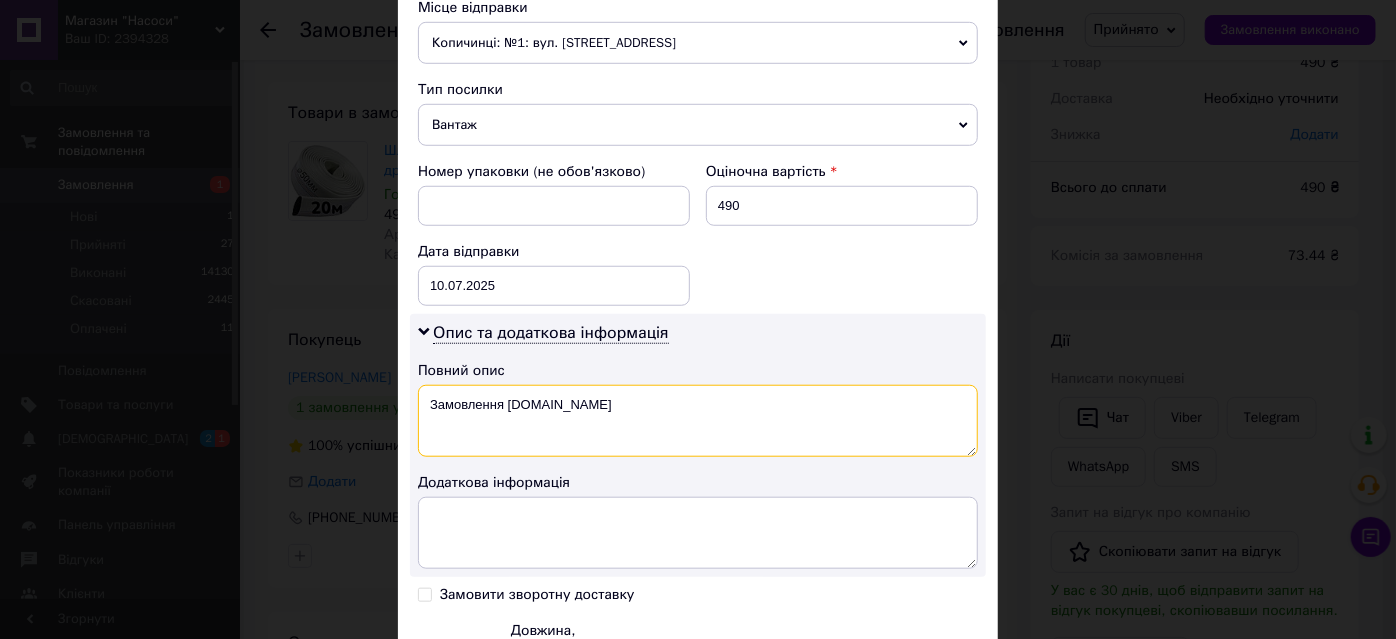 drag, startPoint x: 430, startPoint y: 405, endPoint x: 653, endPoint y: 405, distance: 223 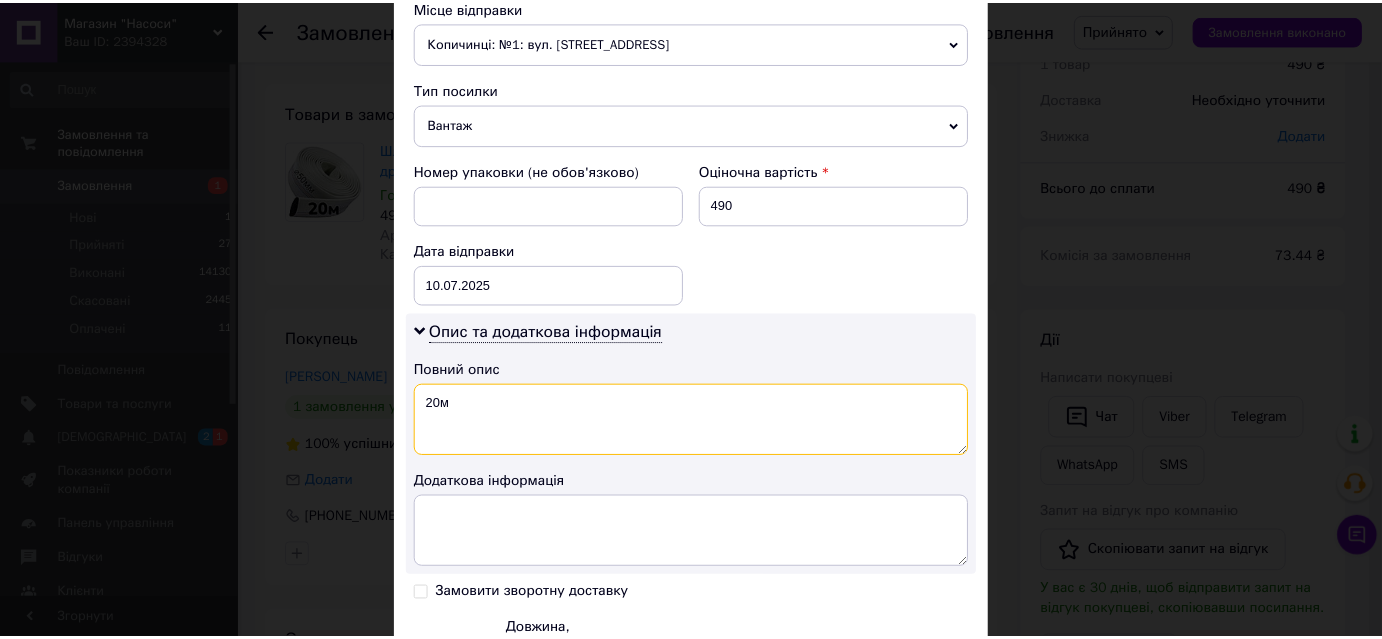 scroll, scrollTop: 940, scrollLeft: 0, axis: vertical 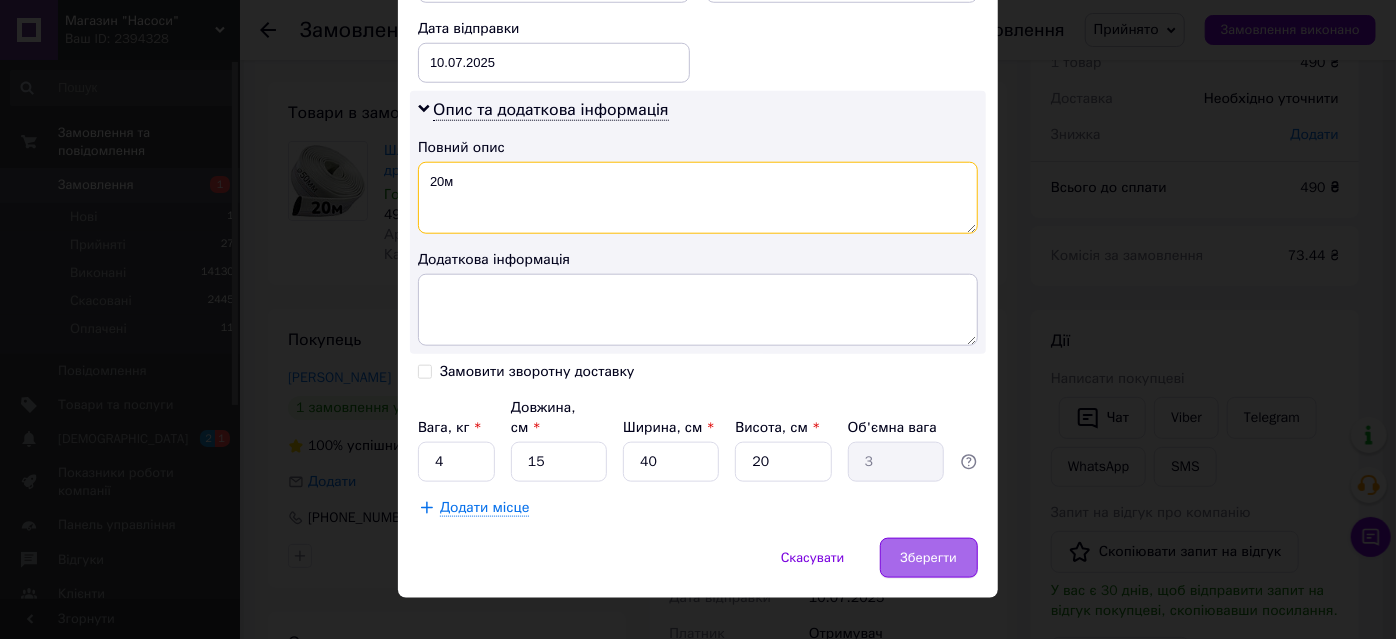 type on "20м" 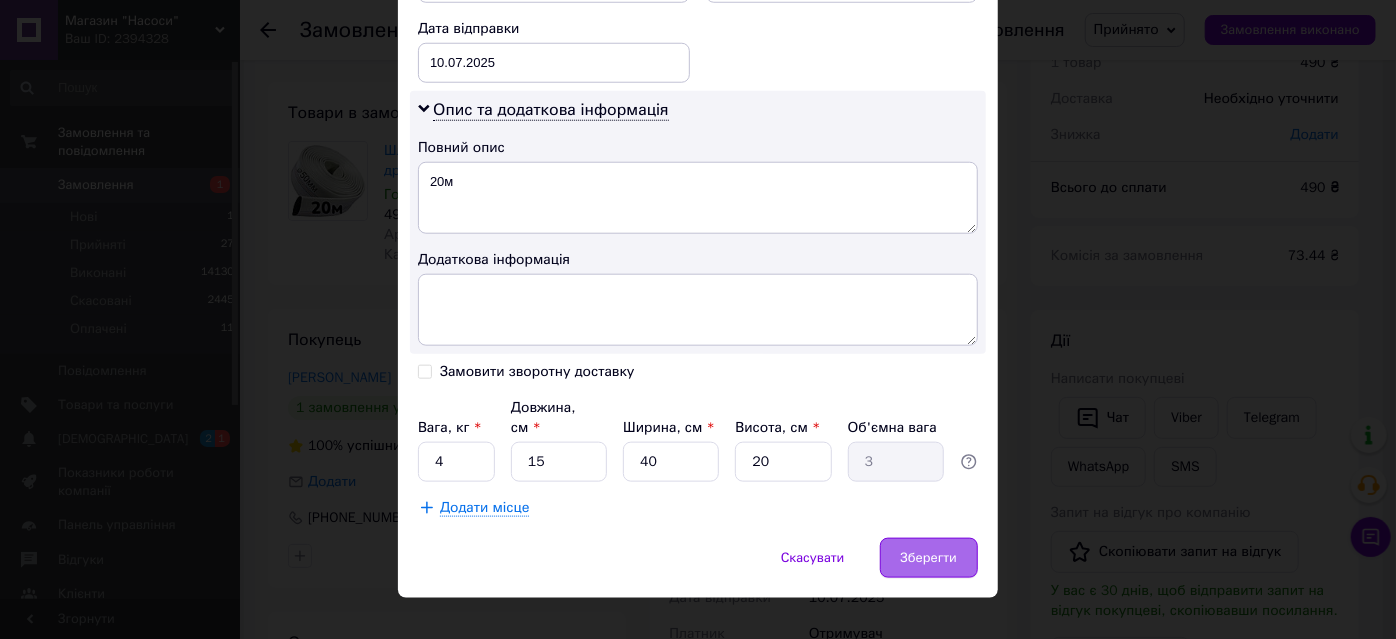 click on "Зберегти" at bounding box center (929, 558) 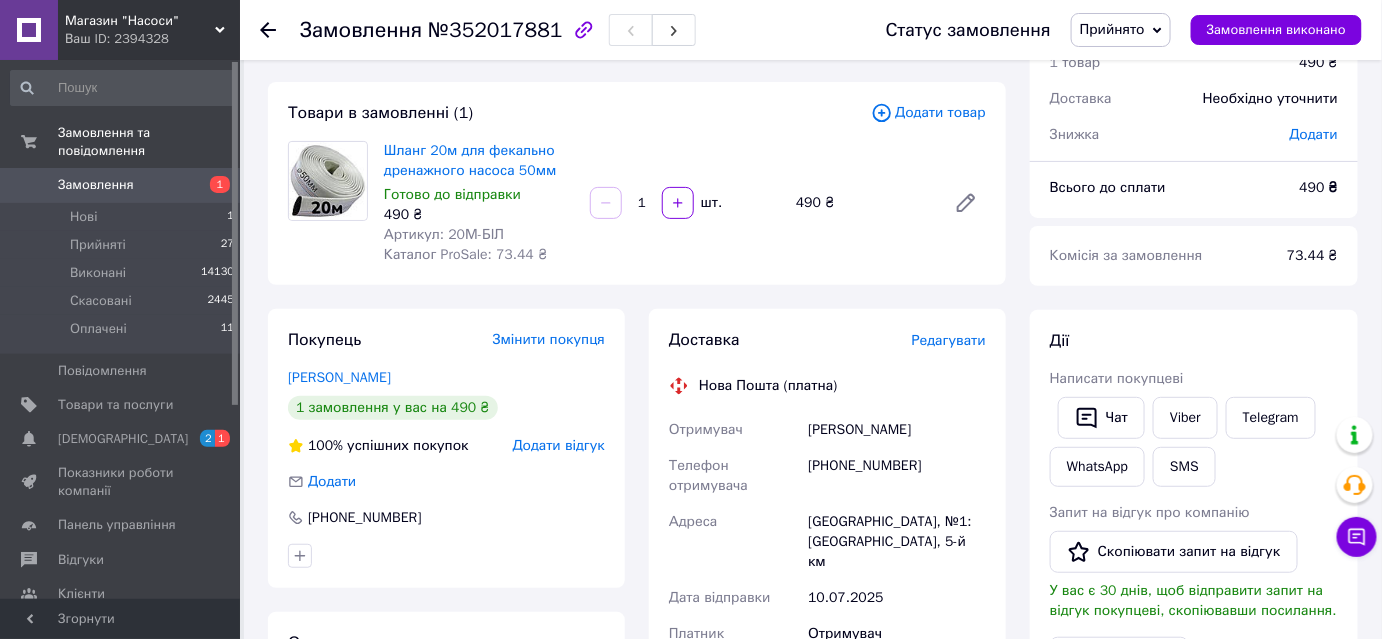 scroll, scrollTop: 363, scrollLeft: 0, axis: vertical 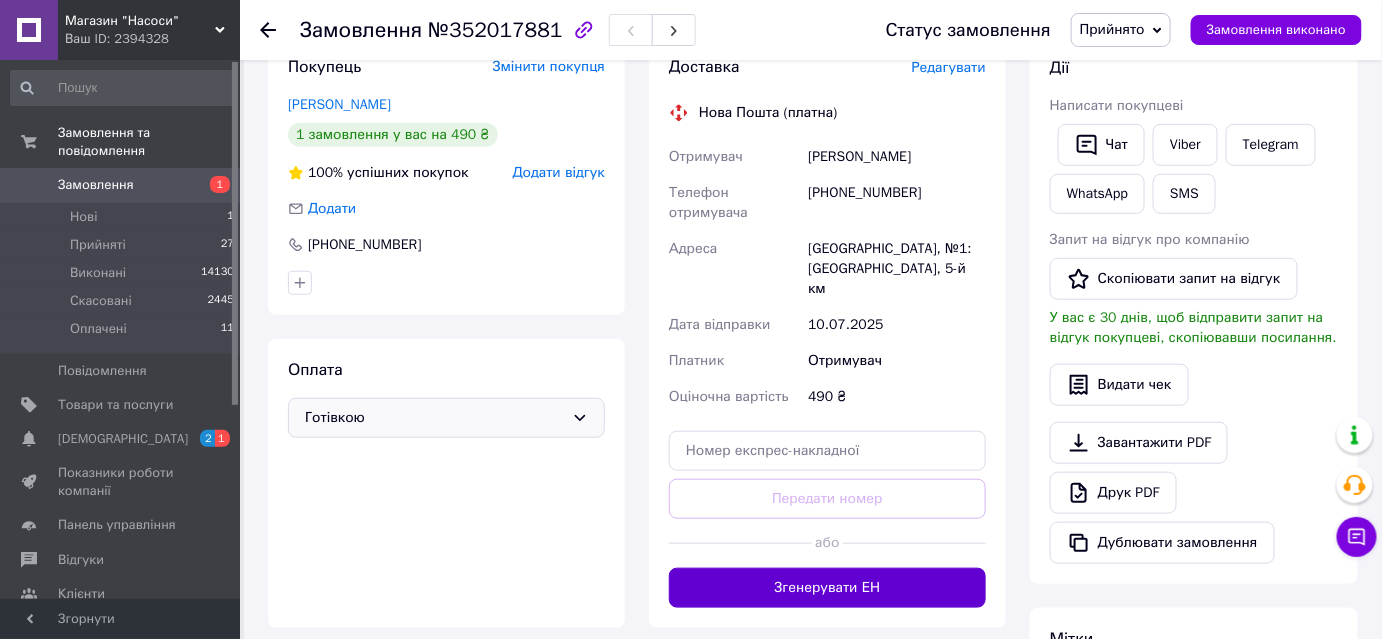 click on "Згенерувати ЕН" at bounding box center (827, 588) 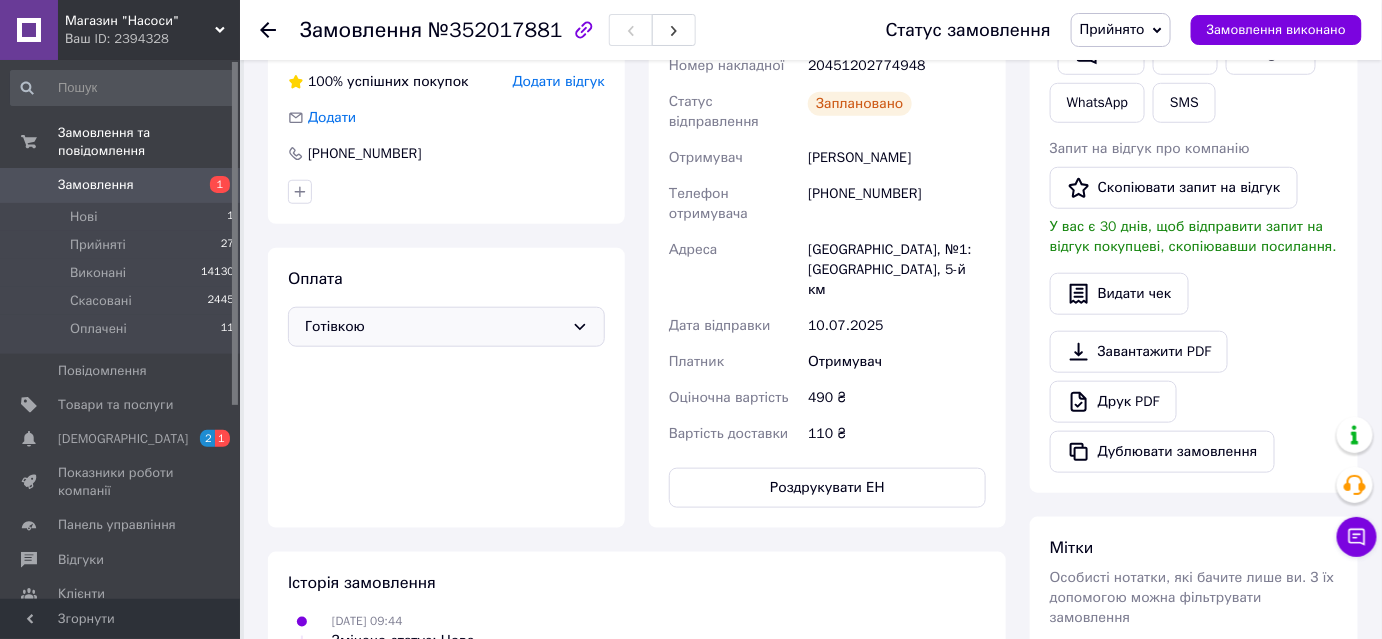 scroll, scrollTop: 90, scrollLeft: 0, axis: vertical 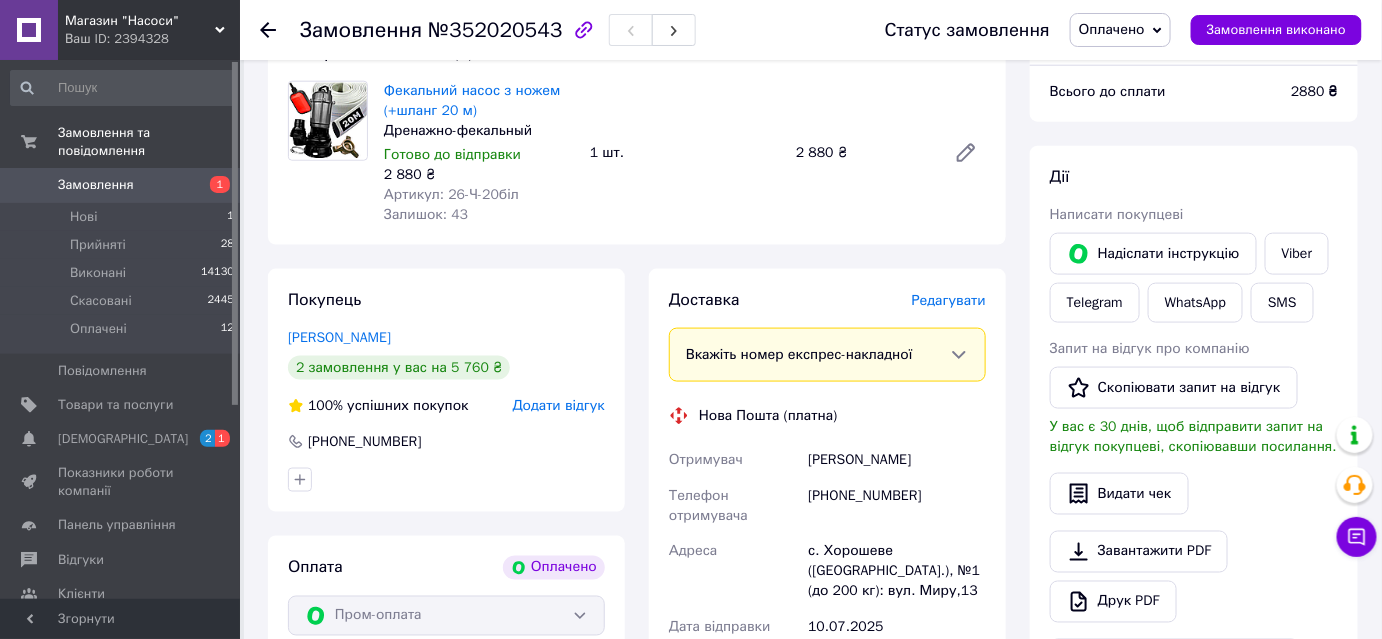 click on "Редагувати" at bounding box center (949, 300) 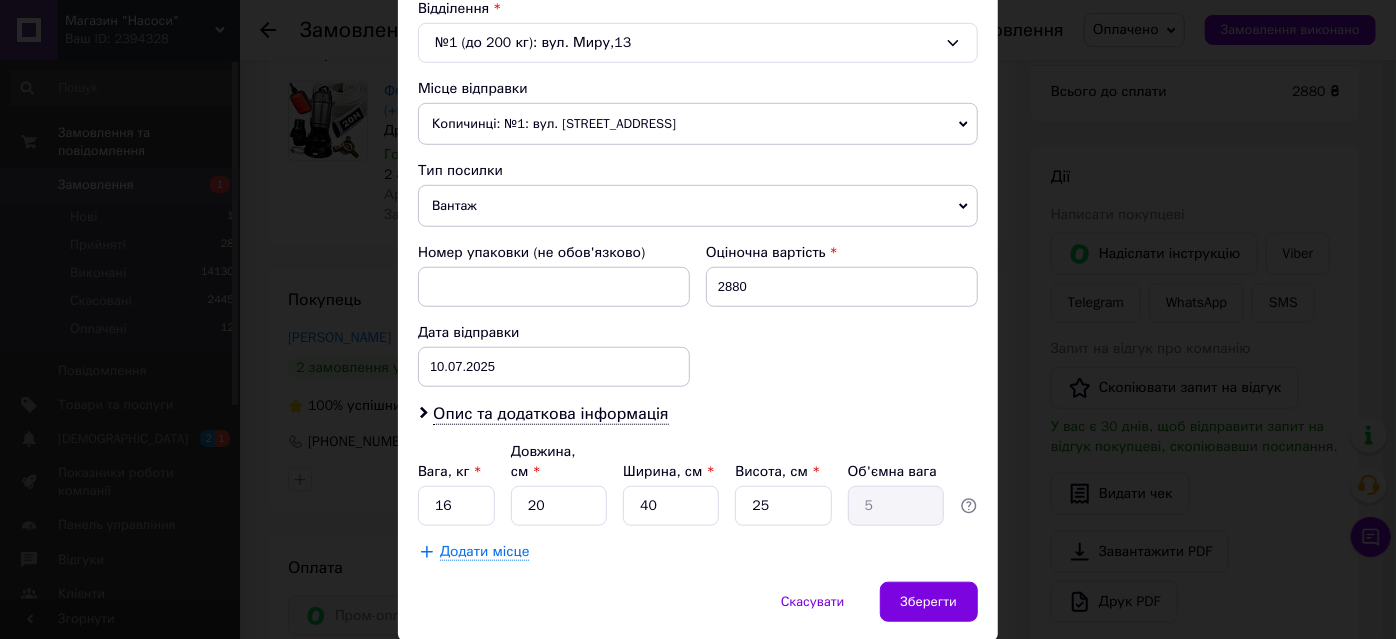 scroll, scrollTop: 681, scrollLeft: 0, axis: vertical 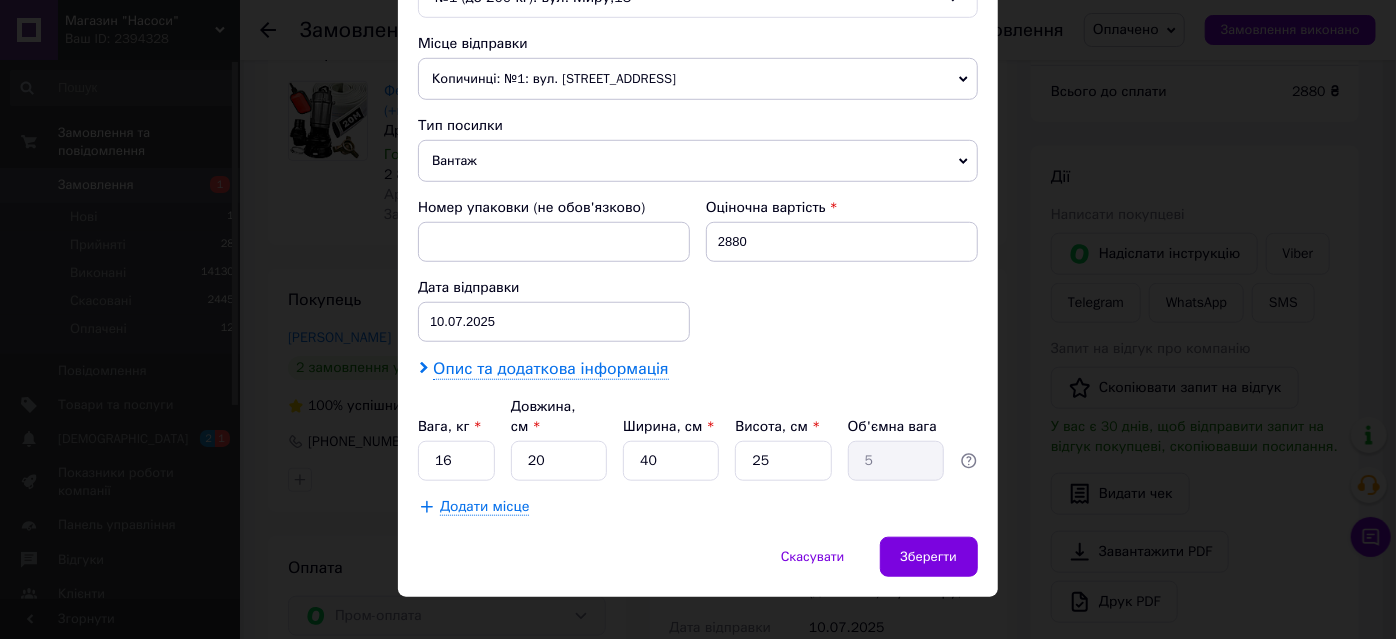 click on "Опис та додаткова інформація" at bounding box center [550, 369] 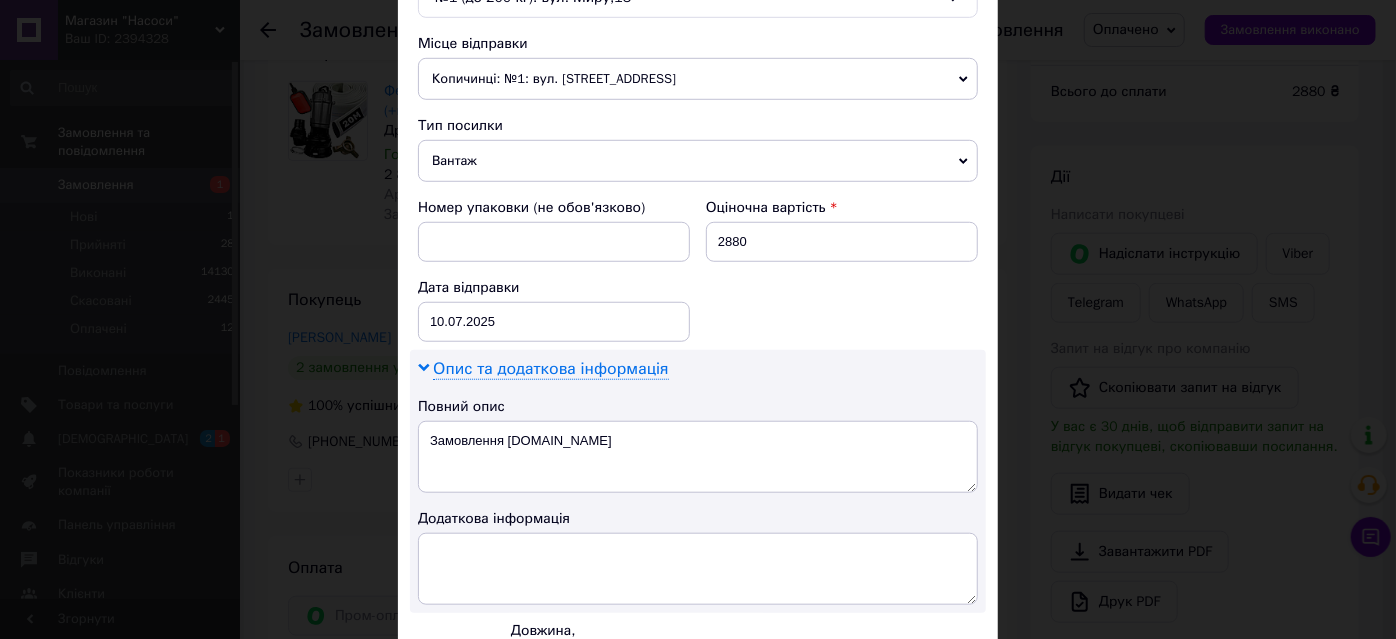 click on "Опис та додаткова інформація" at bounding box center (550, 369) 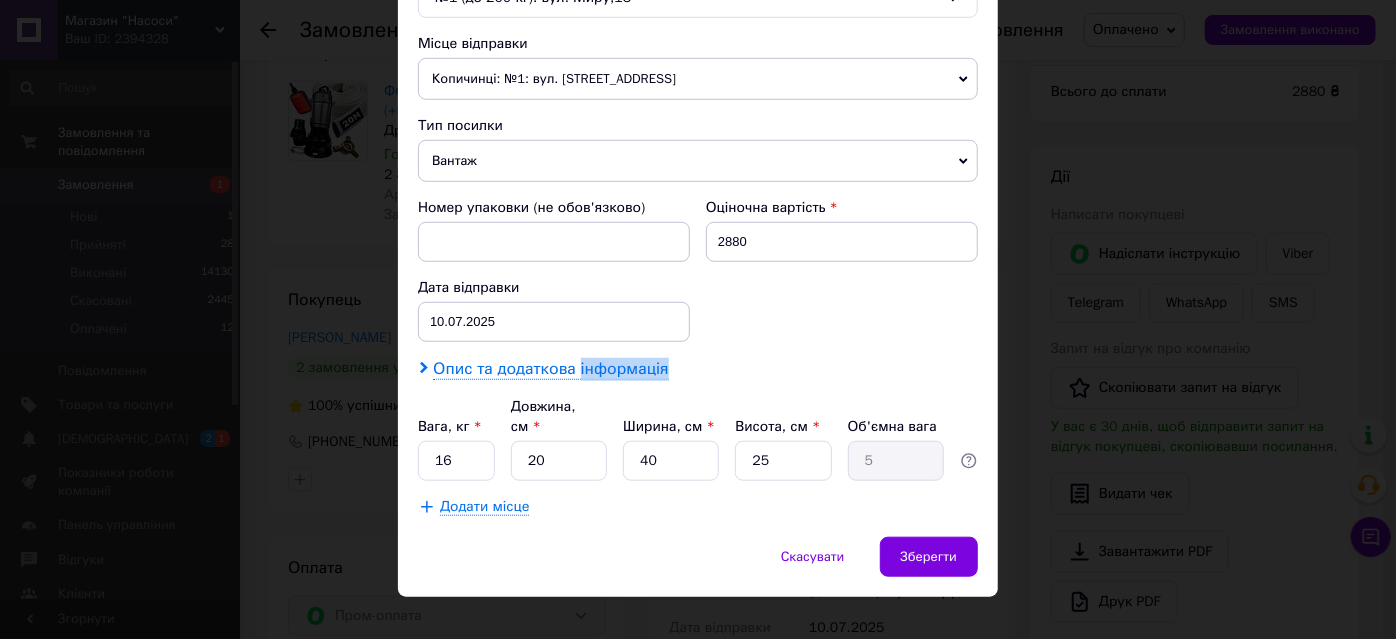 click on "Опис та додаткова інформація" at bounding box center [550, 369] 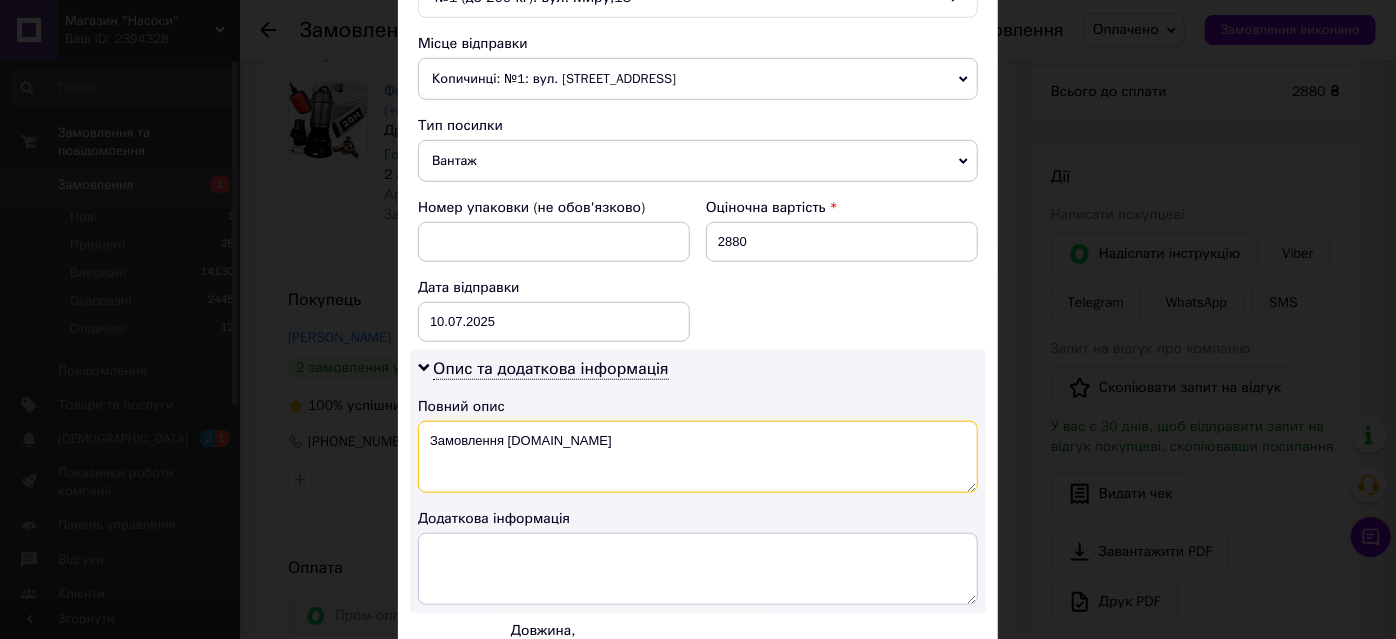 click on "Замовлення [DOMAIN_NAME]" at bounding box center (698, 457) 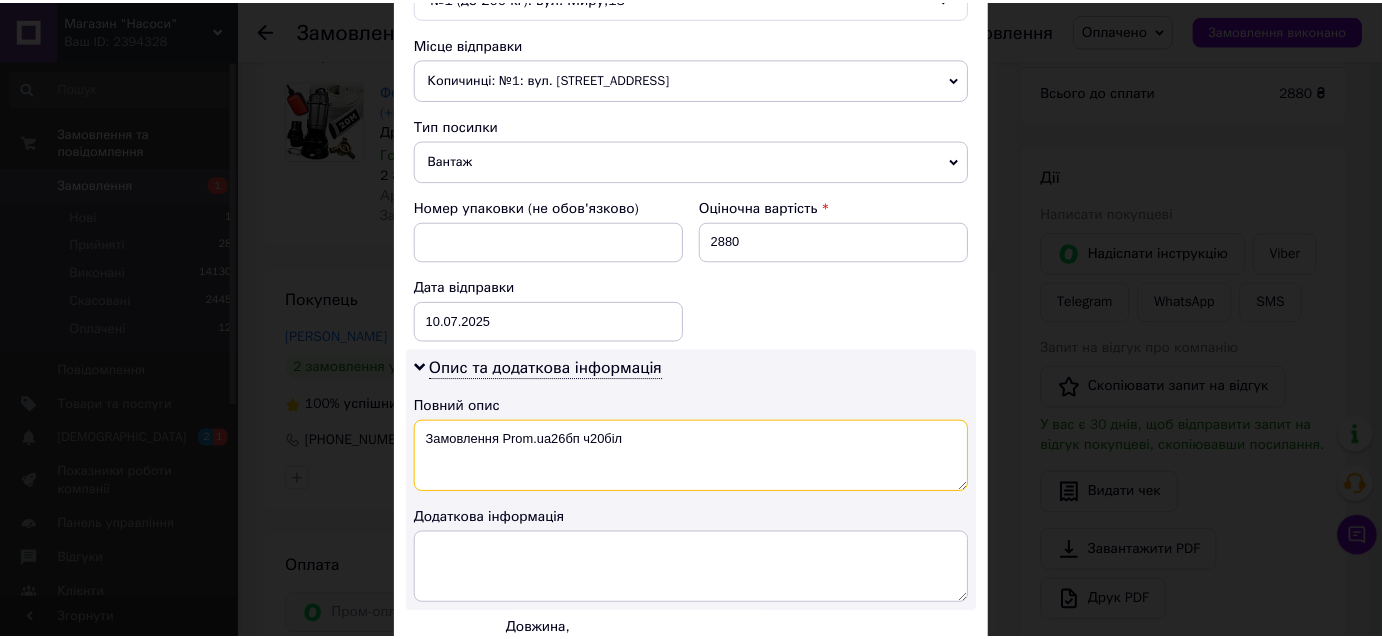 scroll, scrollTop: 904, scrollLeft: 0, axis: vertical 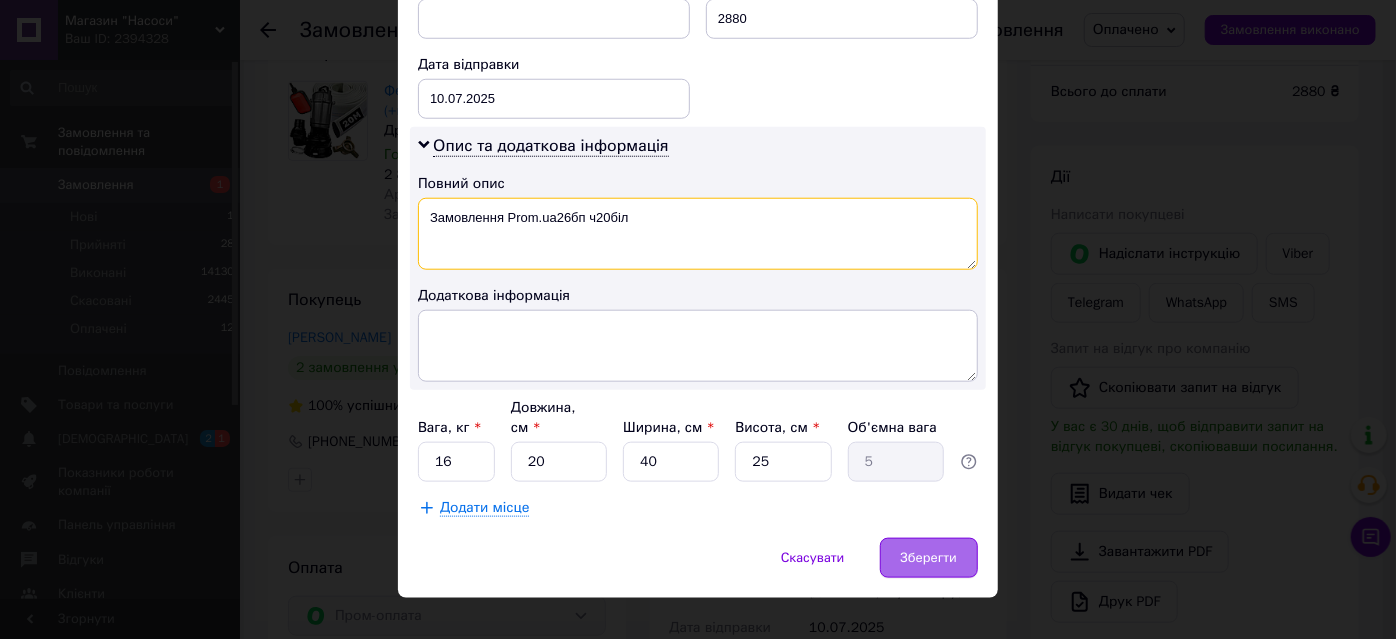 type on "Замовлення Prom.ua26бп ч20біл" 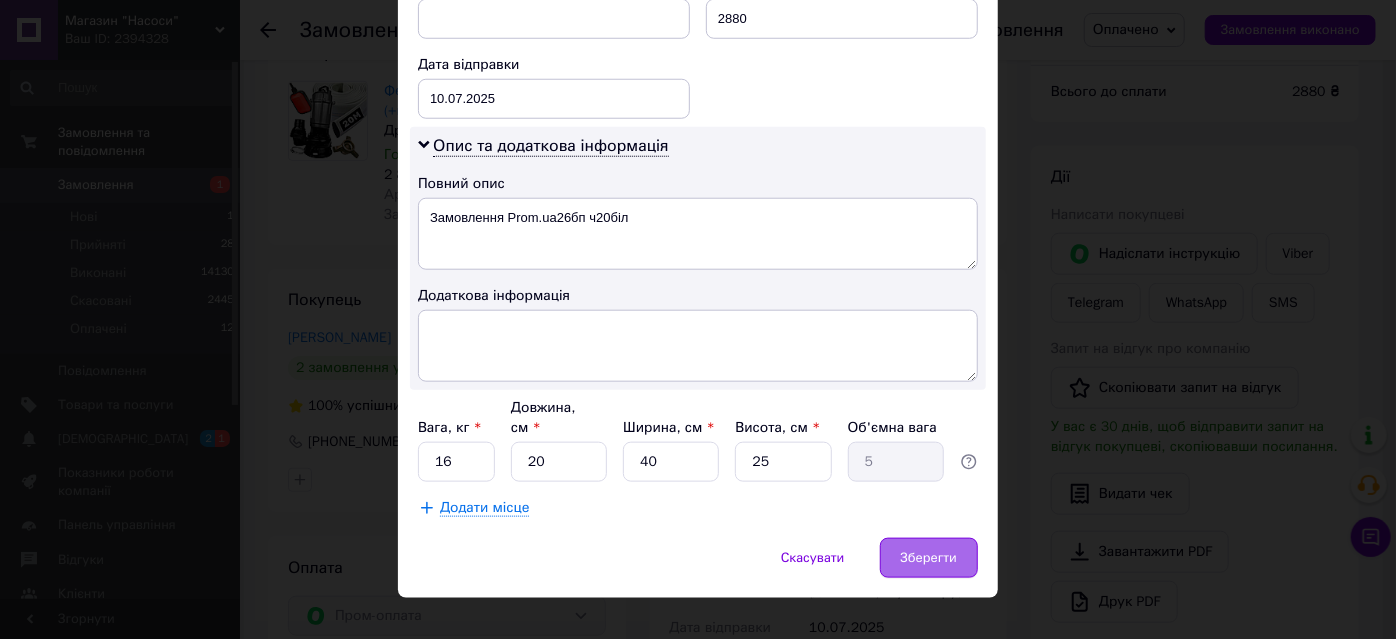 click on "Зберегти" at bounding box center [929, 558] 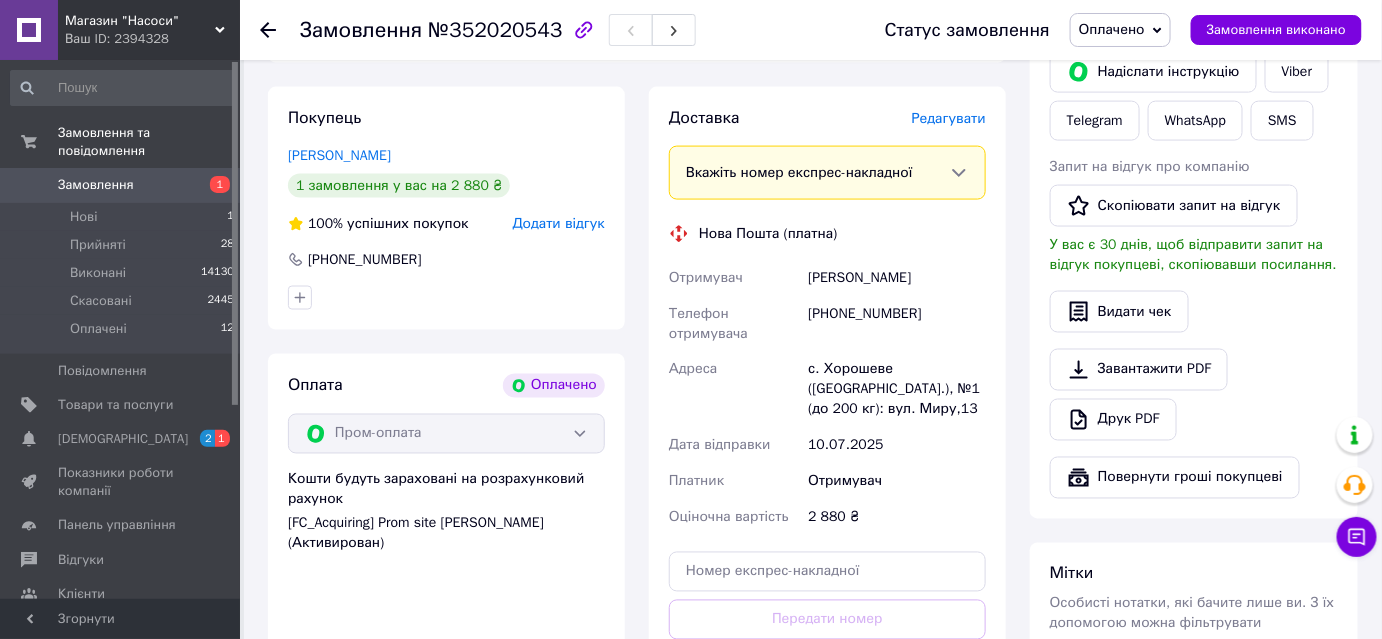 scroll, scrollTop: 1000, scrollLeft: 0, axis: vertical 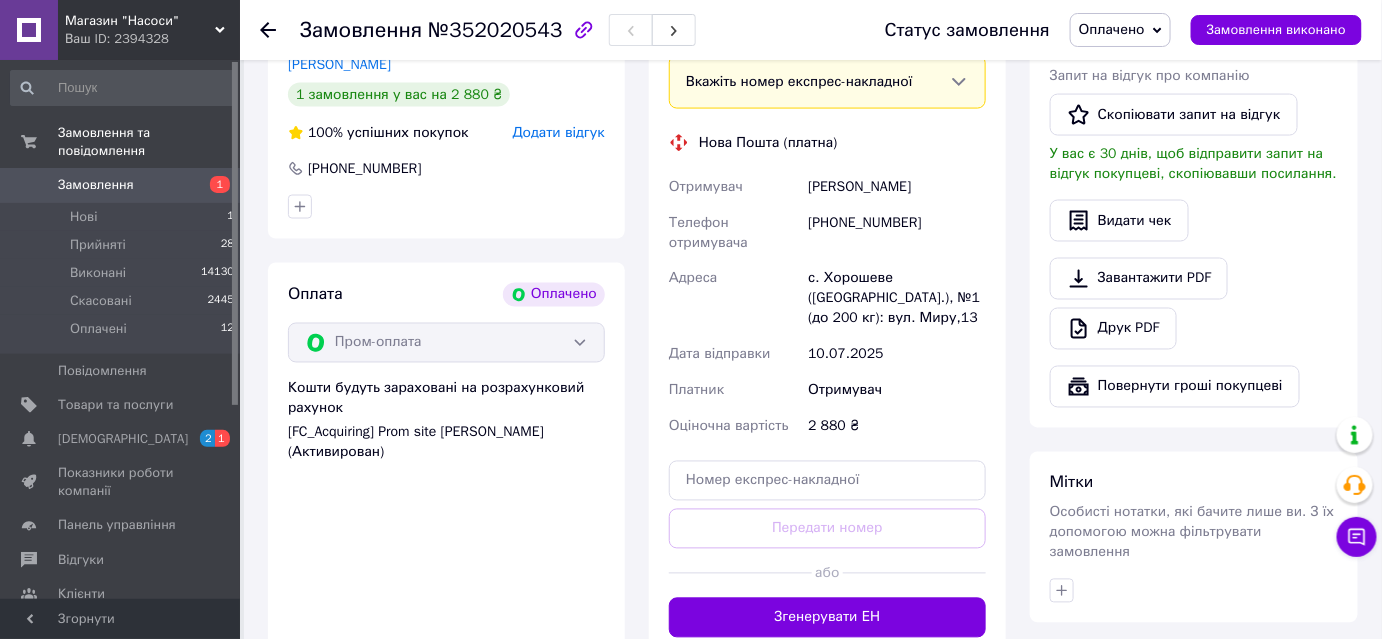 click on "Згенерувати ЕН" at bounding box center [827, 618] 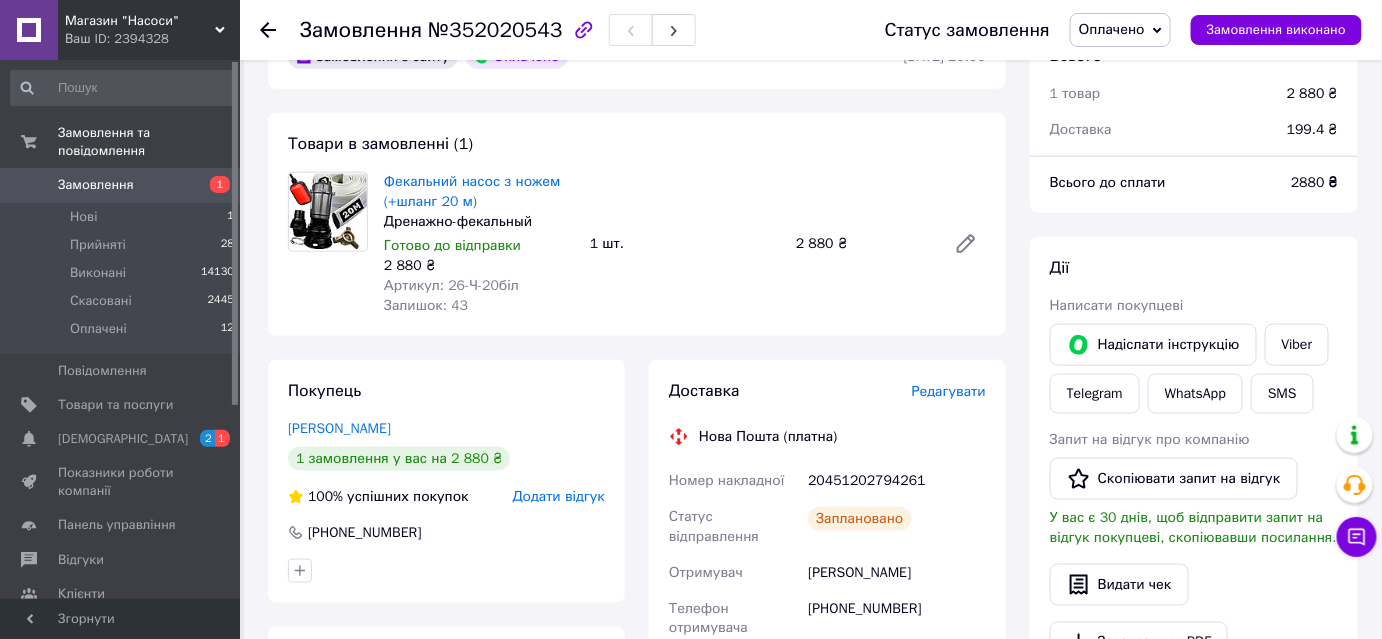 scroll, scrollTop: 454, scrollLeft: 0, axis: vertical 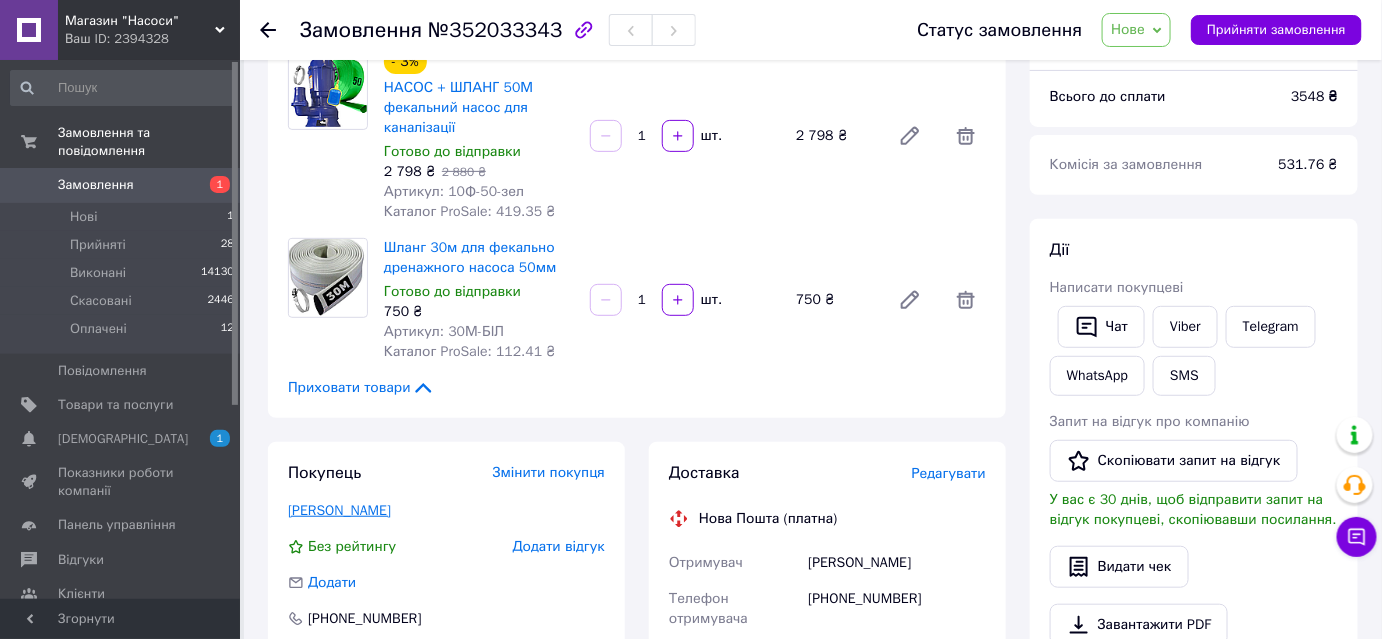 click on "Панаинте Константин" at bounding box center (339, 510) 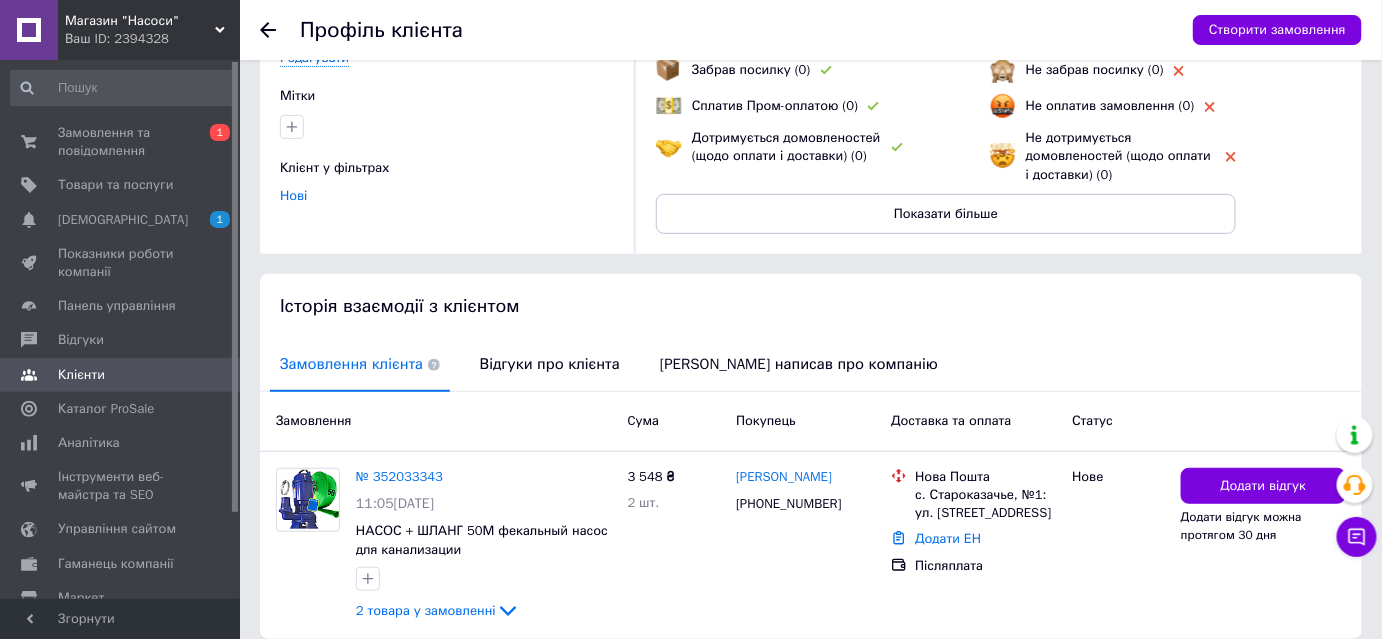 scroll, scrollTop: 259, scrollLeft: 0, axis: vertical 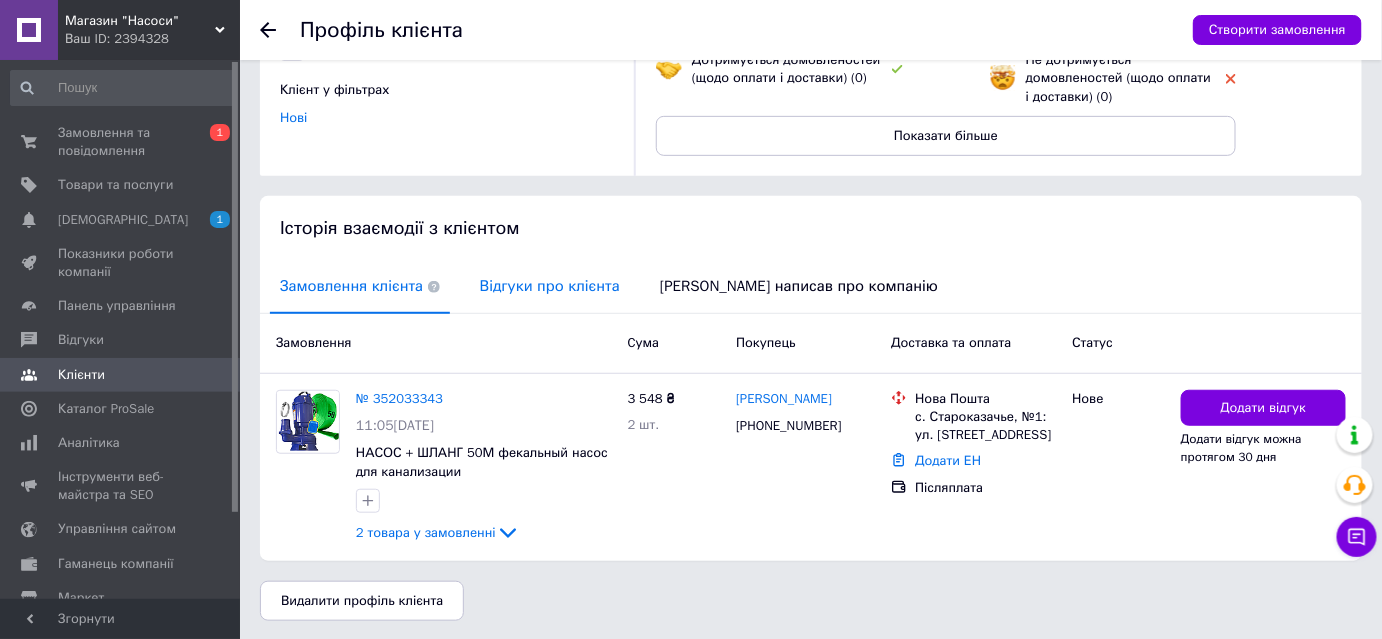 click on "Відгуки про клієнта" at bounding box center [550, 286] 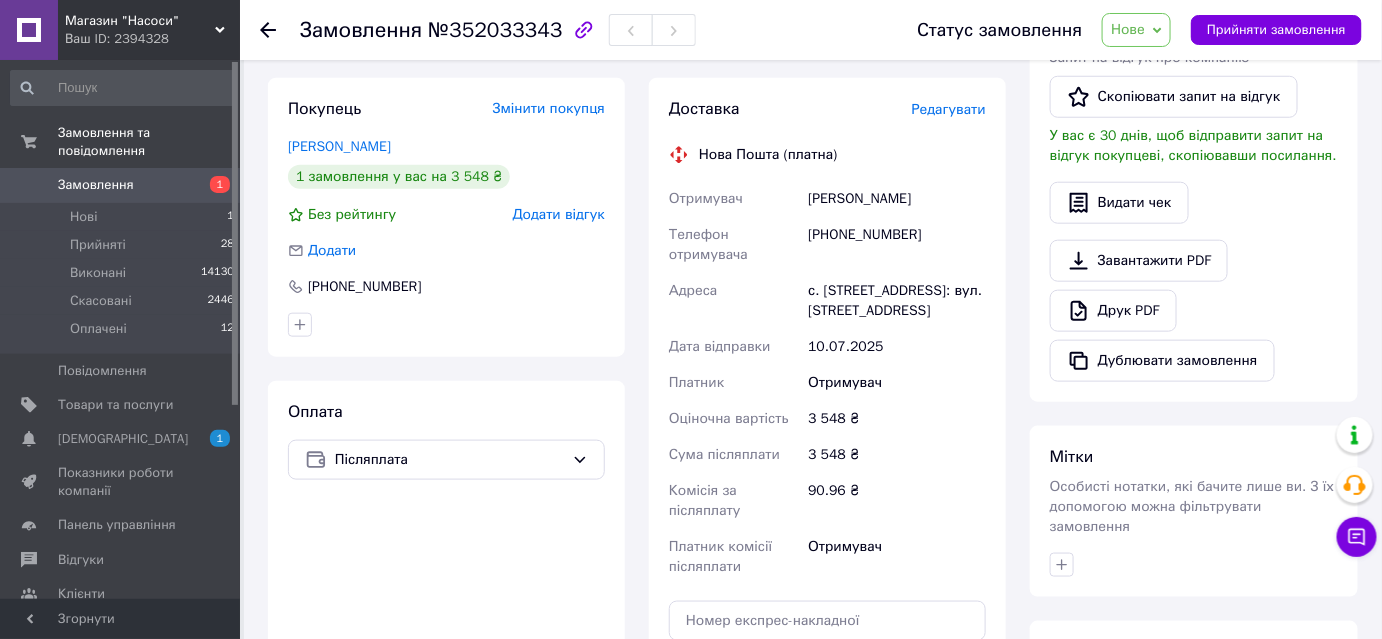 scroll, scrollTop: 272, scrollLeft: 0, axis: vertical 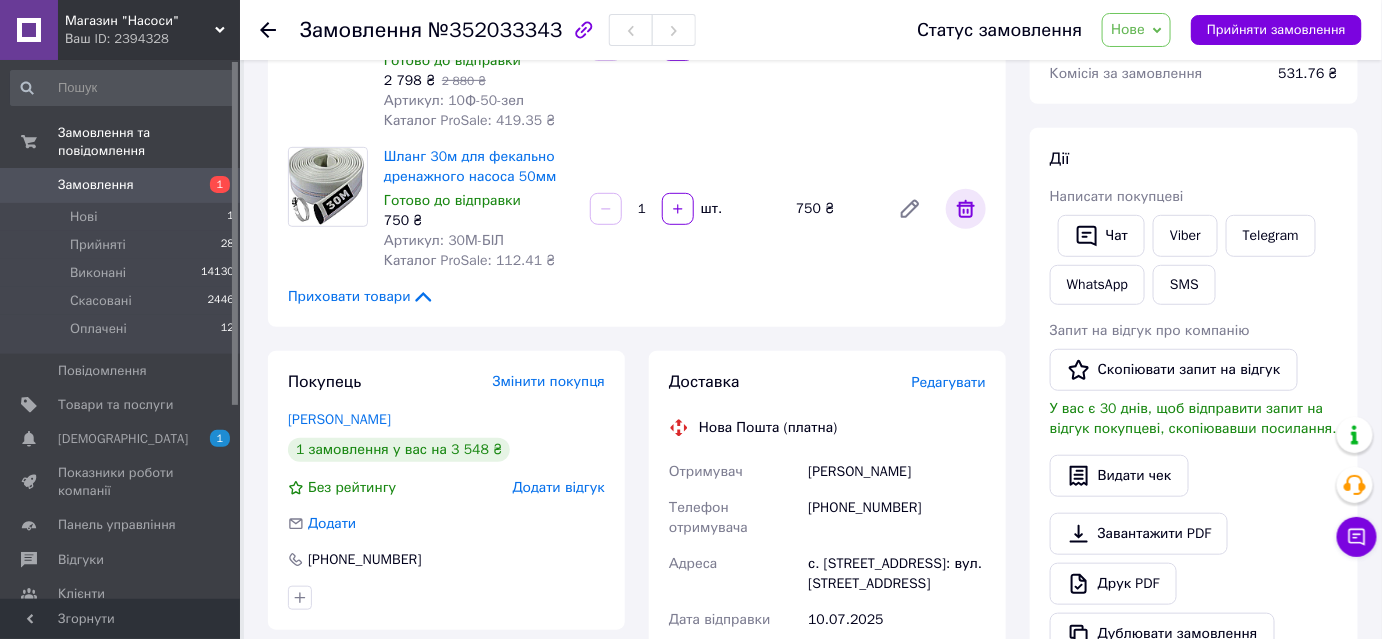 click 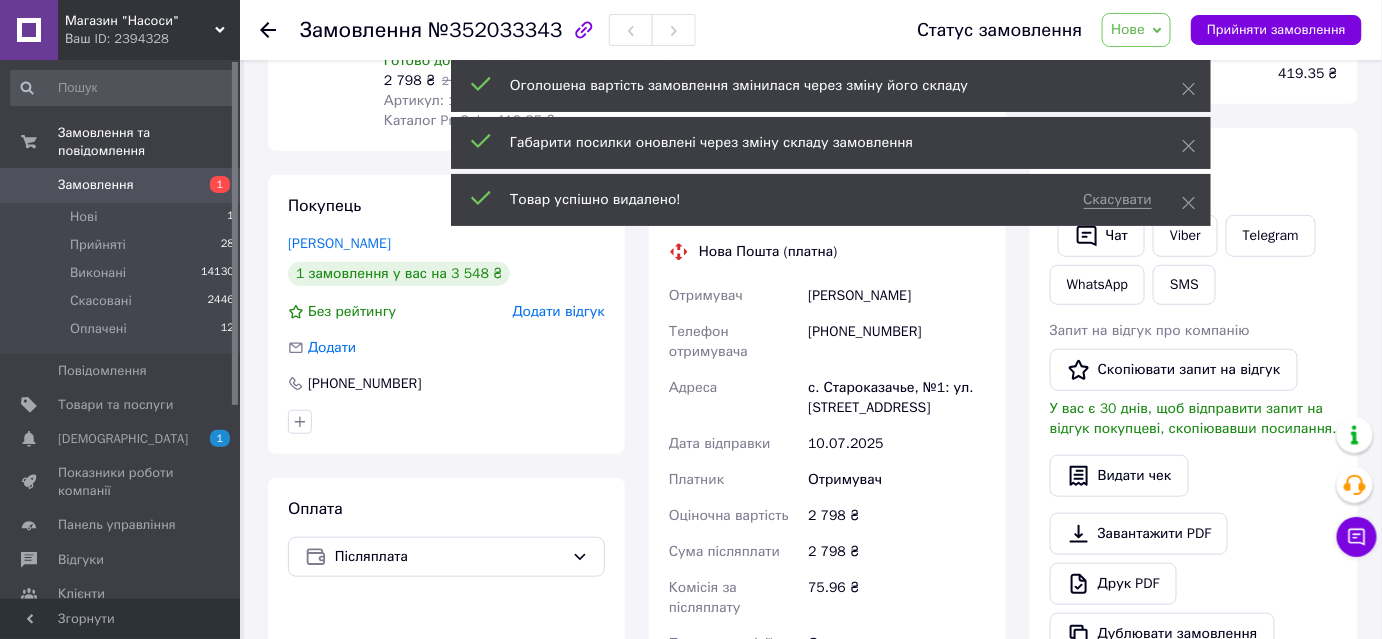 scroll, scrollTop: 0, scrollLeft: 0, axis: both 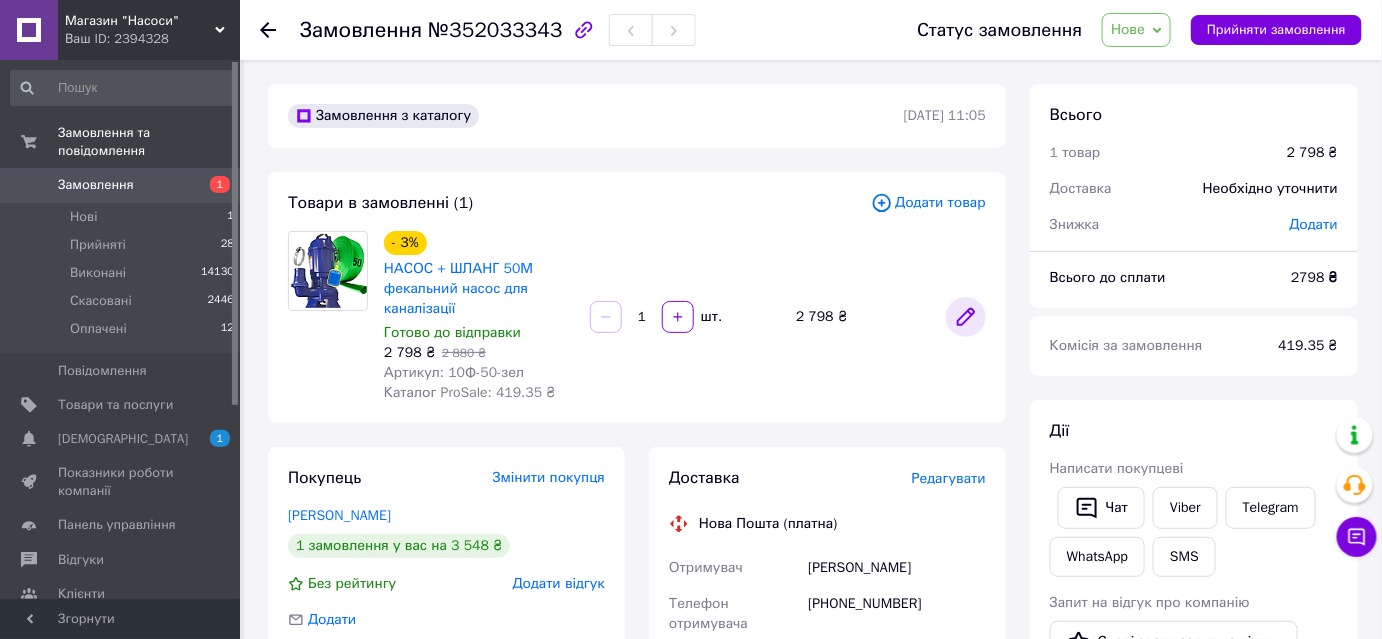 click 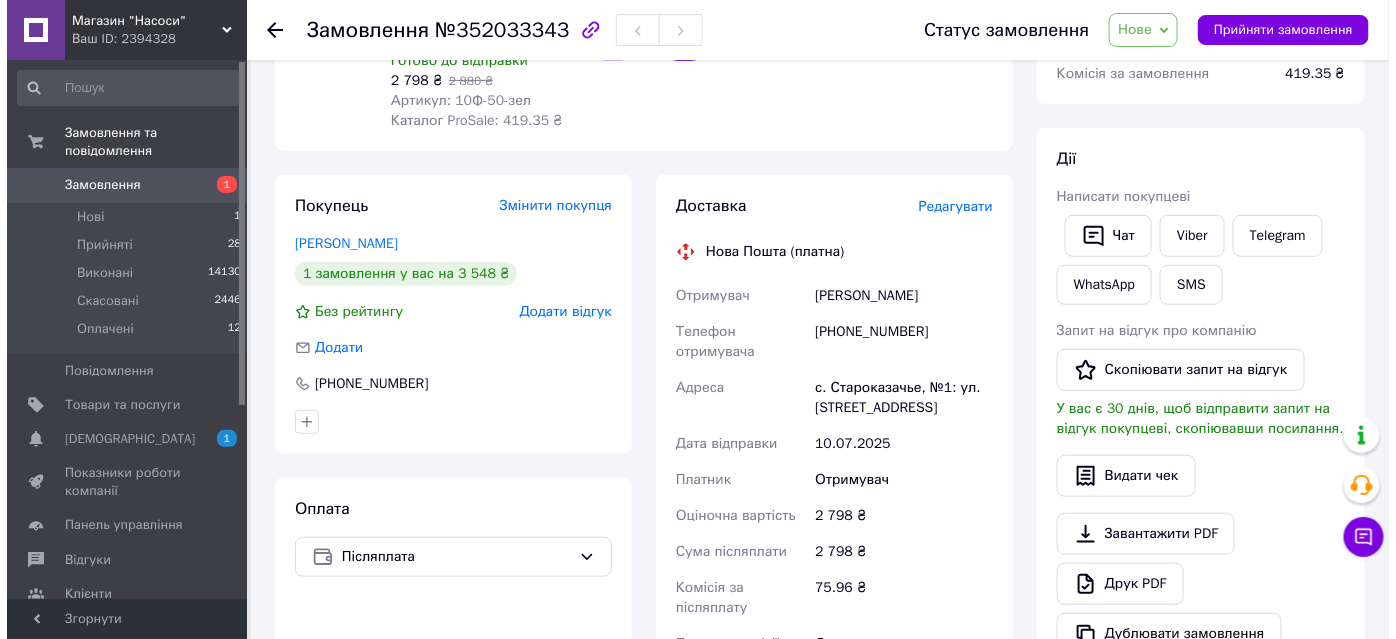 scroll, scrollTop: 181, scrollLeft: 0, axis: vertical 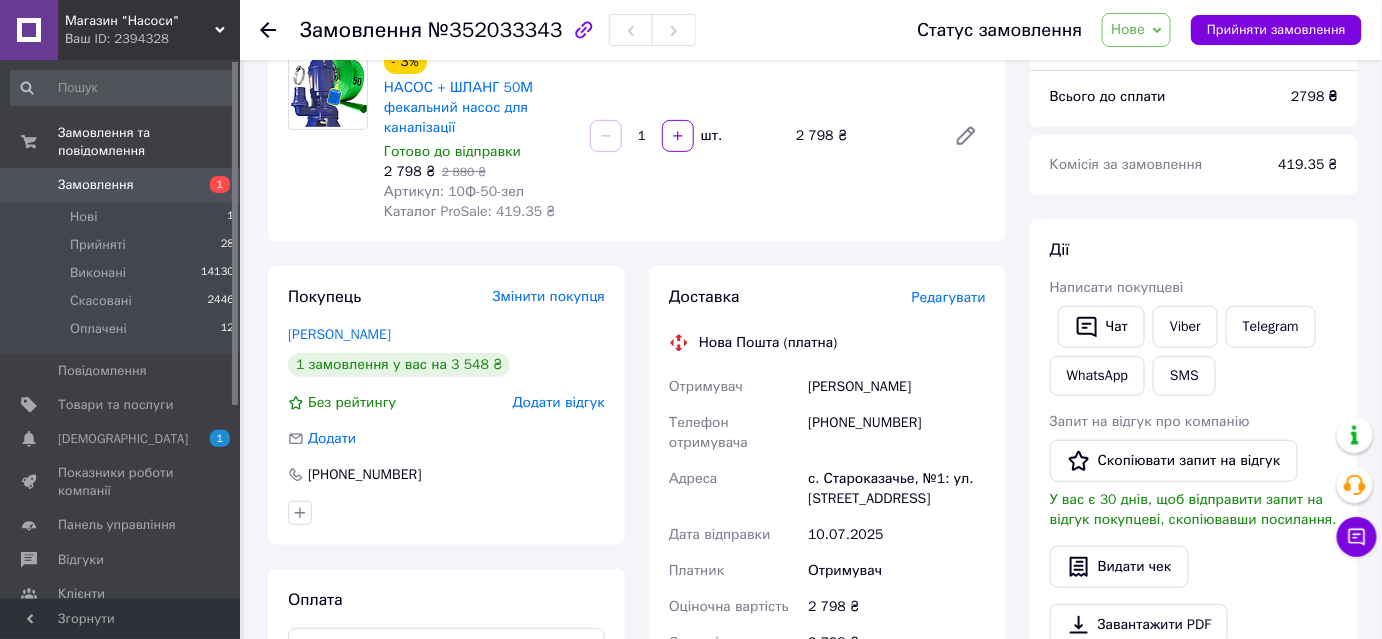 click on "Нове" at bounding box center (1136, 30) 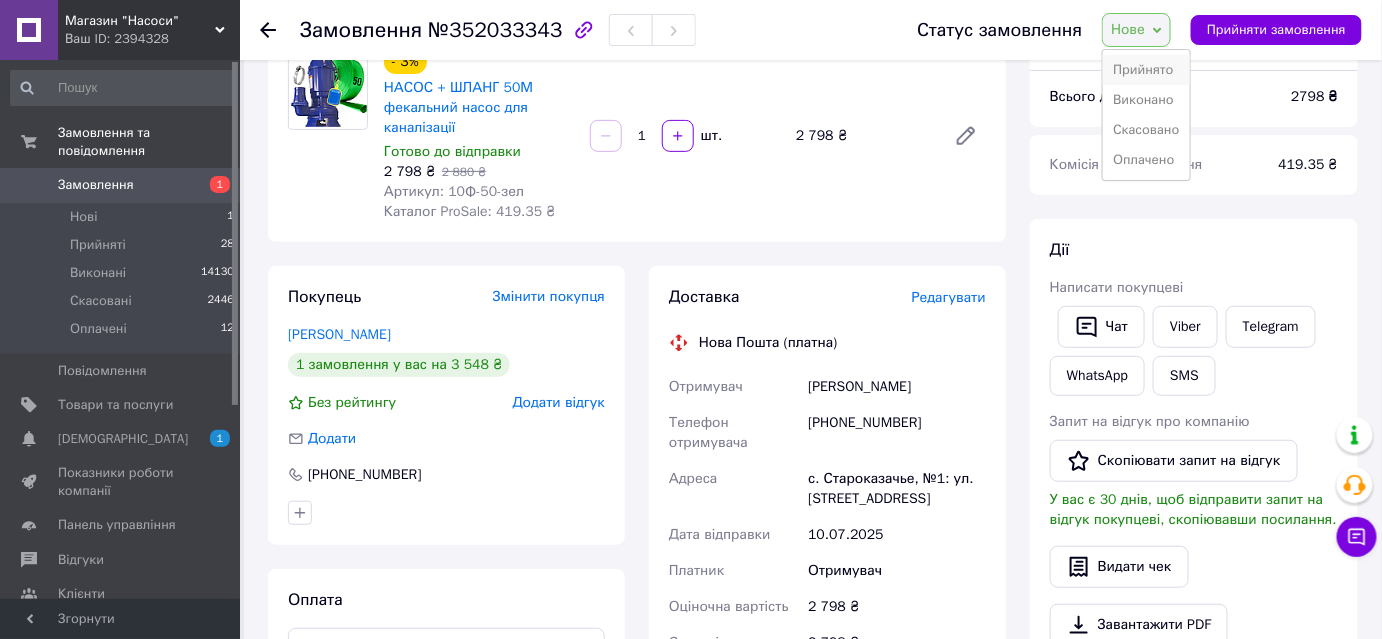 click on "Прийнято" at bounding box center [1146, 70] 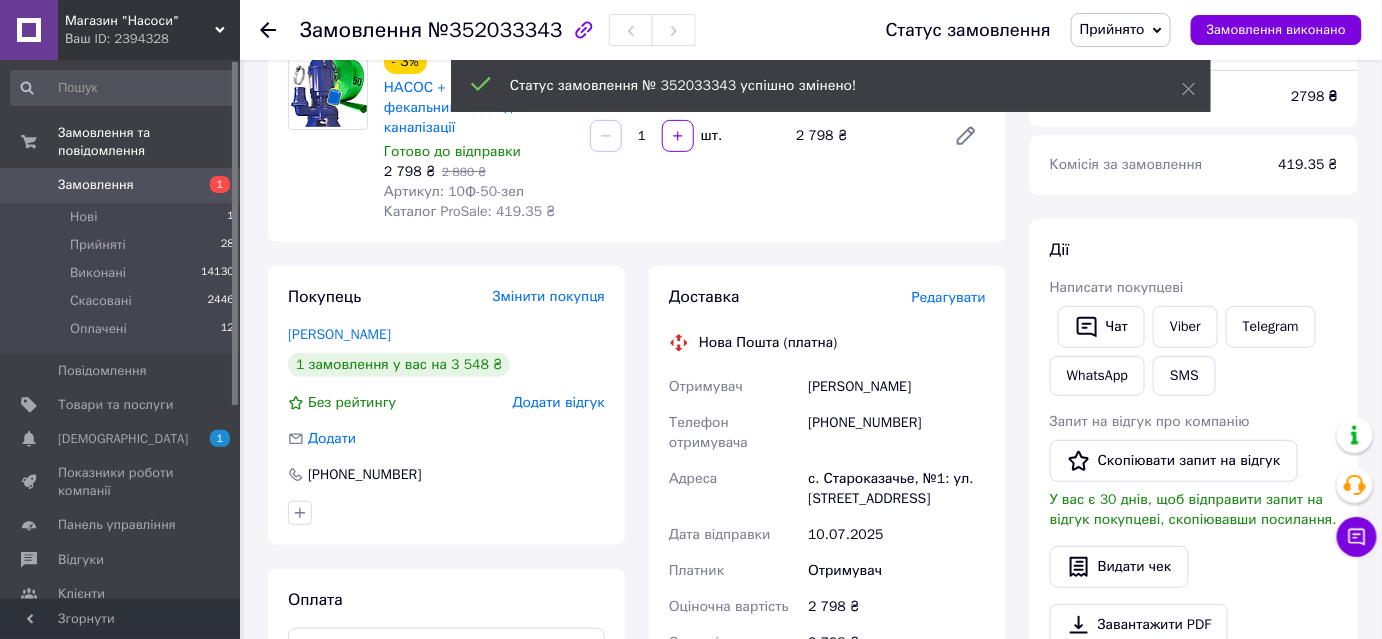 click on "Редагувати" at bounding box center [949, 297] 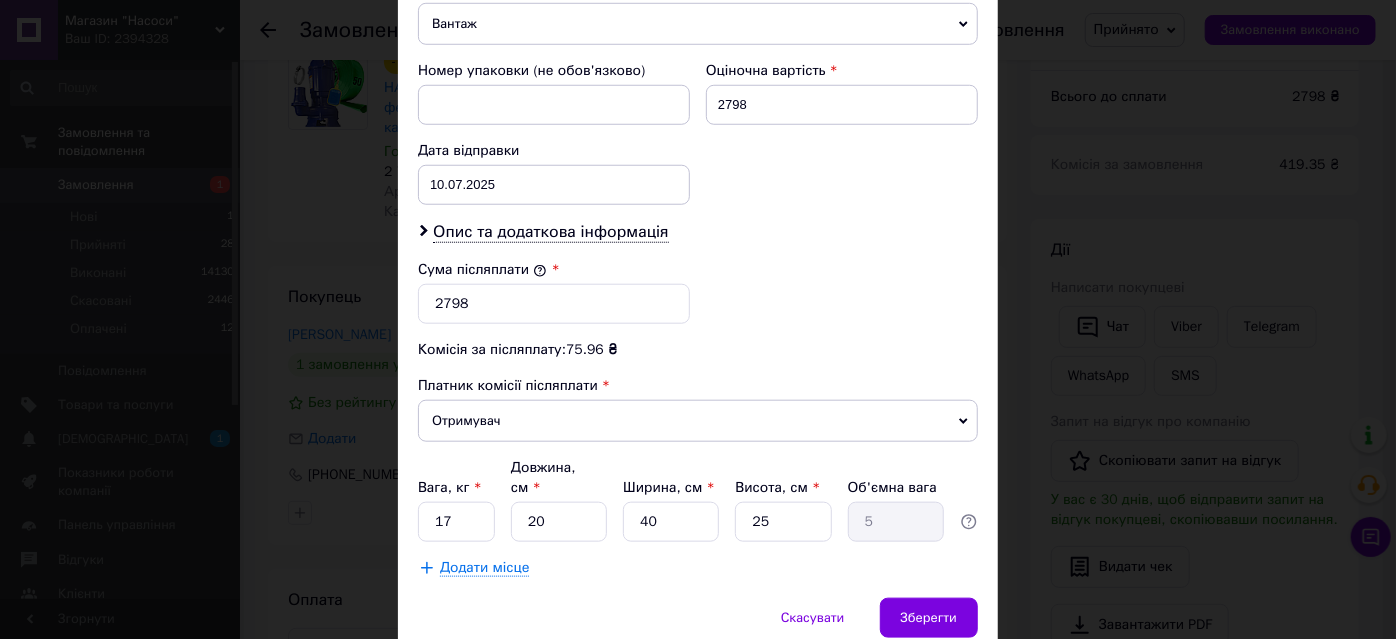 scroll, scrollTop: 727, scrollLeft: 0, axis: vertical 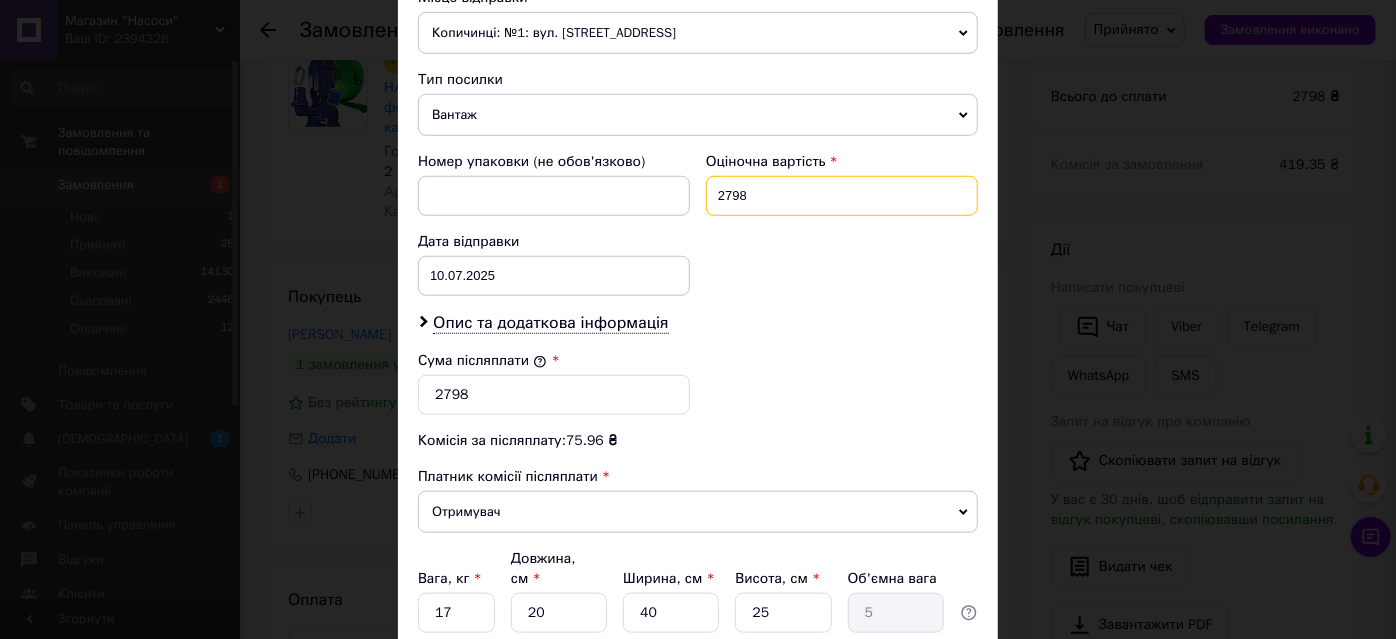 drag, startPoint x: 709, startPoint y: 186, endPoint x: 757, endPoint y: 196, distance: 49.0306 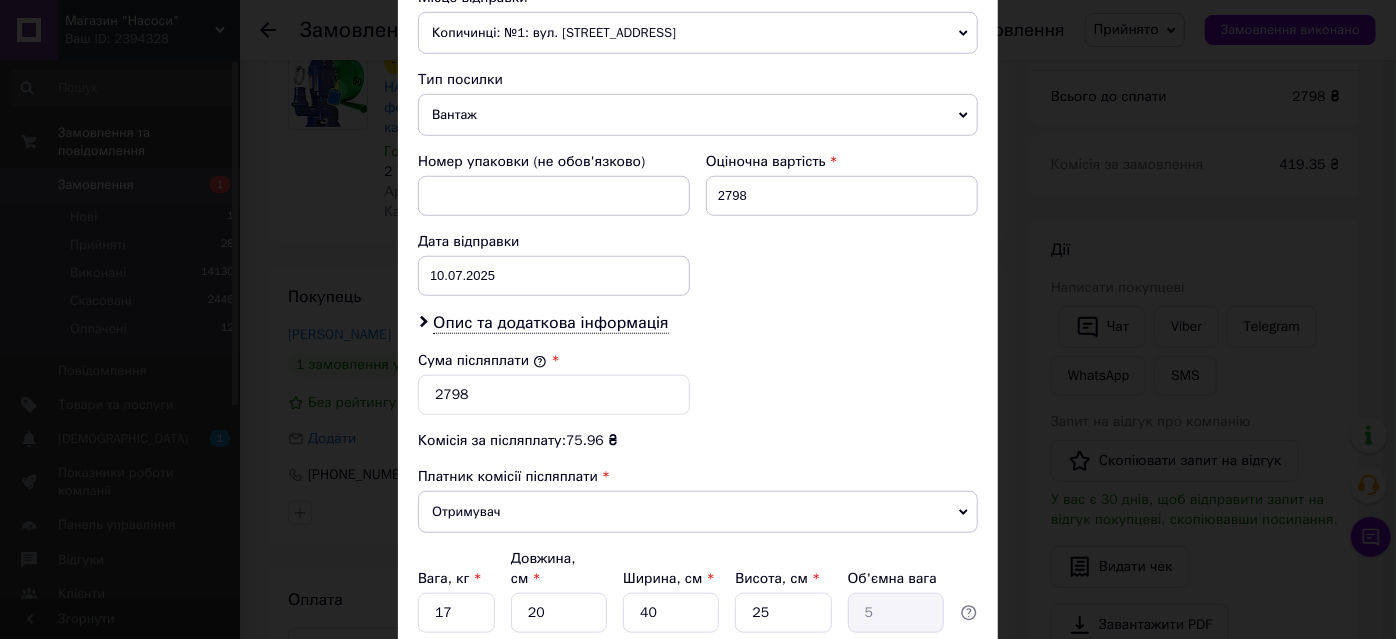 click on "Номер упаковки (не обов'язково) Оціночна вартість 2798 Дата відправки 10.07.2025 < 2025 > < Июль > Пн Вт Ср Чт Пт Сб Вс 30 1 2 3 4 5 6 7 8 9 10 11 12 13 14 15 16 17 18 19 20 21 22 23 24 25 26 27 28 29 30 31 1 2 3 4 5 6 7 8 9 10" at bounding box center [698, 224] 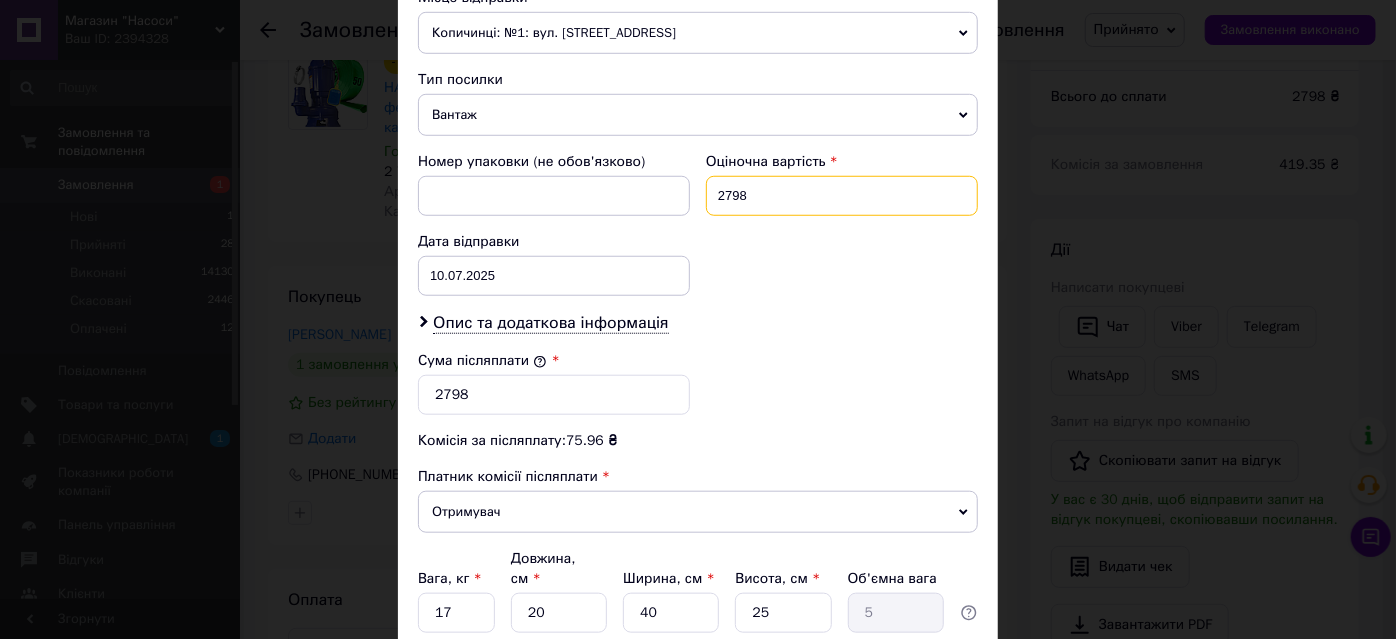 drag, startPoint x: 709, startPoint y: 191, endPoint x: 808, endPoint y: 206, distance: 100.12991 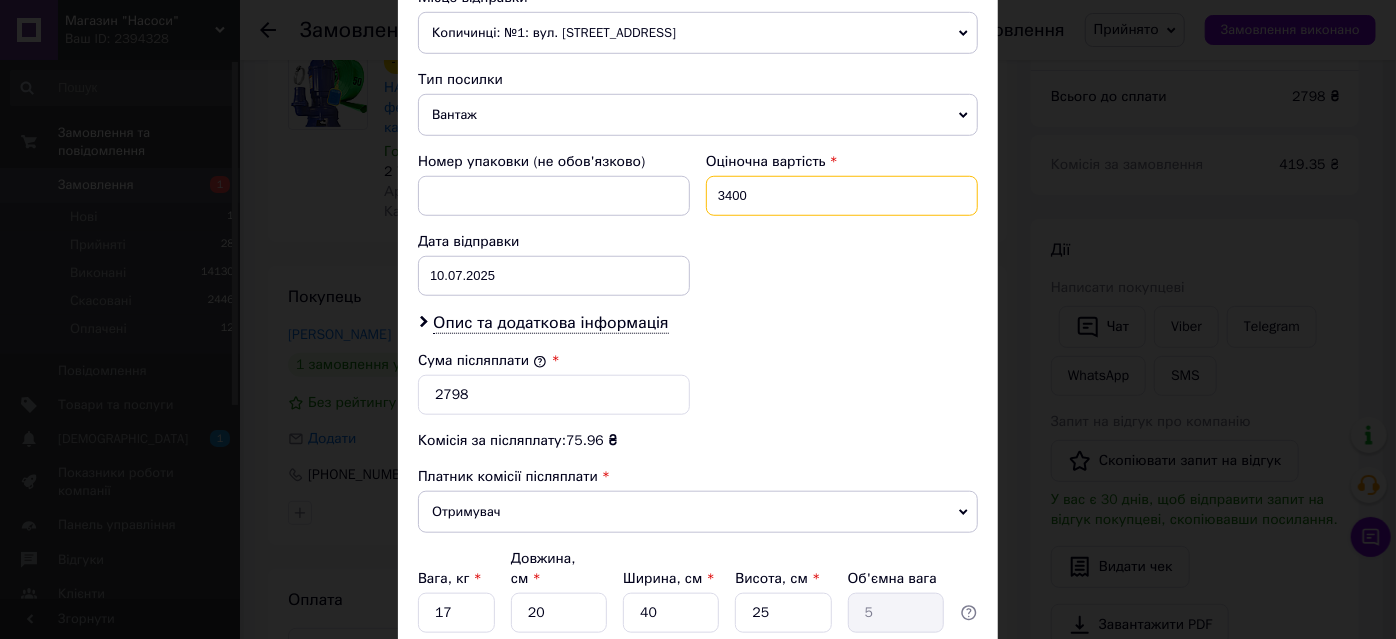 type on "3400" 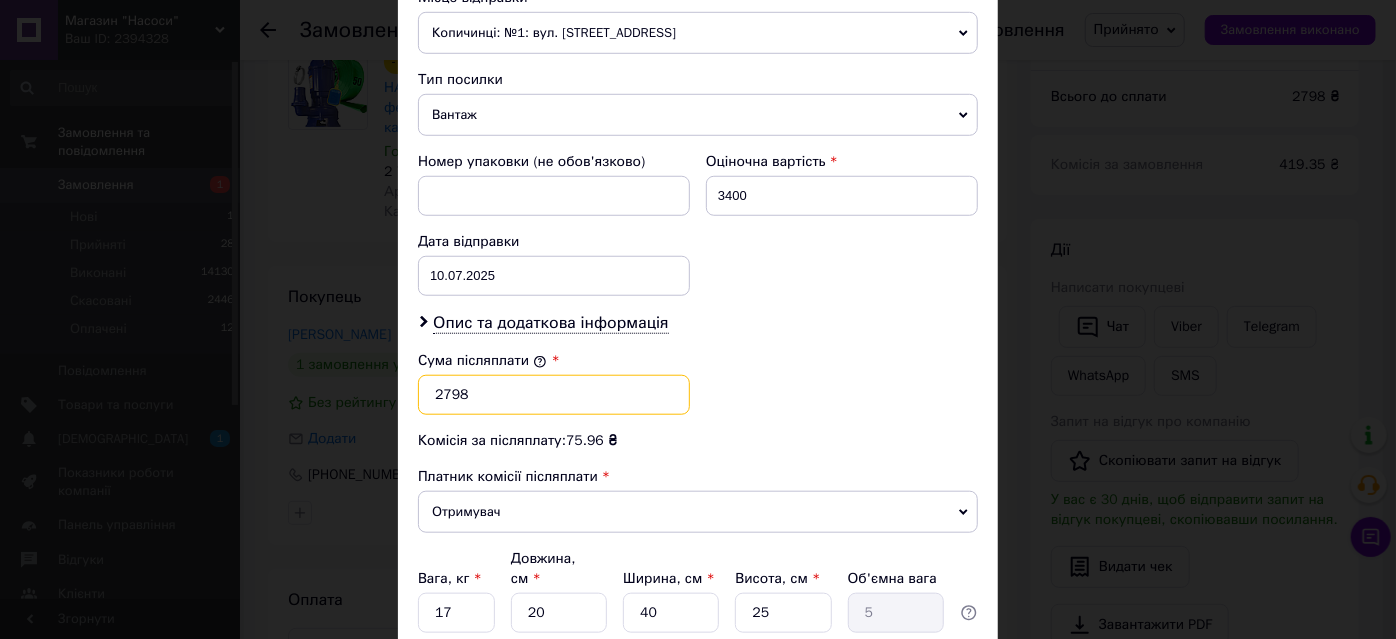 drag, startPoint x: 461, startPoint y: 394, endPoint x: 416, endPoint y: 399, distance: 45.276924 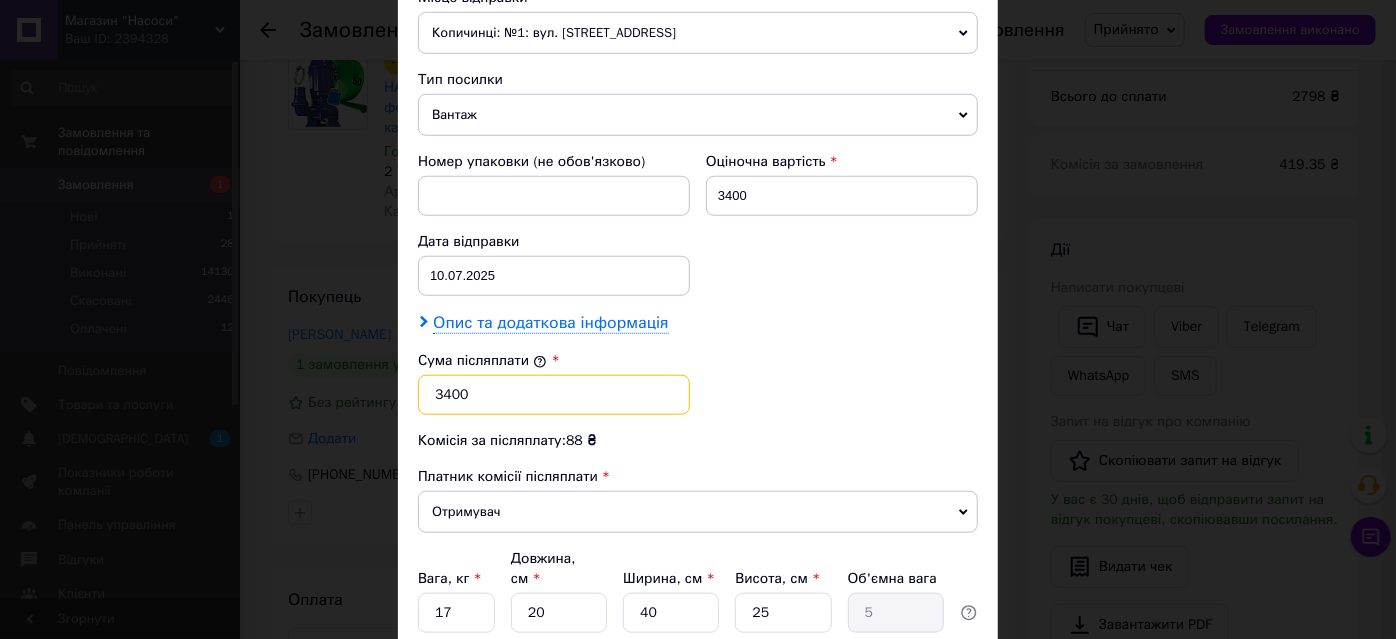 type on "3400" 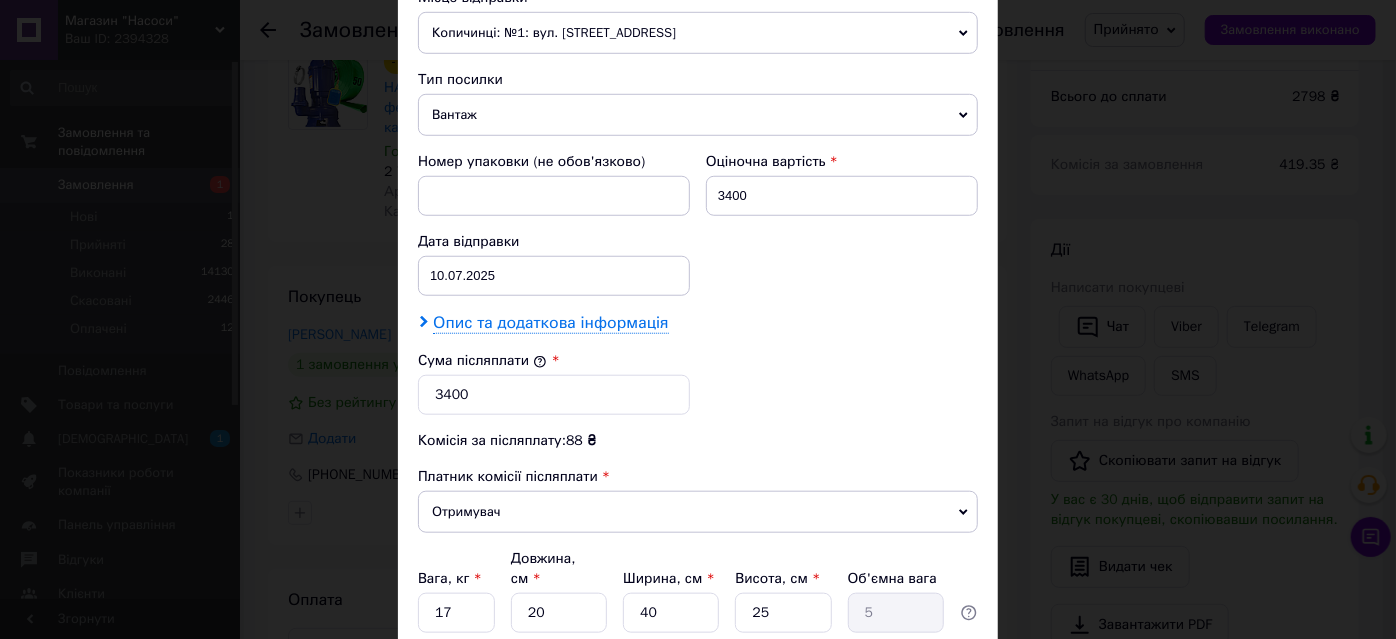 click on "Опис та додаткова інформація" at bounding box center [550, 323] 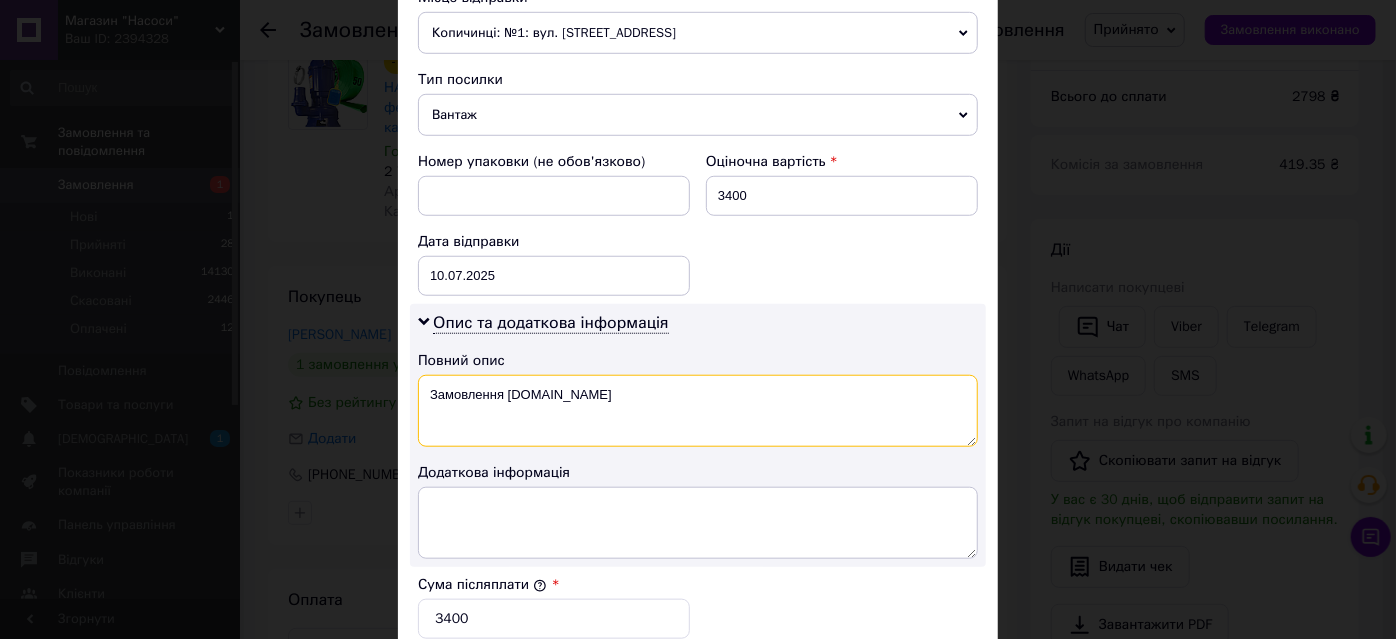 drag, startPoint x: 428, startPoint y: 388, endPoint x: 629, endPoint y: 399, distance: 201.30077 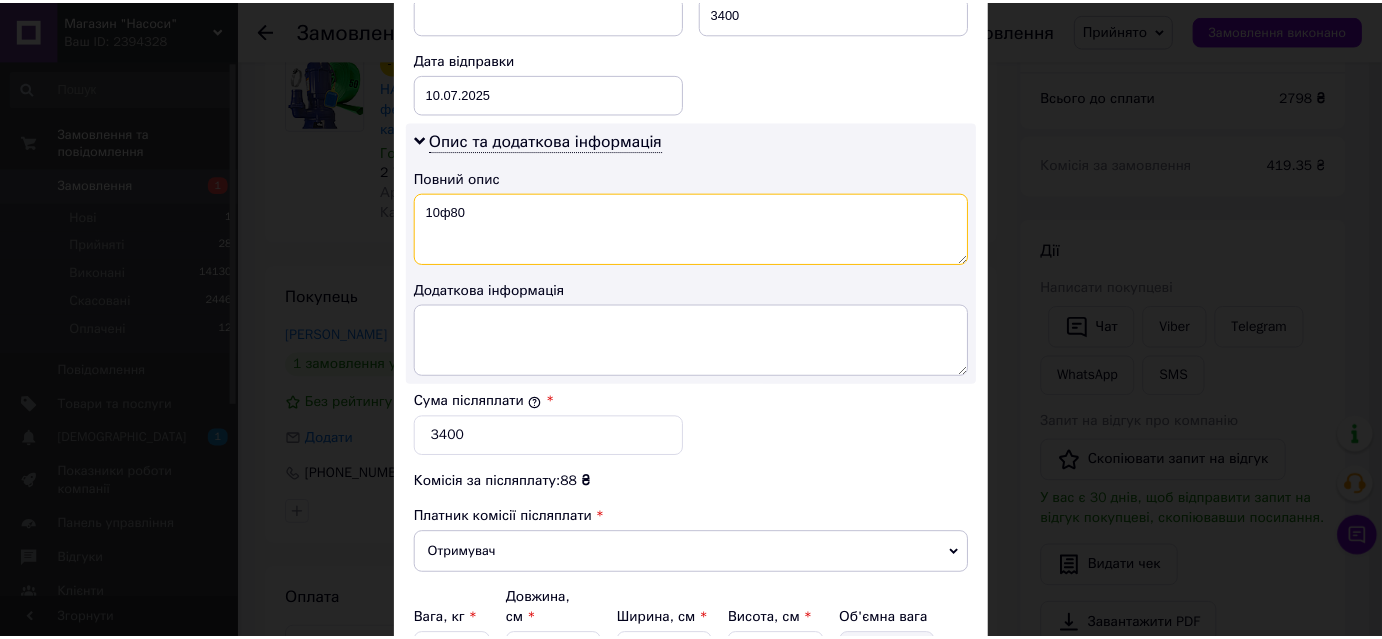 scroll, scrollTop: 1090, scrollLeft: 0, axis: vertical 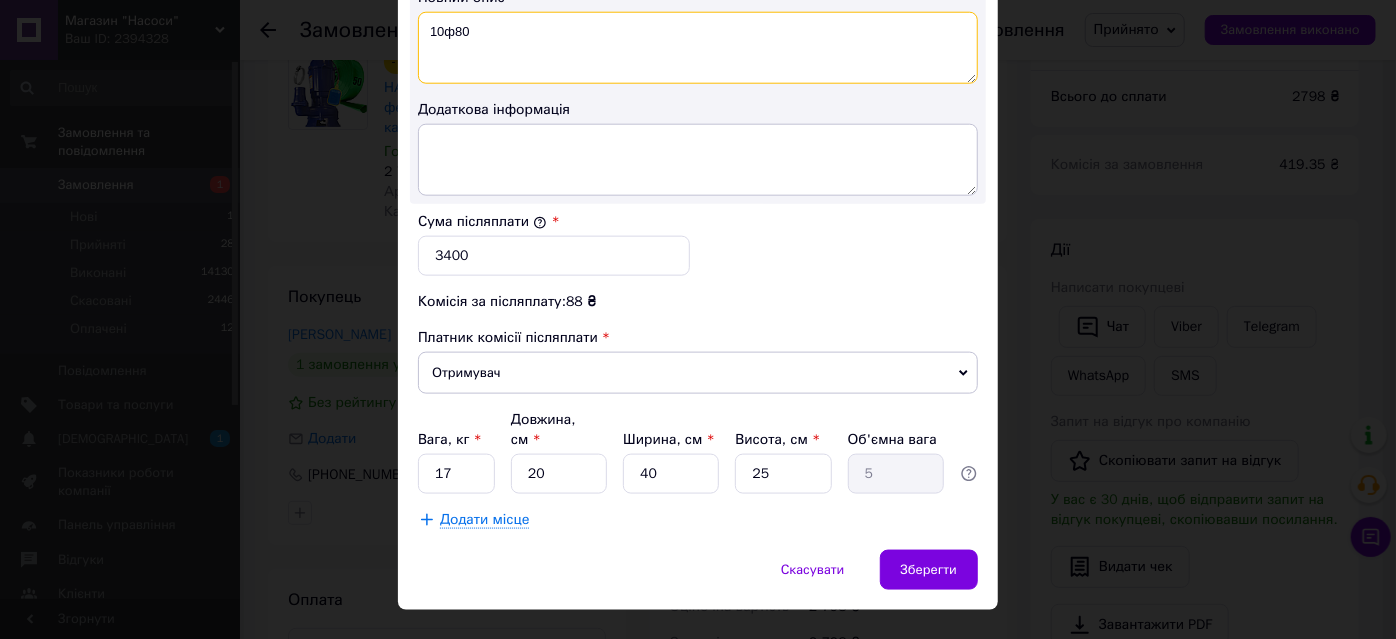 type on "10ф80" 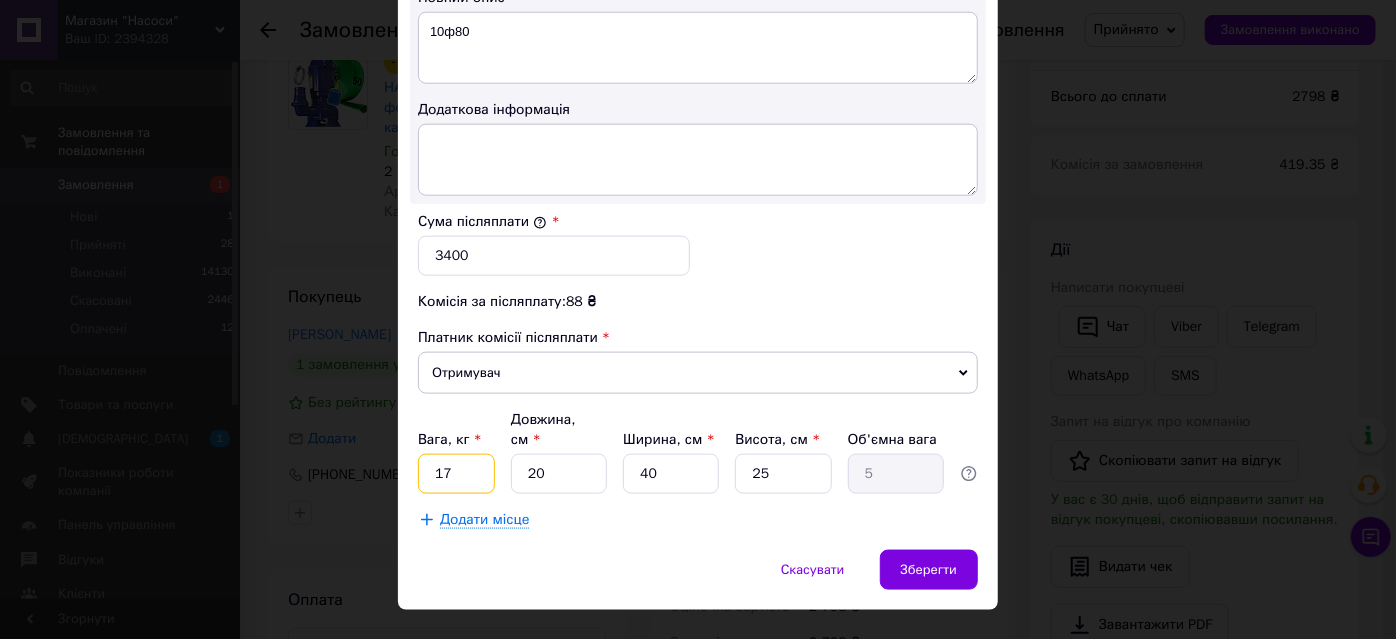 drag, startPoint x: 435, startPoint y: 447, endPoint x: 469, endPoint y: 453, distance: 34.525352 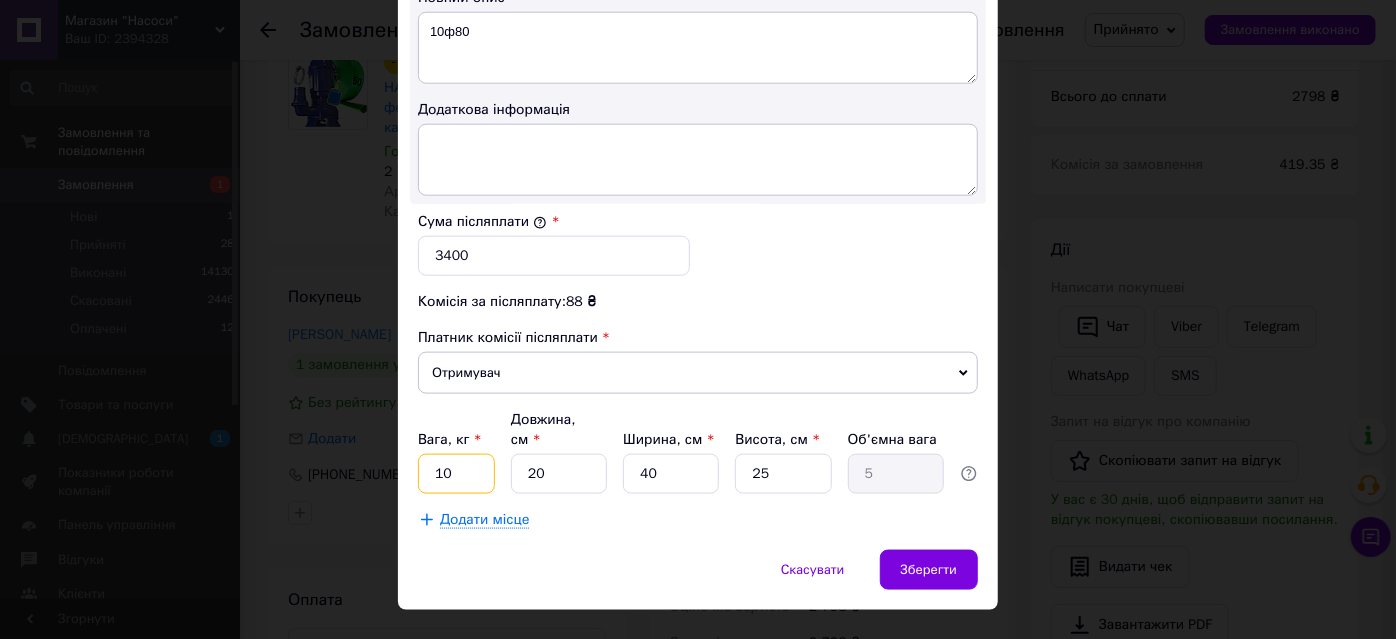 type on "10" 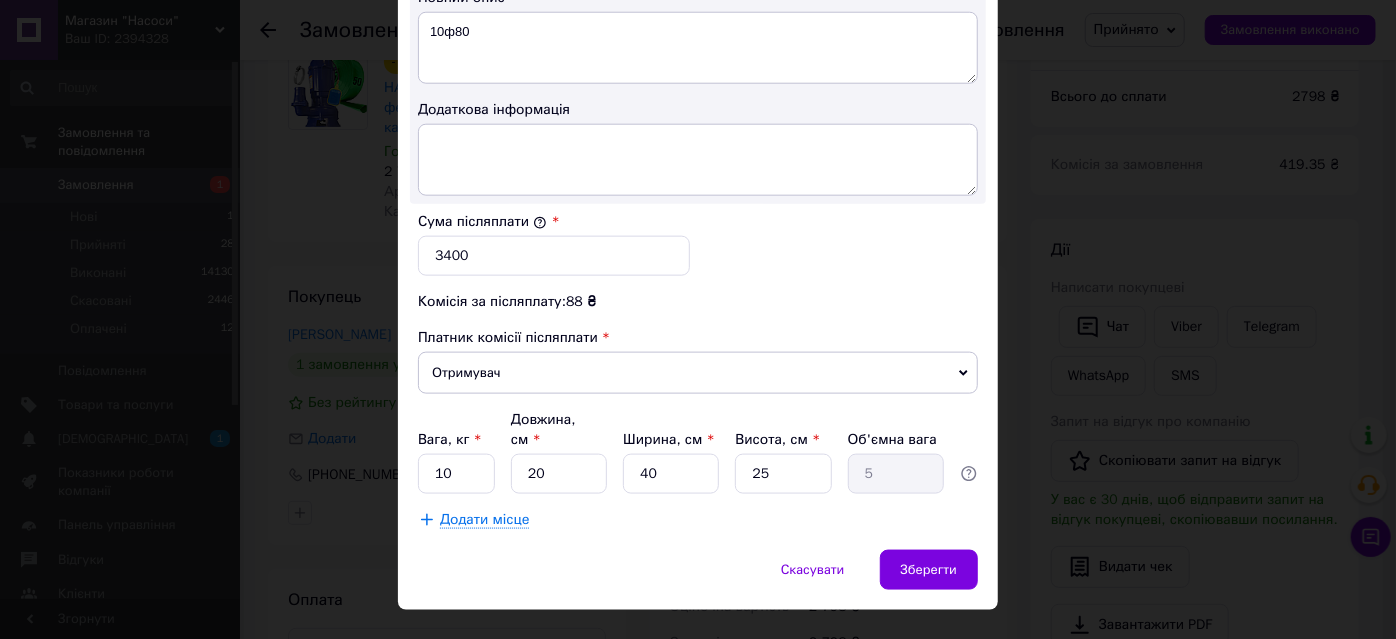 click on "Додати місце" at bounding box center [484, 520] 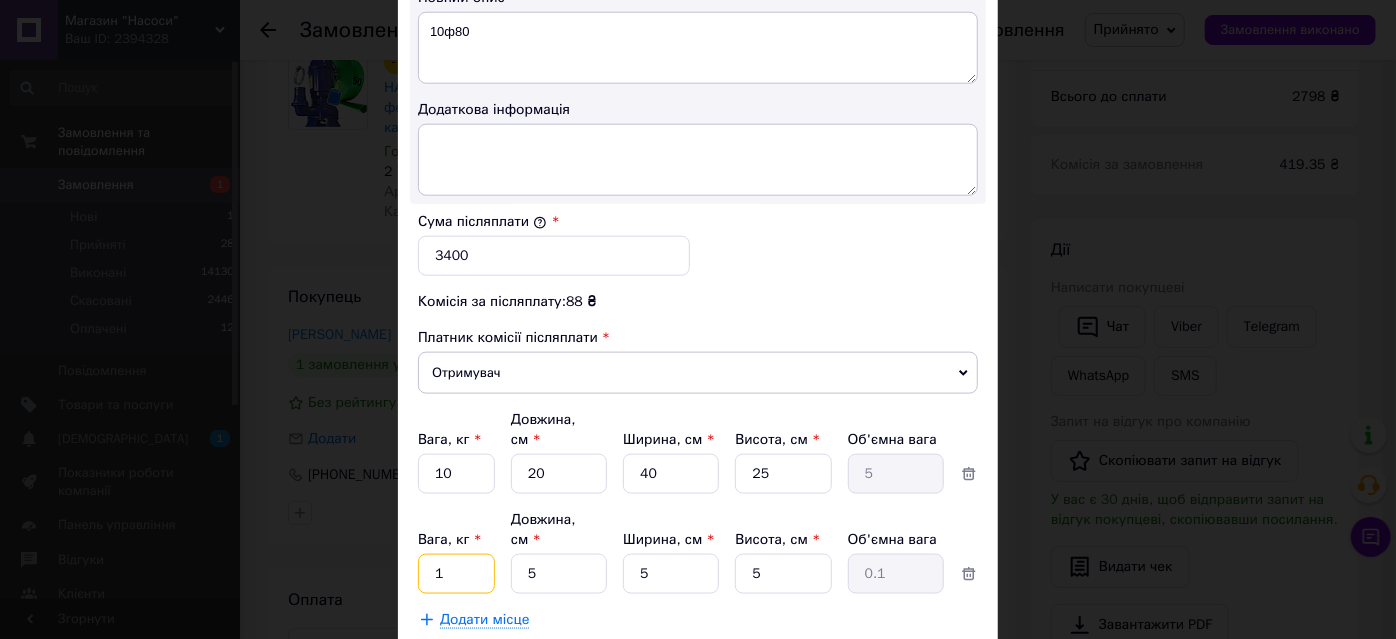 drag, startPoint x: 429, startPoint y: 533, endPoint x: 442, endPoint y: 535, distance: 13.152946 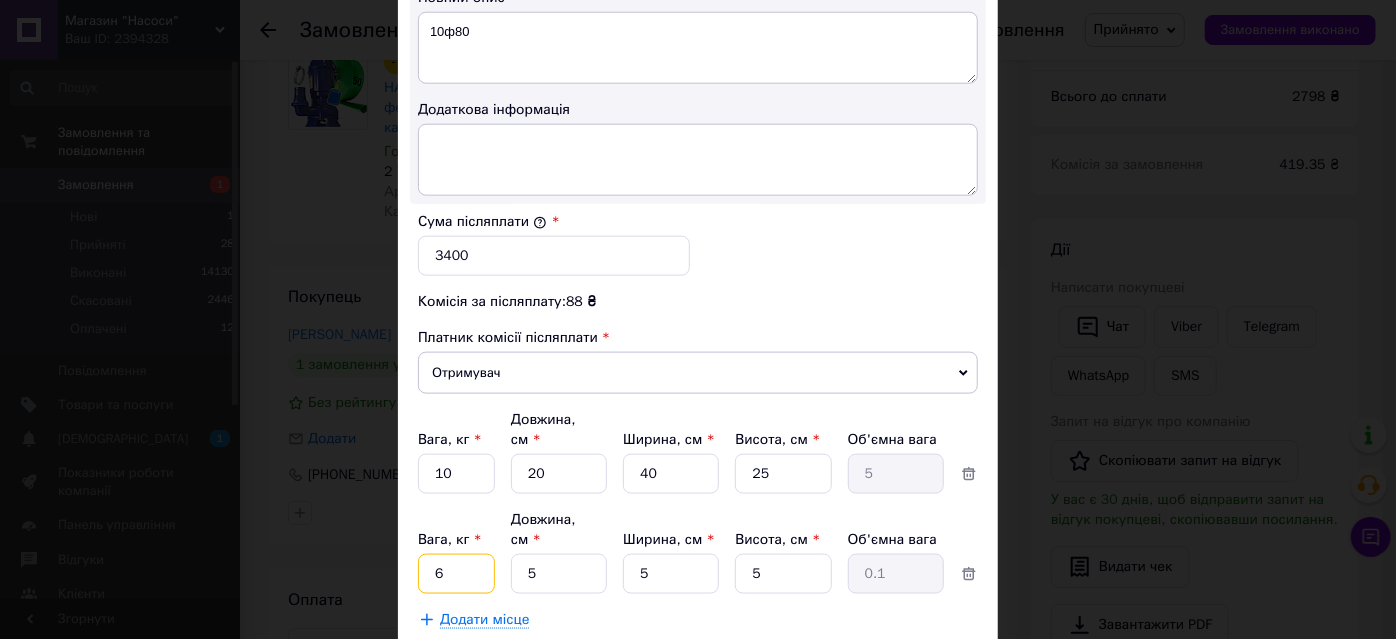 type on "6" 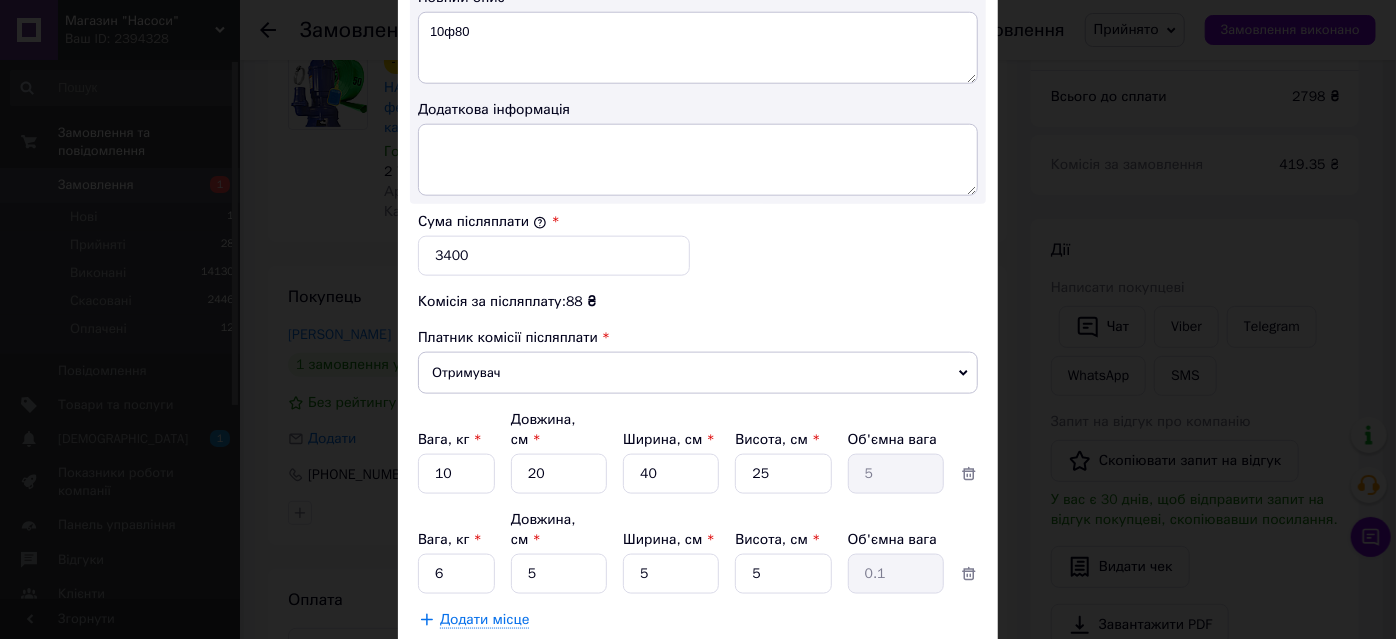 click on "Зберегти" at bounding box center (929, 670) 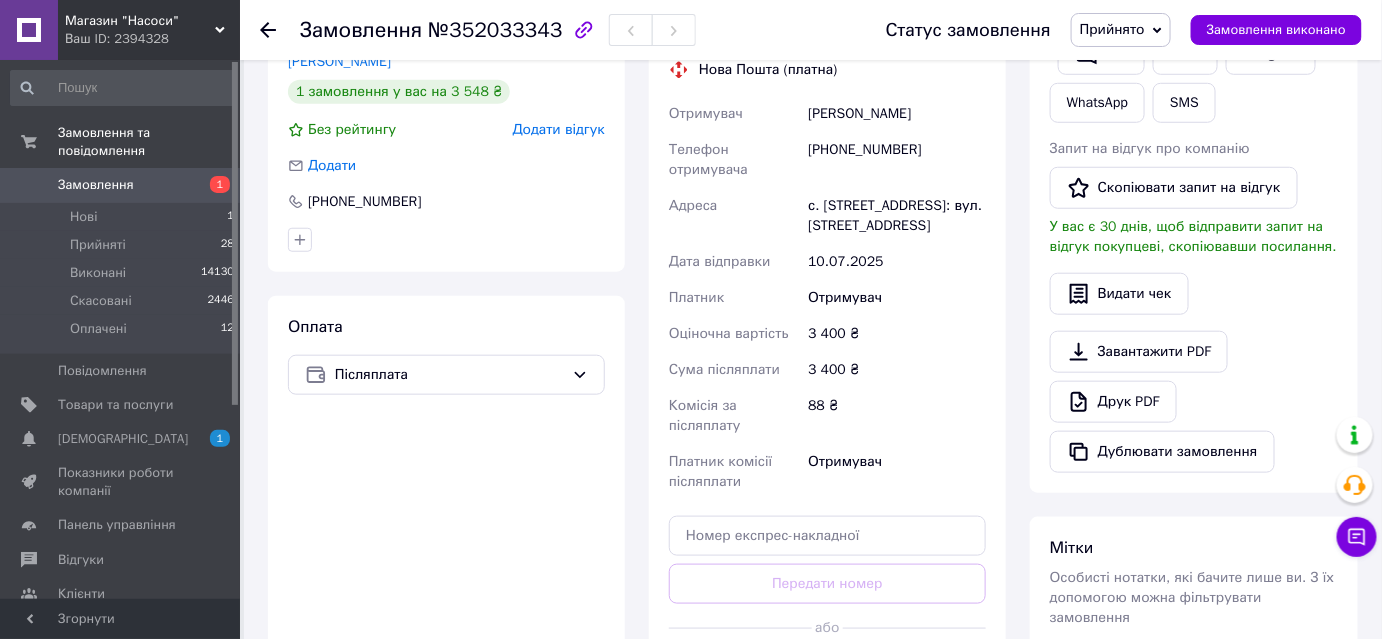 scroll, scrollTop: 636, scrollLeft: 0, axis: vertical 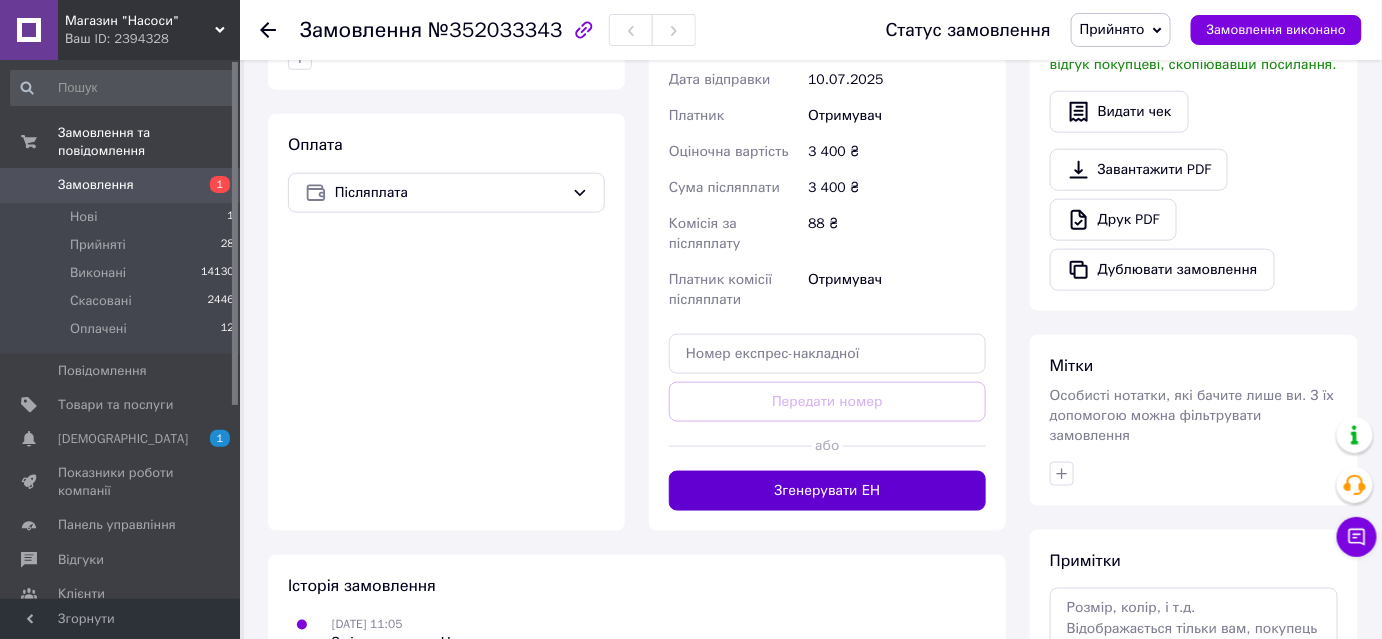 click on "Згенерувати ЕН" at bounding box center [827, 491] 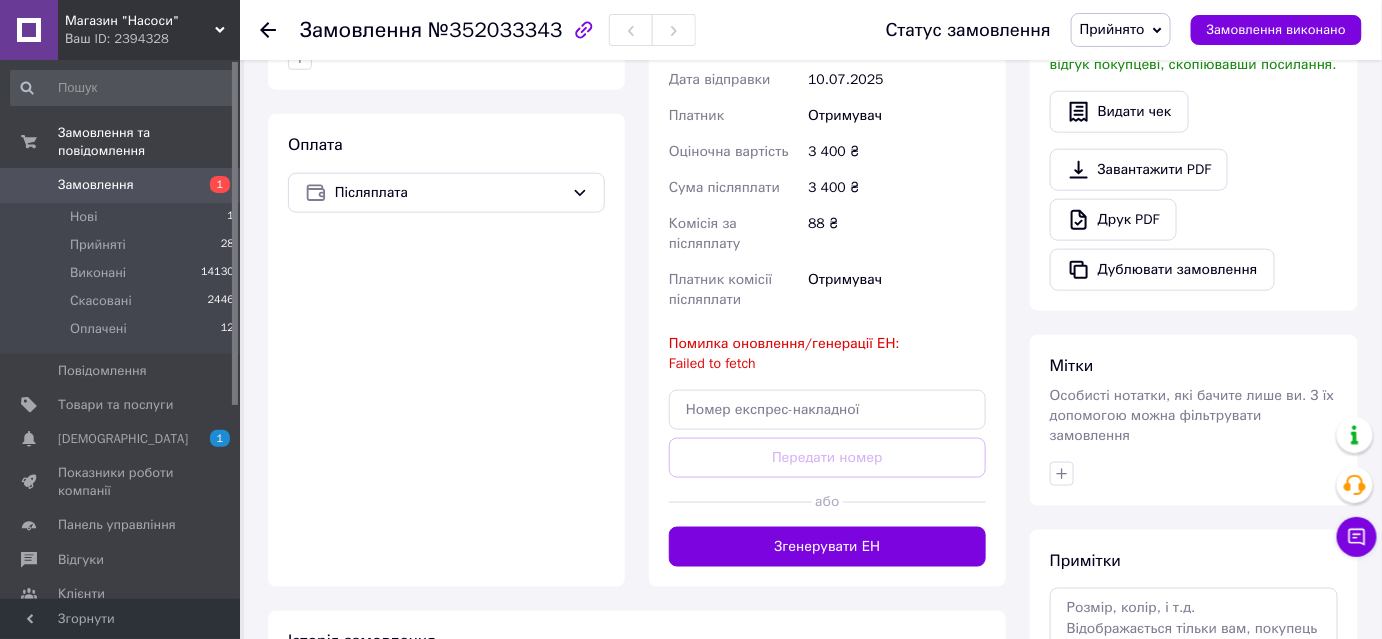 click on "Доставка Редагувати Нова Пошта (платна) Отримувач Панаинте Константин Телефон отримувача +380993922329 Адреса с. Старокозаче, №1: вул. Шевченка, 1а Дата відправки 10.07.2025 Платник Отримувач Оціночна вартість 3 400 ₴ Сума післяплати 3 400 ₴ Комісія за післяплату 88 ₴ Платник комісії післяплати Отримувач Помилка оновлення/генерації ЕН: Failed to fetch Передати номер або Згенерувати ЕН Платник Отримувач Відправник Прізвище отримувача Панаинте Ім'я отримувача Константин По батькові отримувача Телефон отримувача +380993922329 Тип доставки У відділенні Кур'єром В поштоматі Місто" at bounding box center [827, 199] 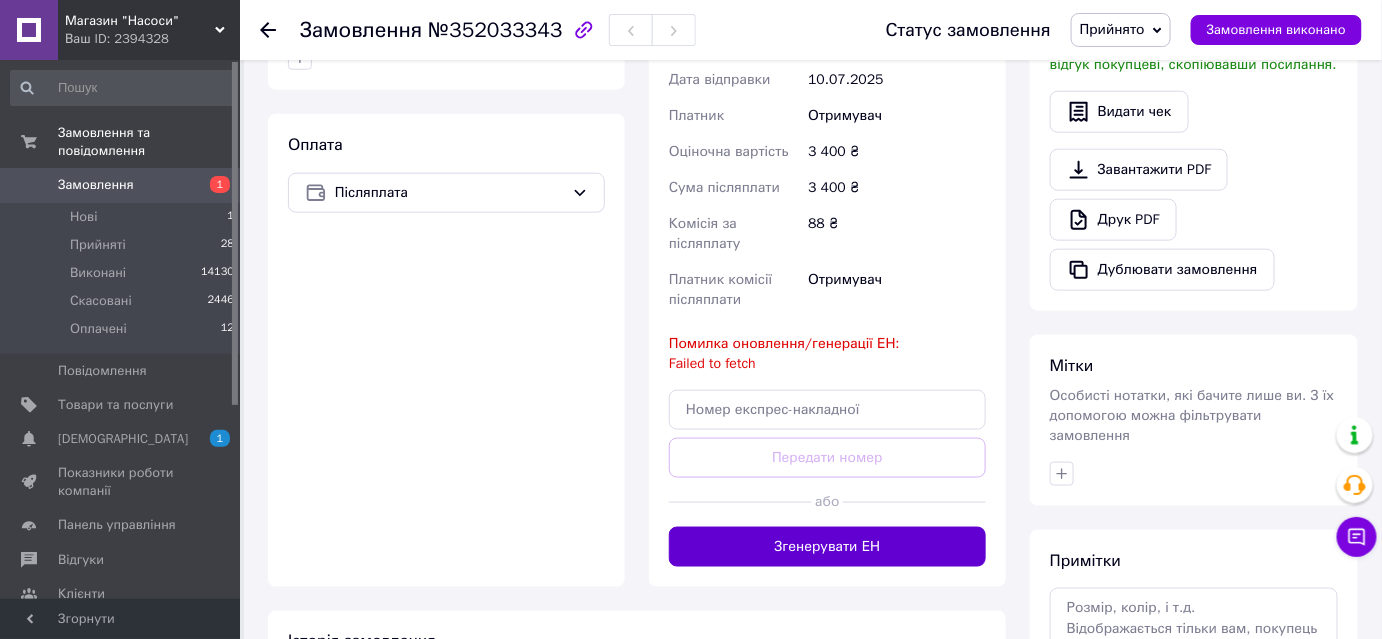 click on "Згенерувати ЕН" at bounding box center [827, 547] 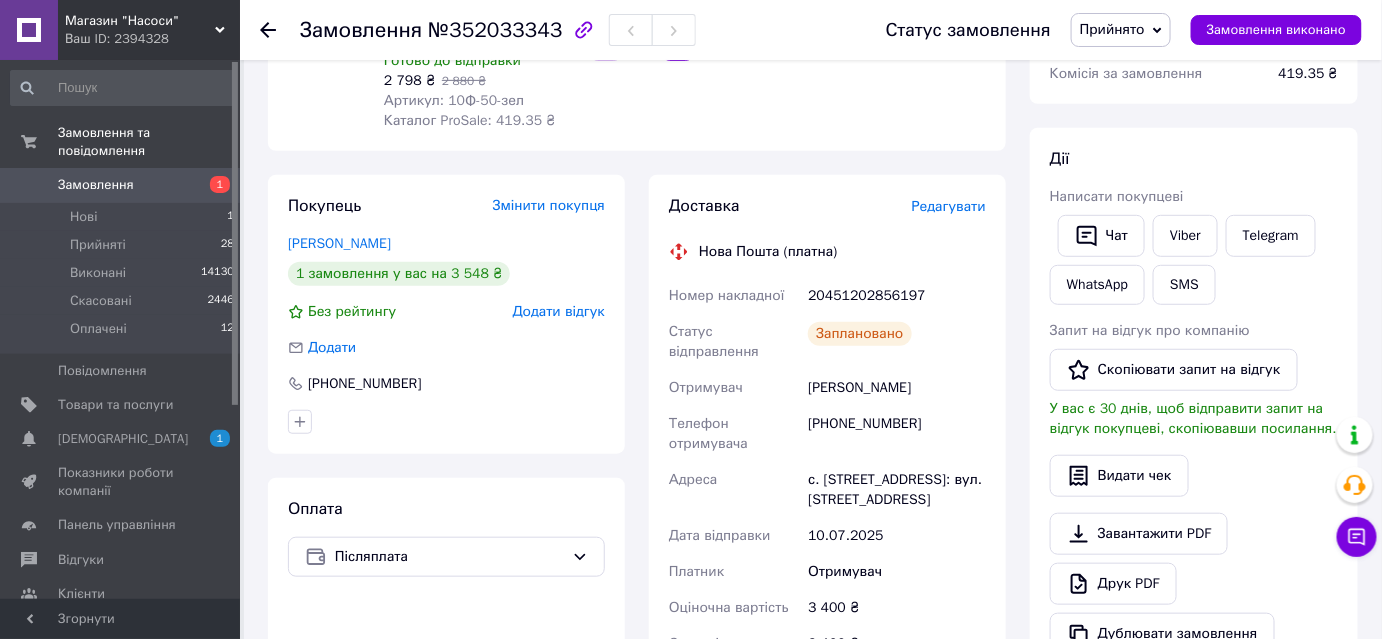 scroll, scrollTop: 181, scrollLeft: 0, axis: vertical 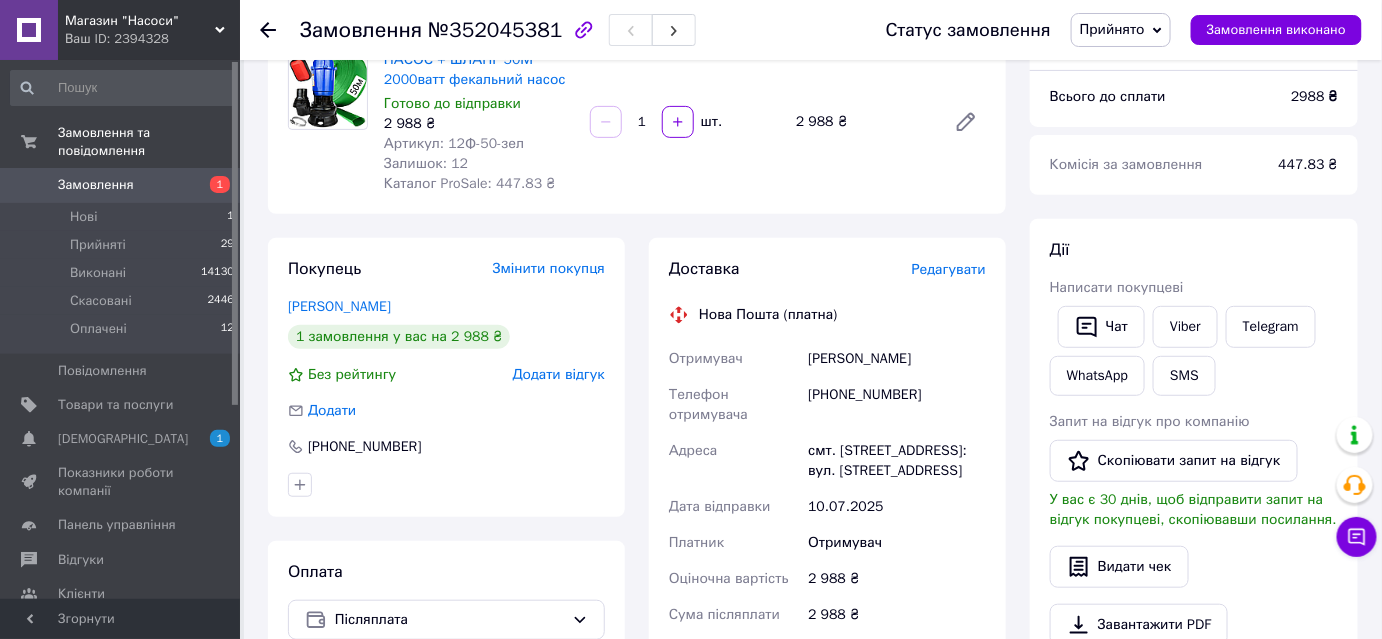 click on "Редагувати" at bounding box center (949, 269) 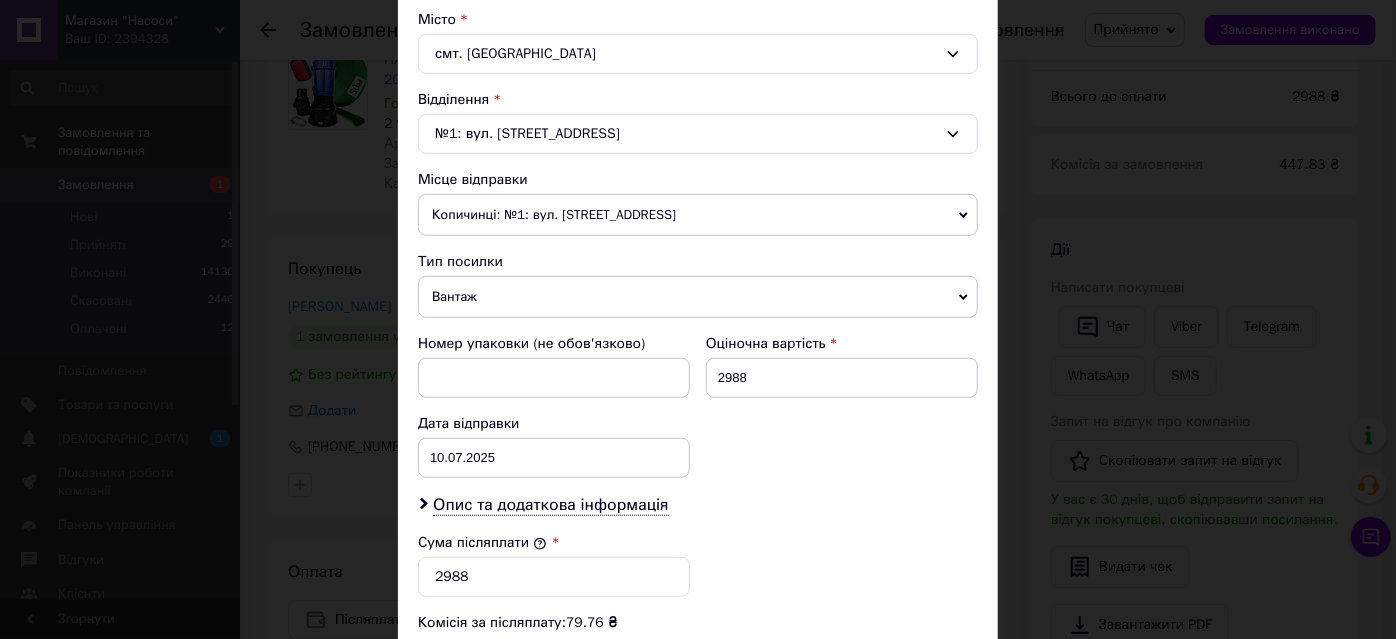 scroll, scrollTop: 818, scrollLeft: 0, axis: vertical 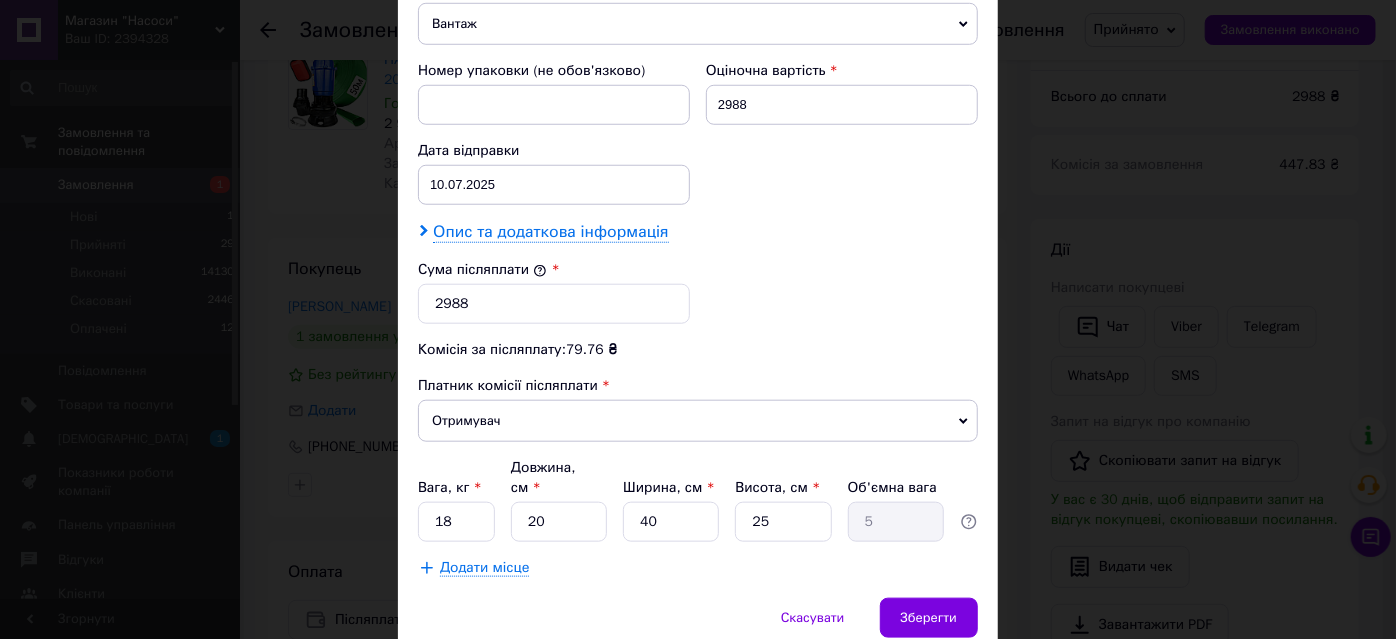 click on "Опис та додаткова інформація" at bounding box center (550, 232) 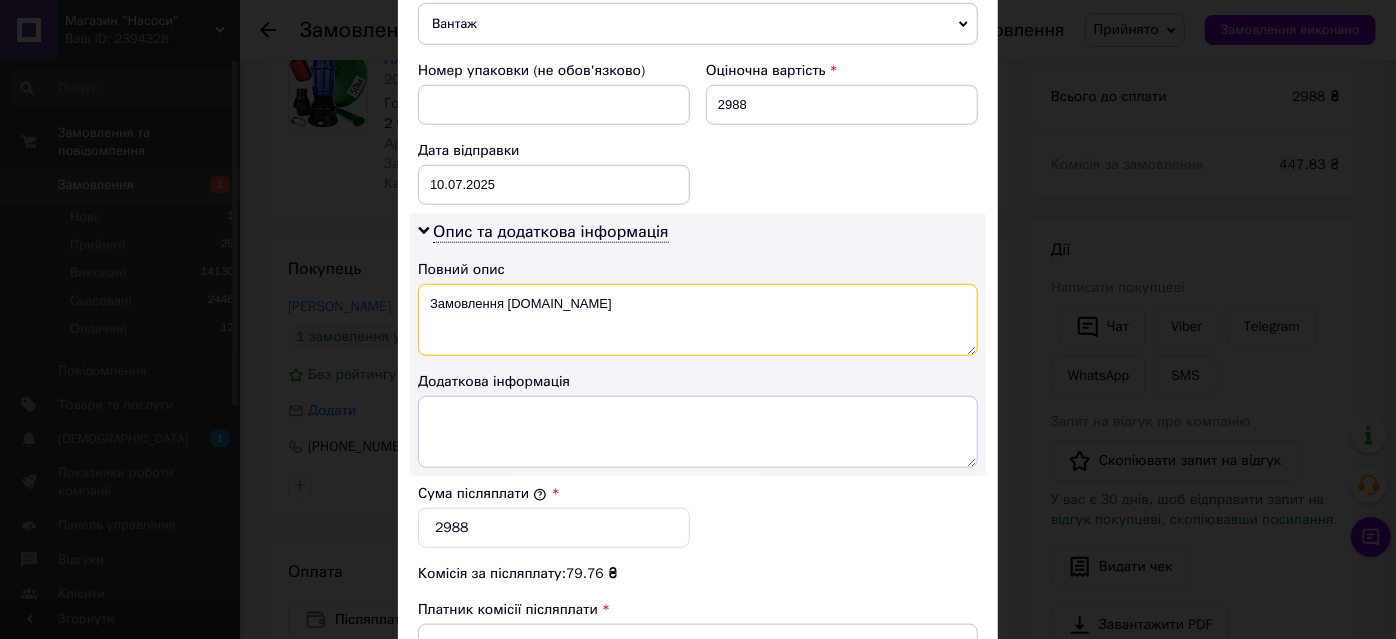 drag, startPoint x: 428, startPoint y: 298, endPoint x: 633, endPoint y: 314, distance: 205.62344 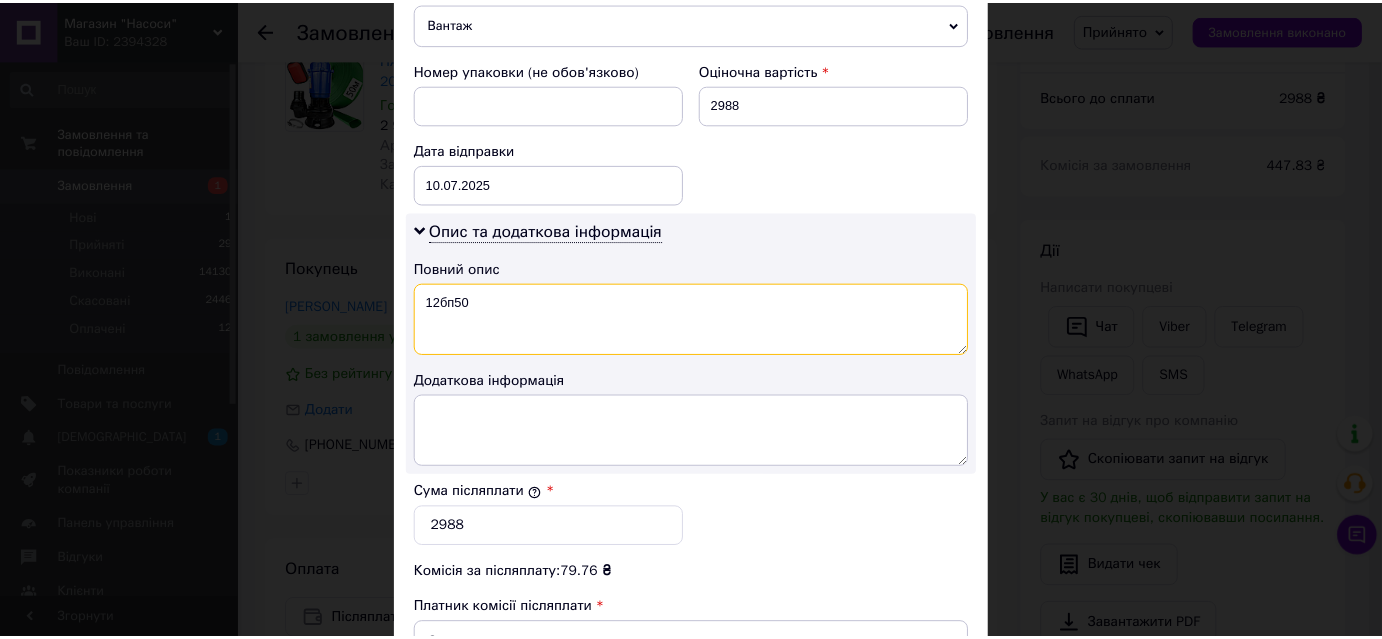 scroll, scrollTop: 1101, scrollLeft: 0, axis: vertical 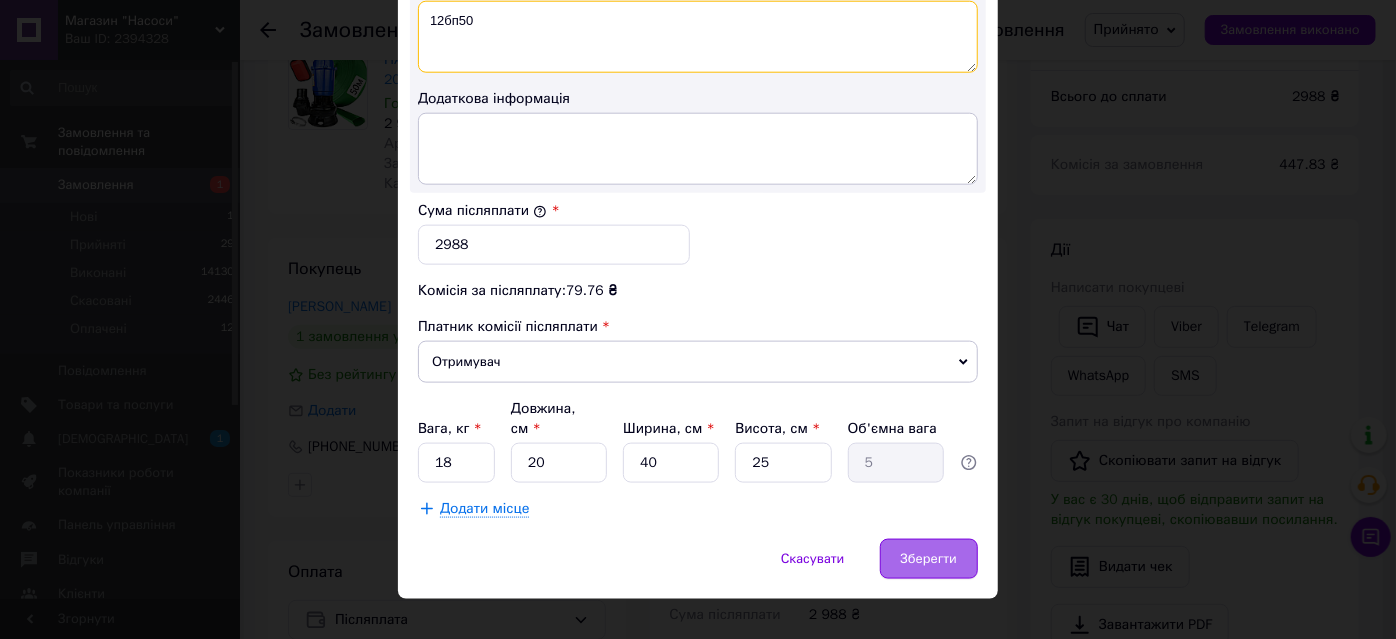 type on "12бп50" 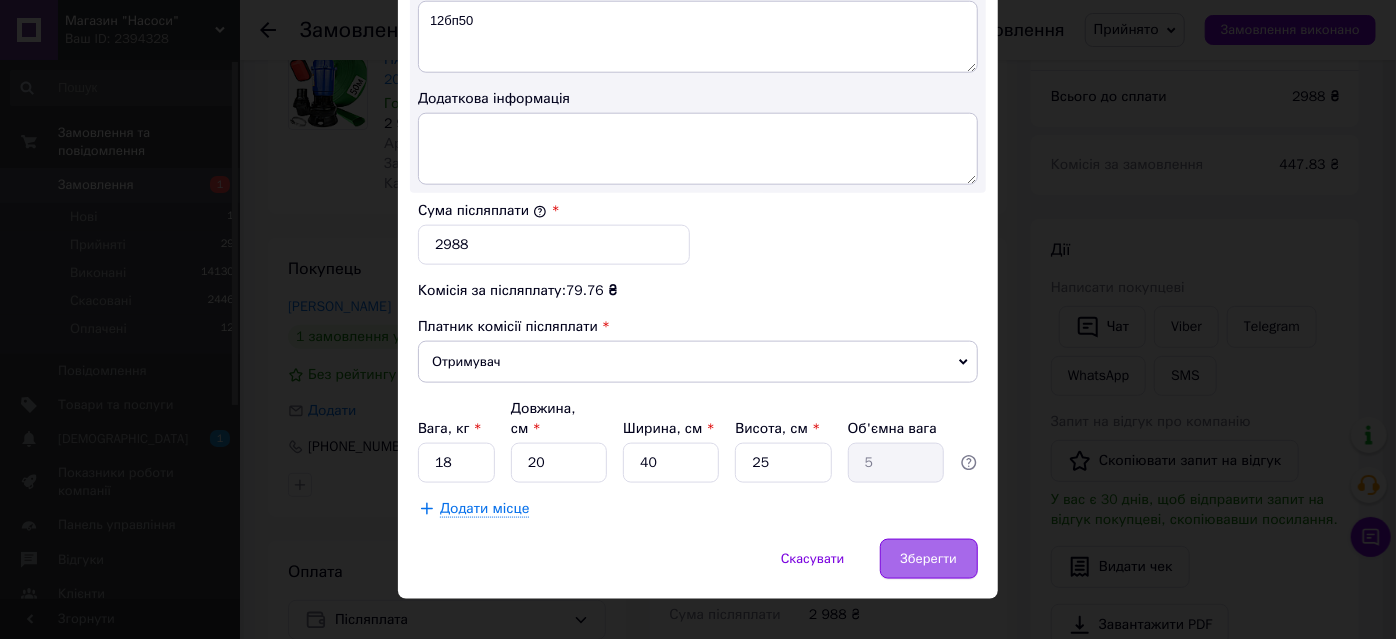 click on "Зберегти" at bounding box center [929, 559] 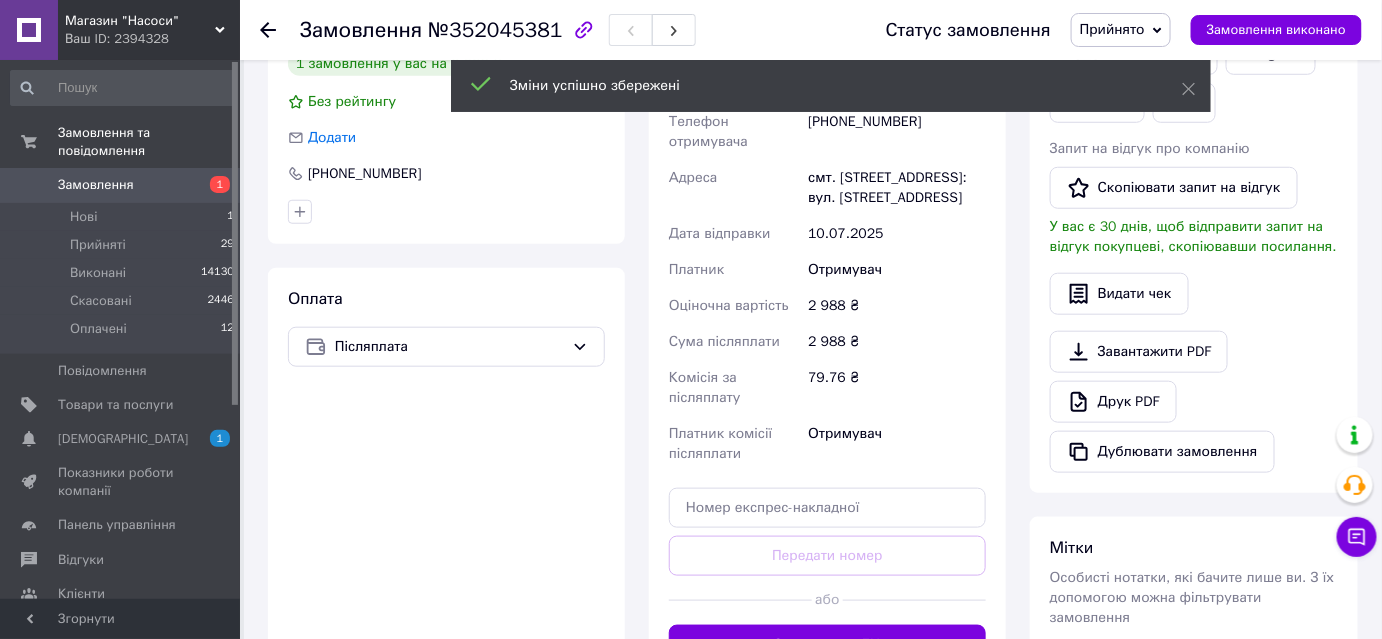 scroll, scrollTop: 545, scrollLeft: 0, axis: vertical 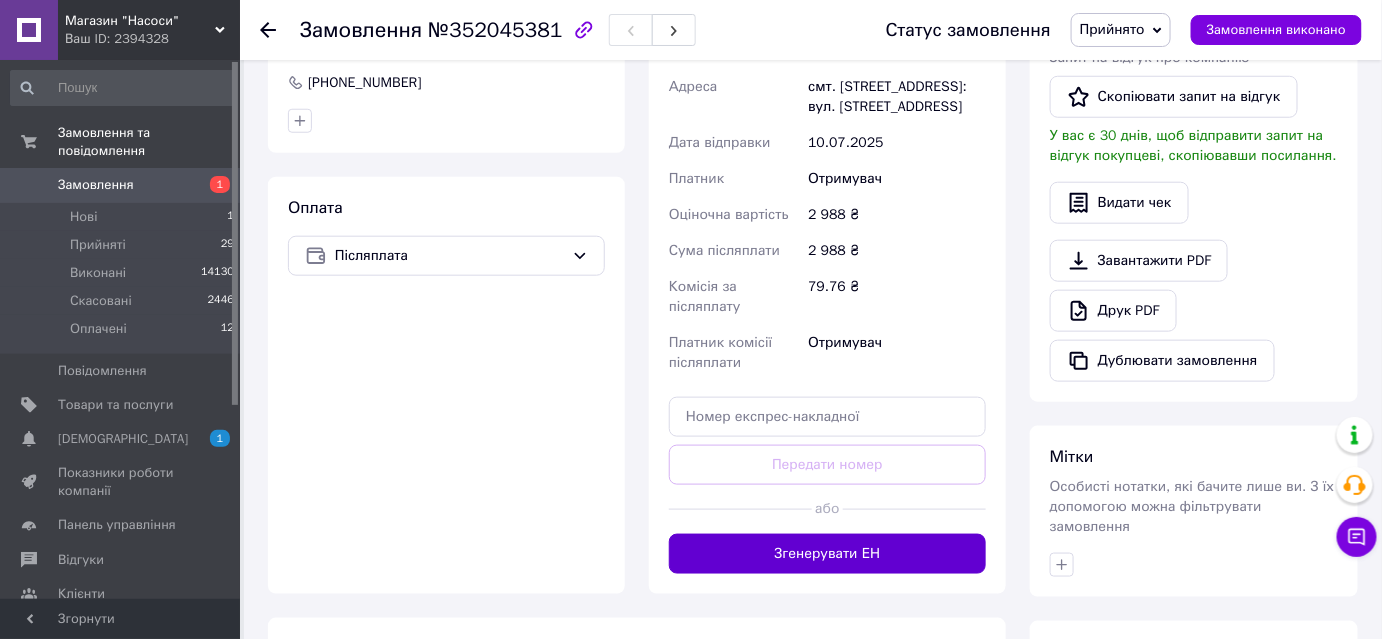 click on "Згенерувати ЕН" at bounding box center [827, 554] 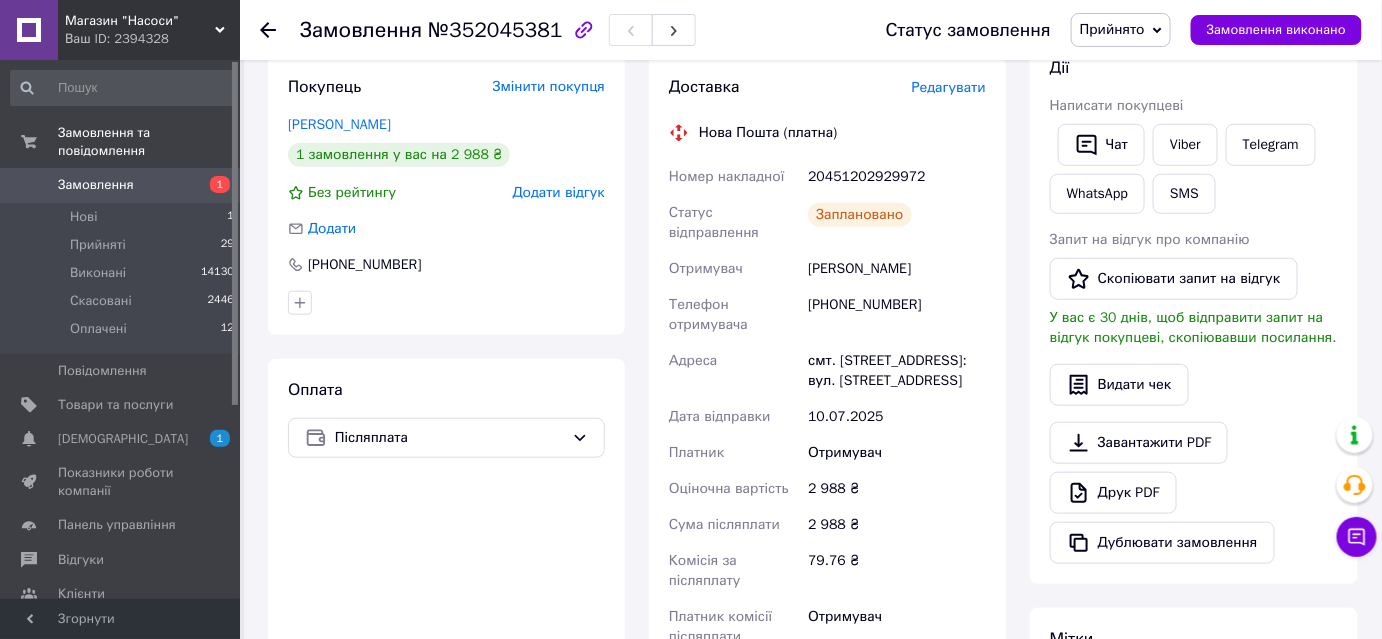 scroll, scrollTop: 272, scrollLeft: 0, axis: vertical 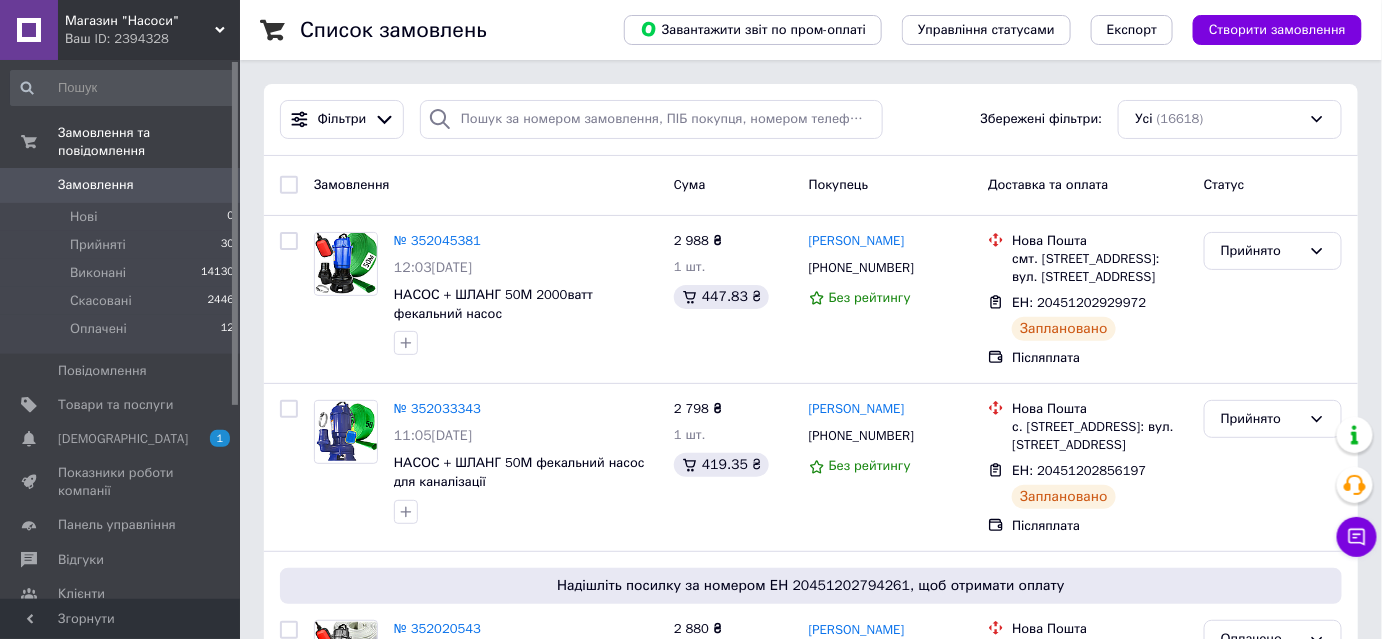 click on "Замовлення" at bounding box center [96, 185] 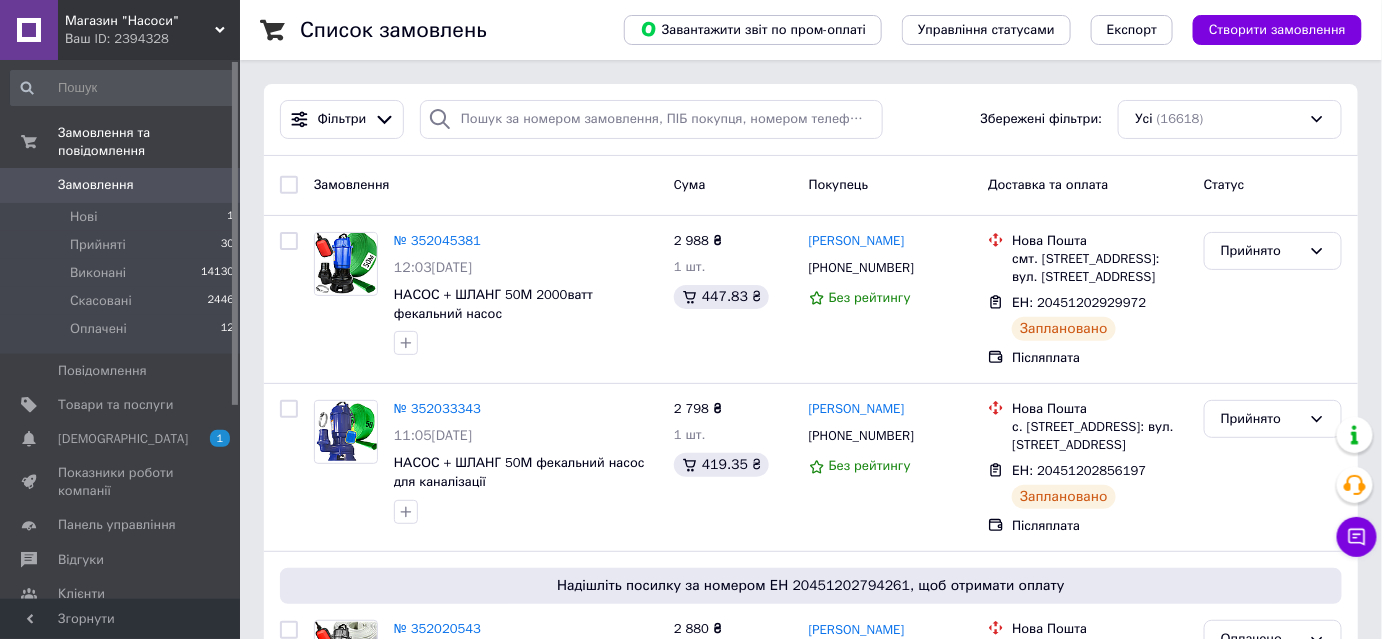 click on "Замовлення" at bounding box center (96, 185) 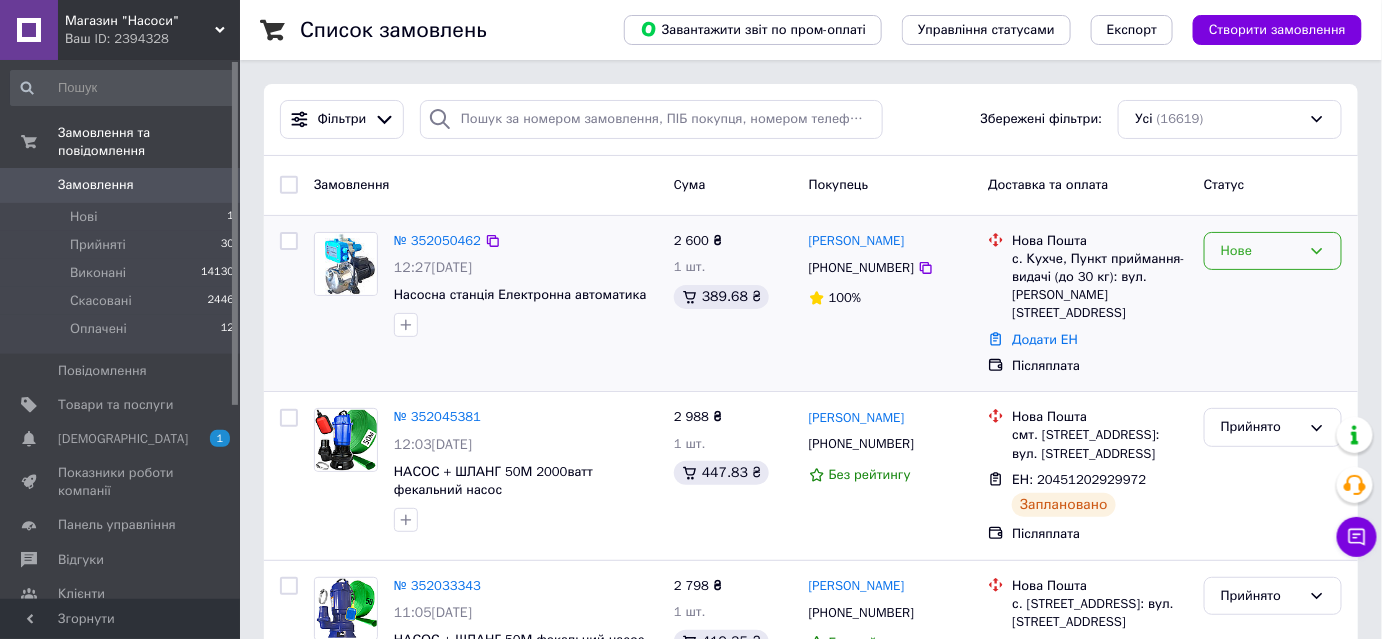click on "Нове" at bounding box center [1273, 251] 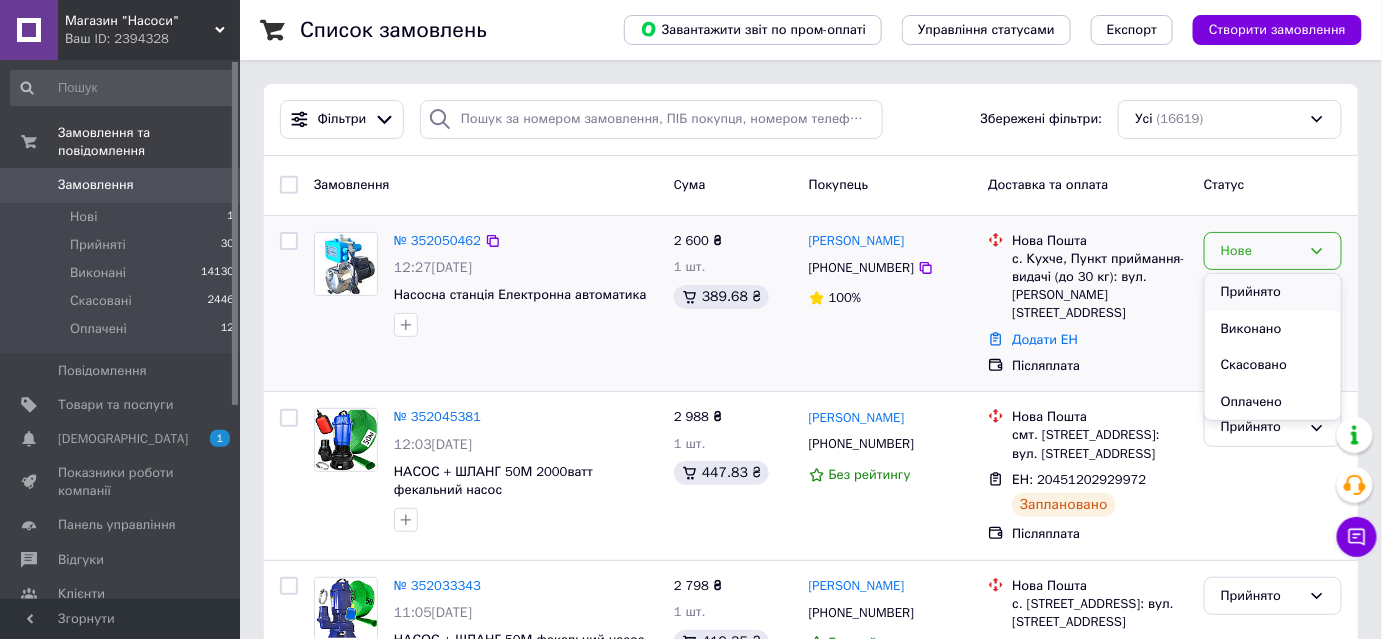 click on "Прийнято" at bounding box center (1273, 292) 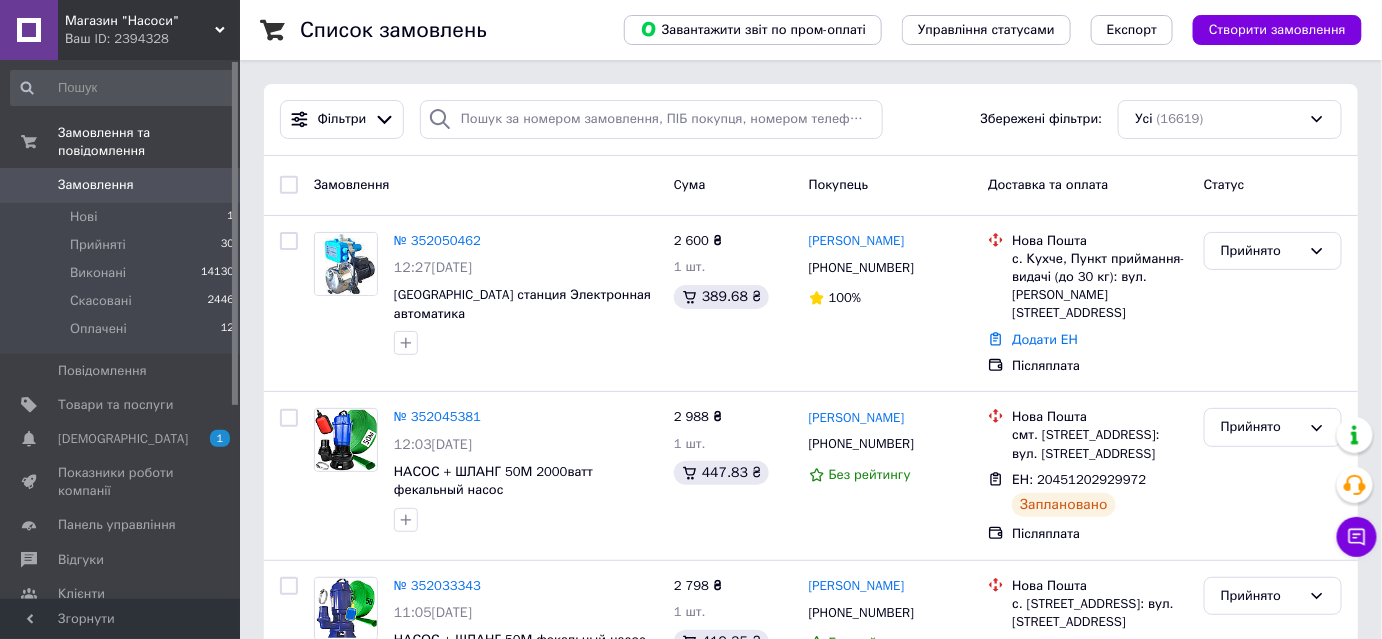 click on "Замовлення" at bounding box center (96, 185) 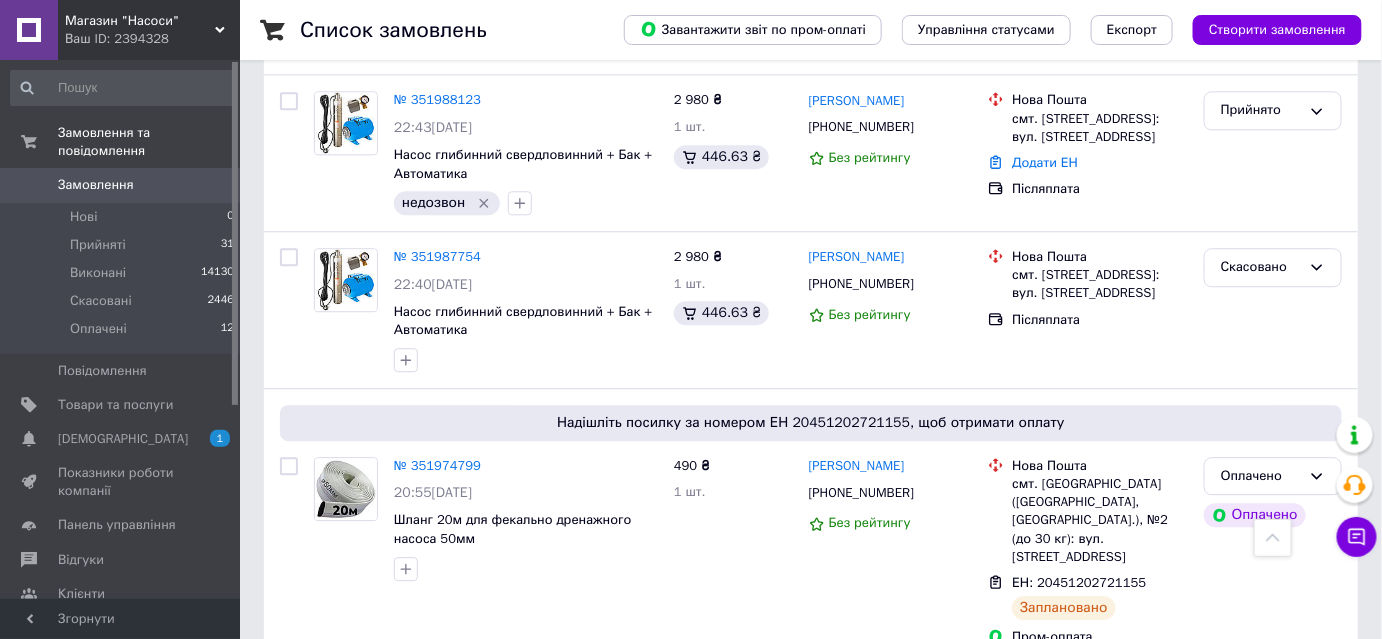 scroll, scrollTop: 1727, scrollLeft: 0, axis: vertical 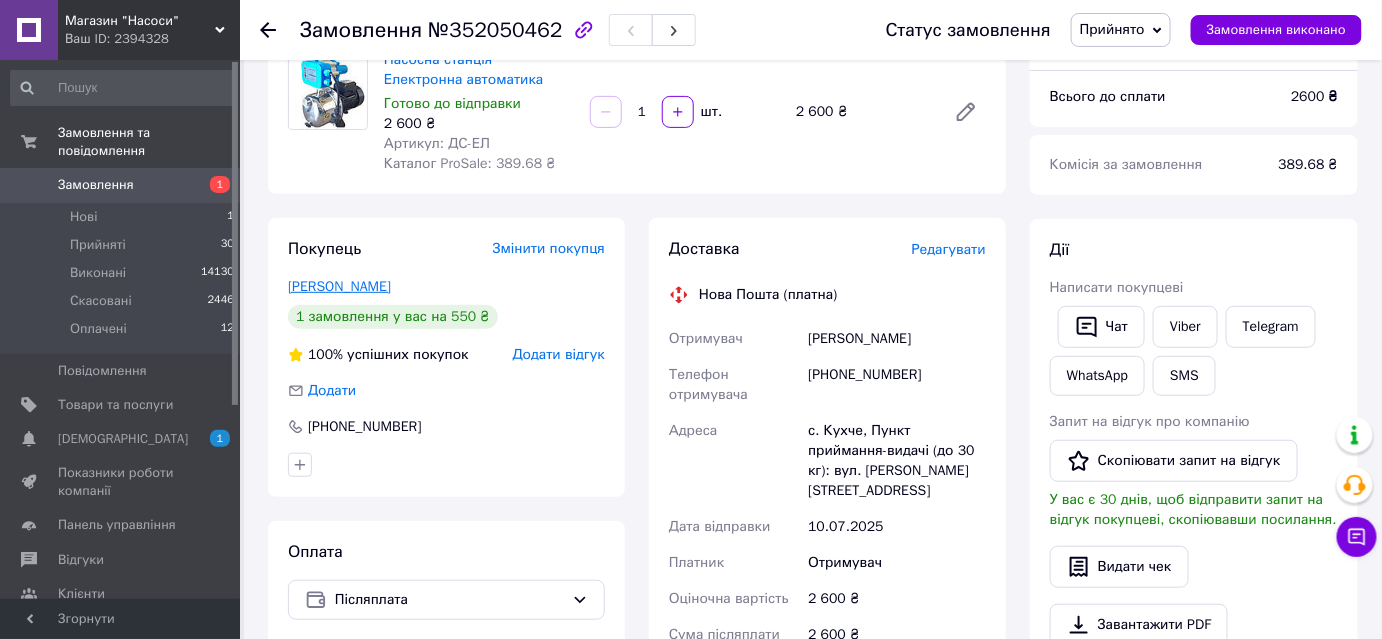 click on "[PERSON_NAME]" at bounding box center [339, 286] 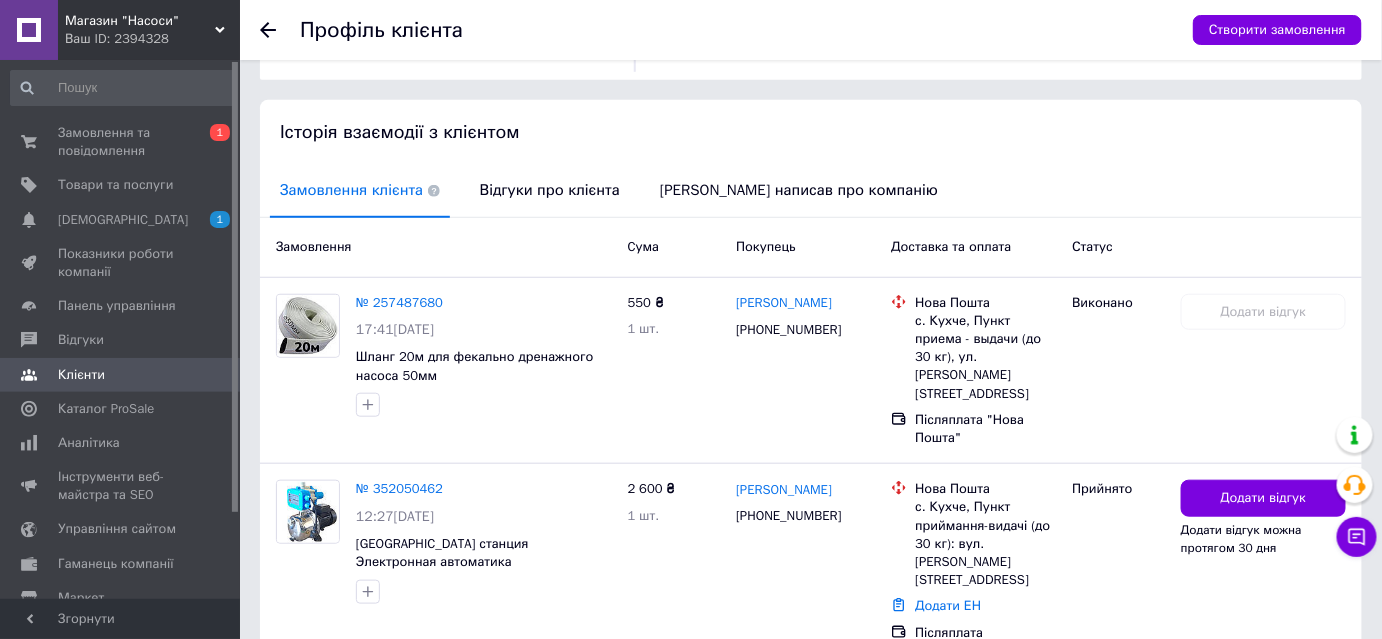 scroll, scrollTop: 394, scrollLeft: 0, axis: vertical 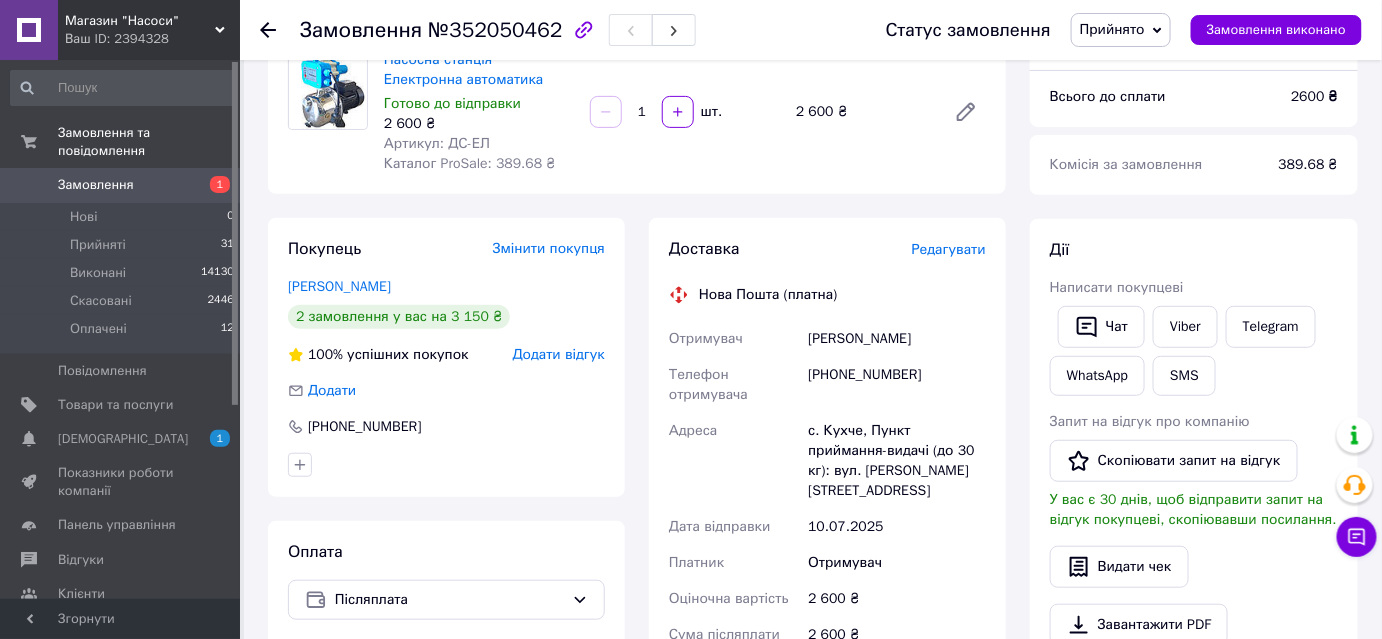 click on "Редагувати" at bounding box center (949, 249) 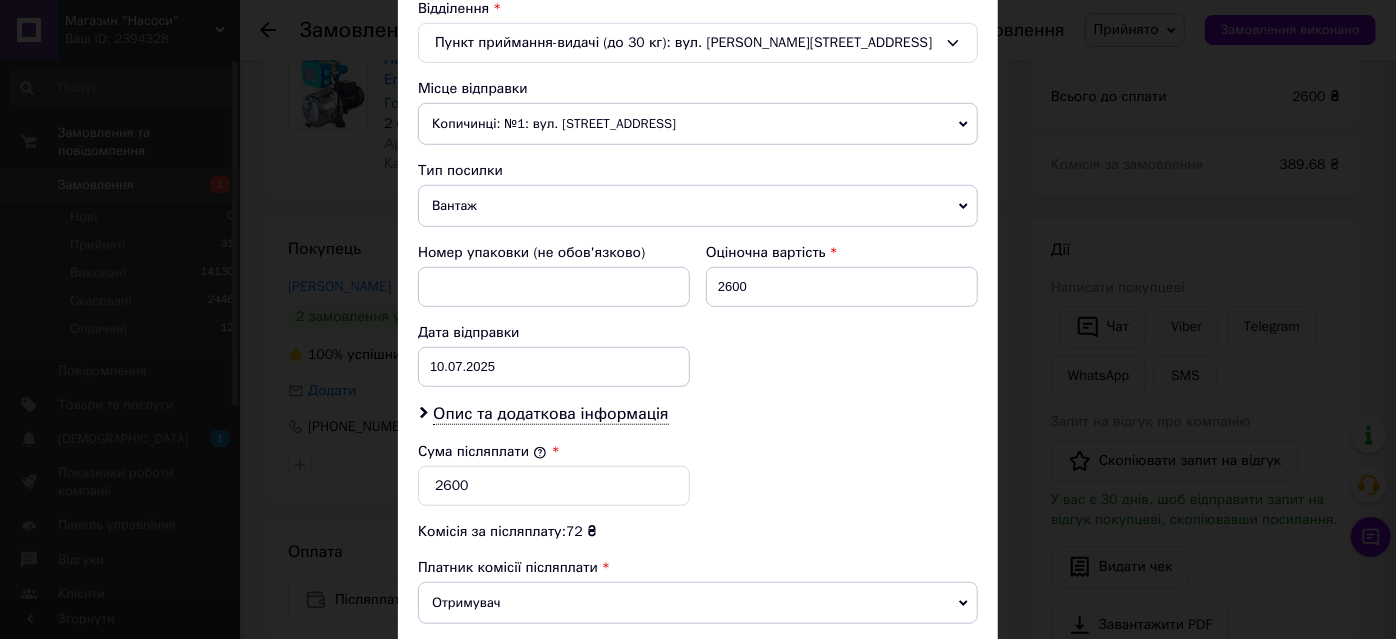 scroll, scrollTop: 727, scrollLeft: 0, axis: vertical 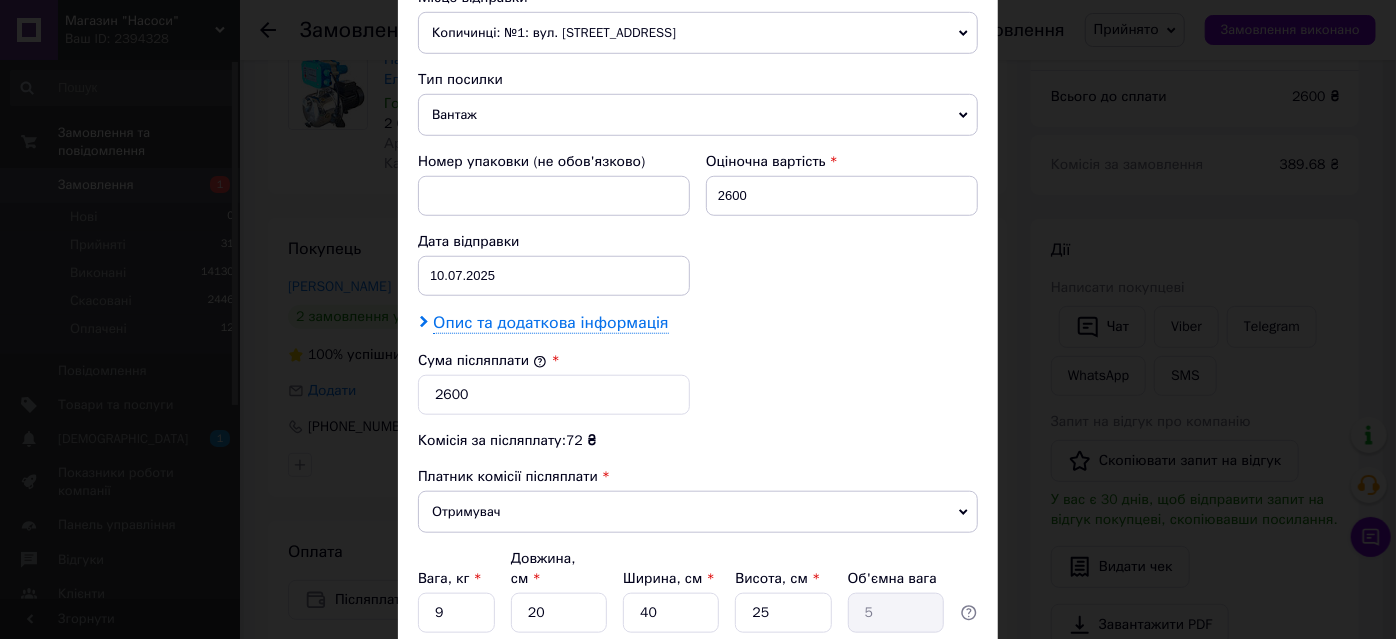 click on "Опис та додаткова інформація" at bounding box center (550, 323) 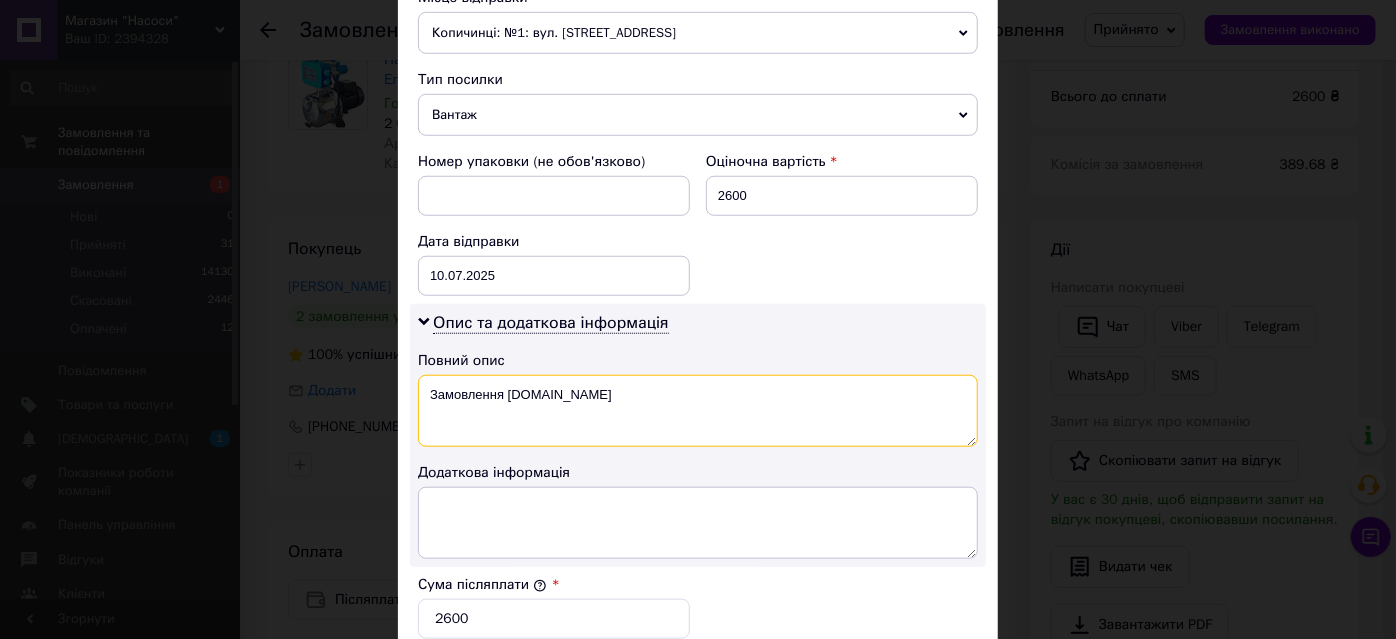 drag, startPoint x: 424, startPoint y: 389, endPoint x: 655, endPoint y: 419, distance: 232.93991 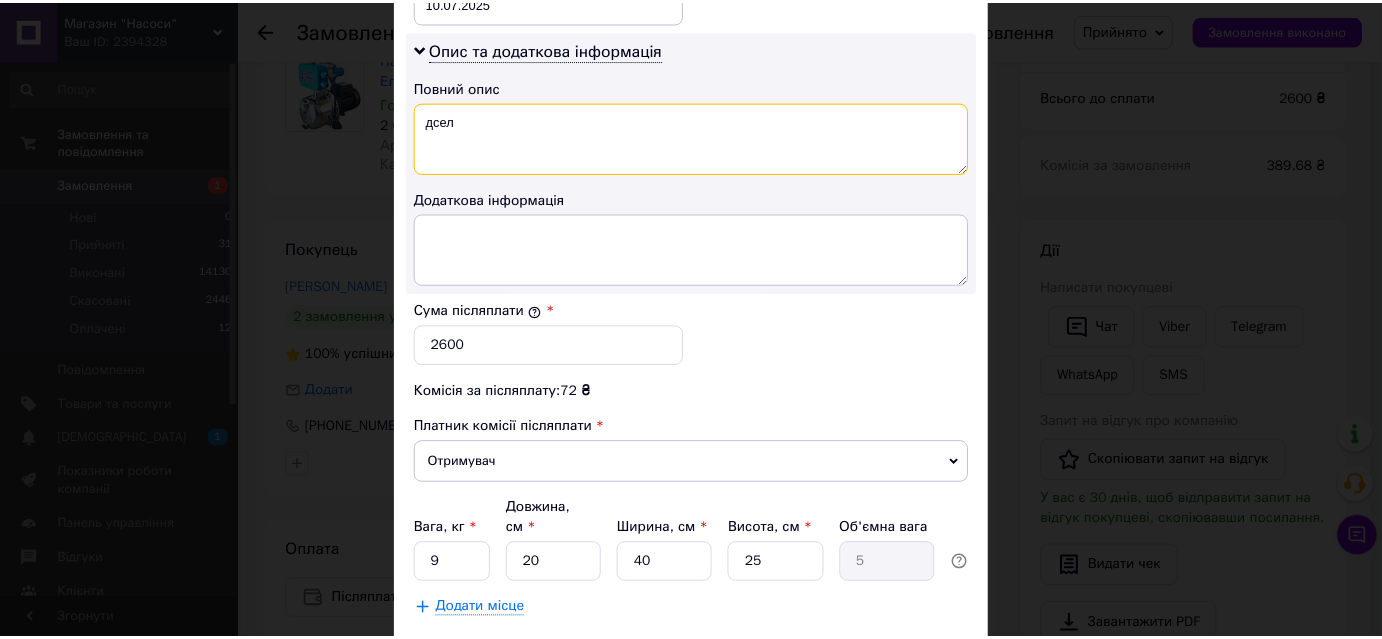 scroll, scrollTop: 1090, scrollLeft: 0, axis: vertical 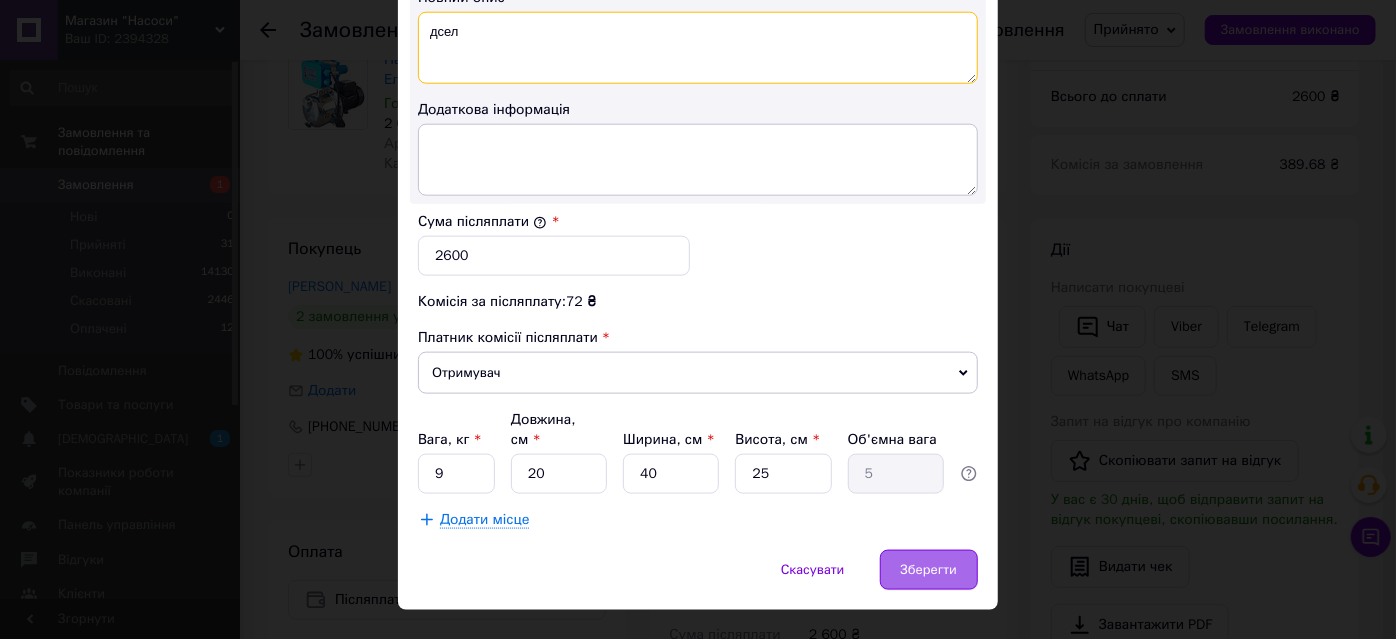 type on "дсел" 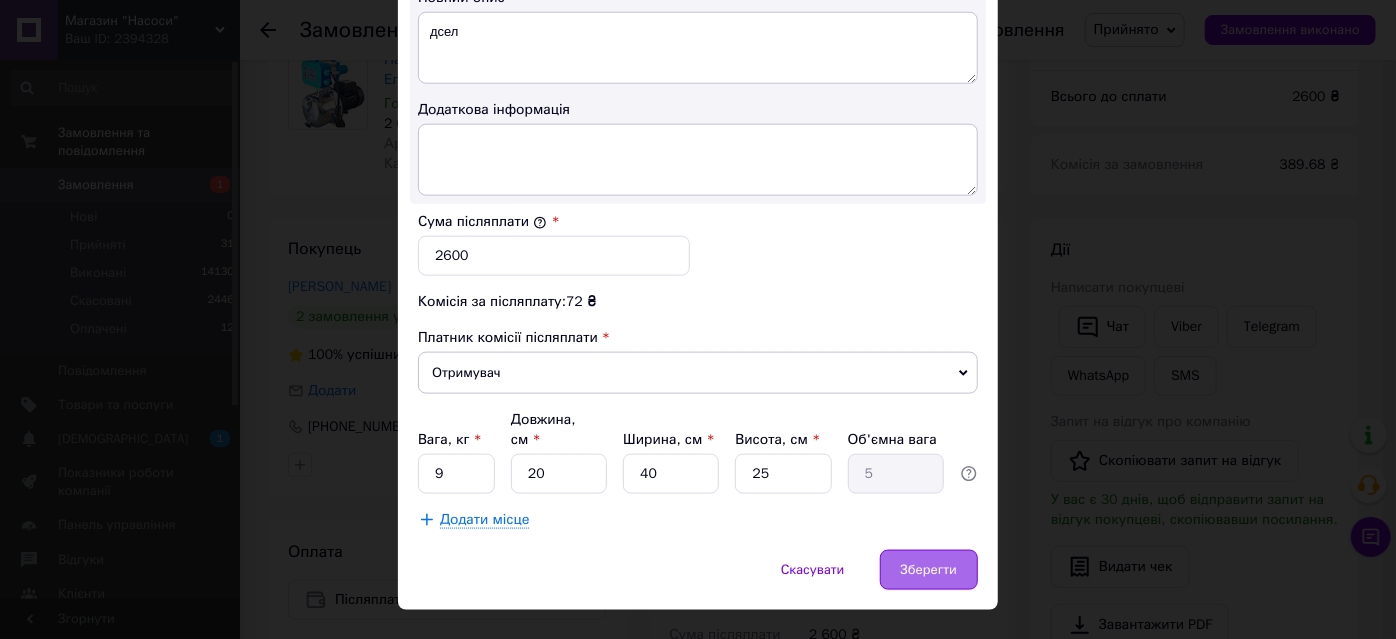 click on "Зберегти" at bounding box center (929, 570) 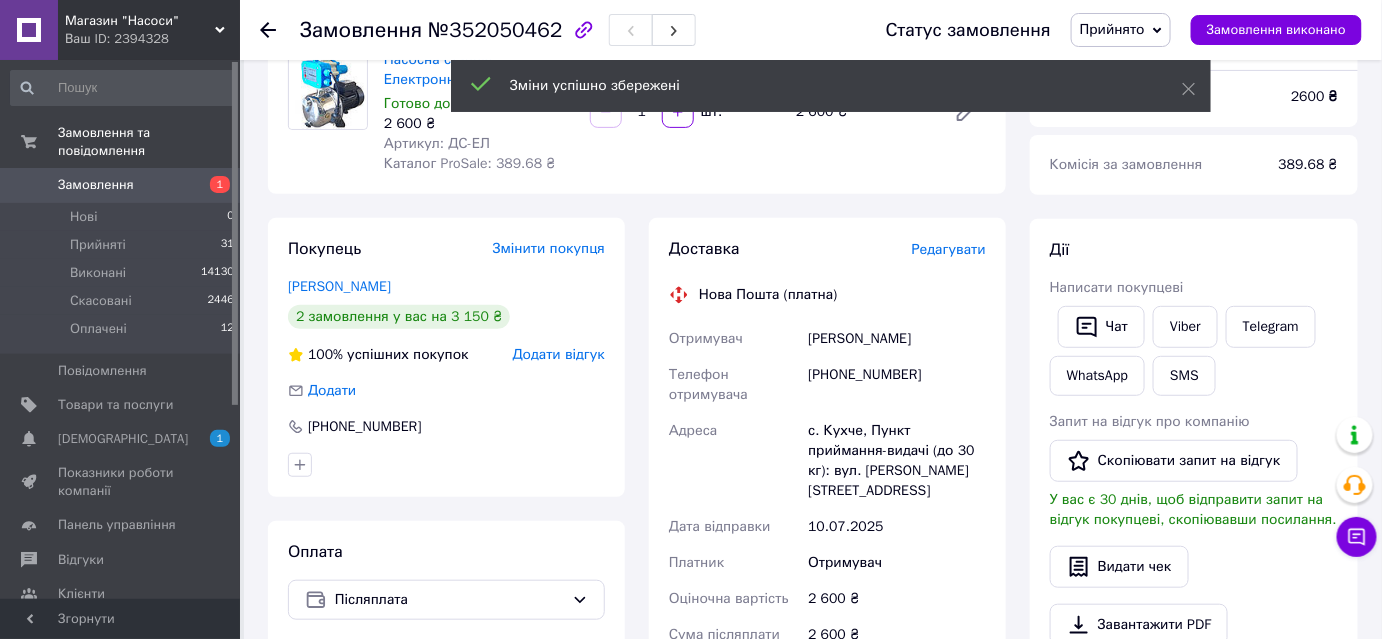 scroll, scrollTop: 545, scrollLeft: 0, axis: vertical 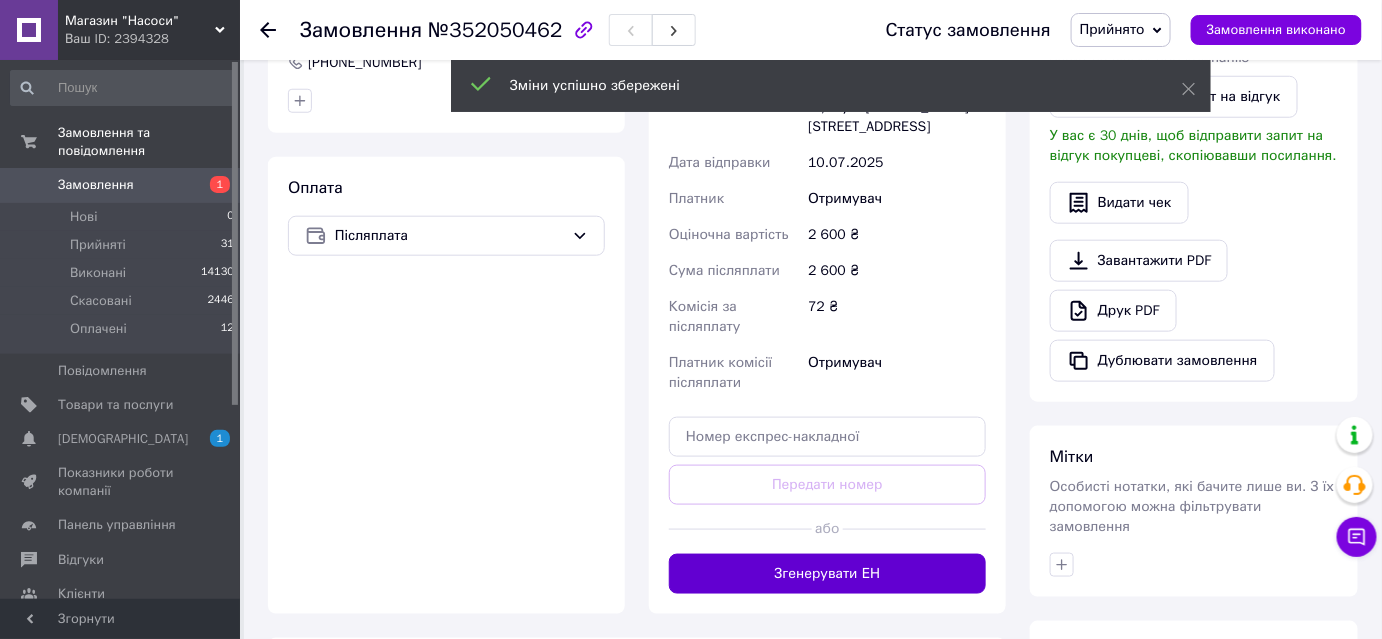 click on "Згенерувати ЕН" at bounding box center [827, 574] 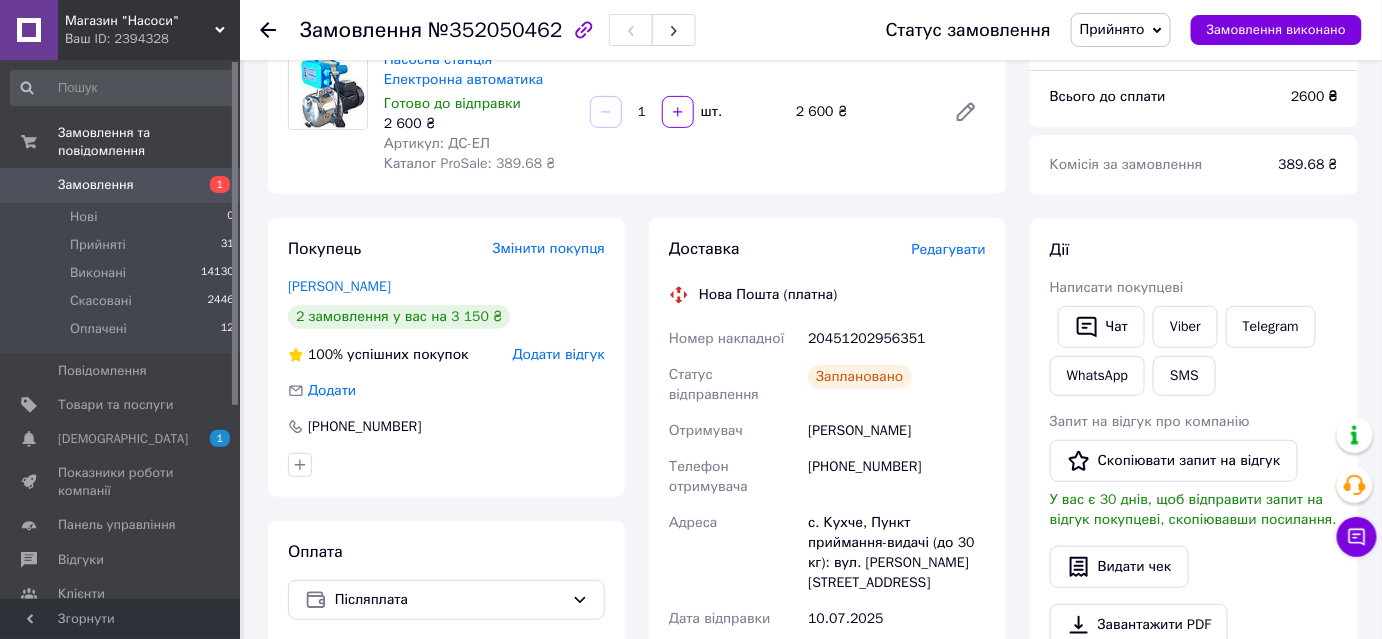 scroll, scrollTop: 90, scrollLeft: 0, axis: vertical 